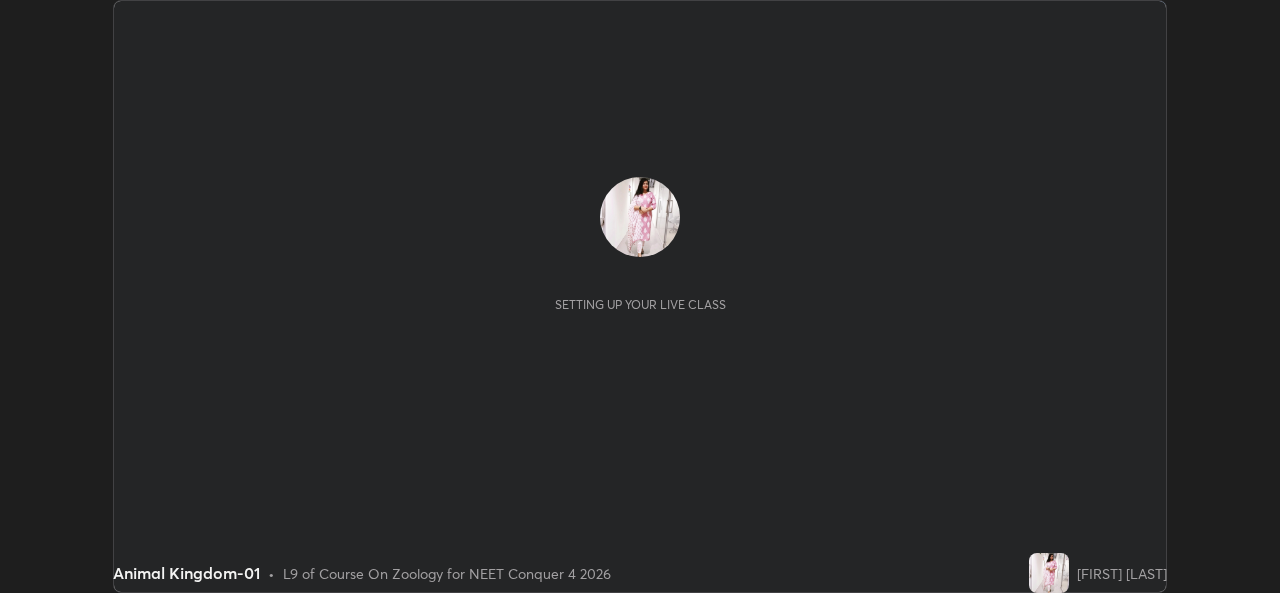 scroll, scrollTop: 0, scrollLeft: 0, axis: both 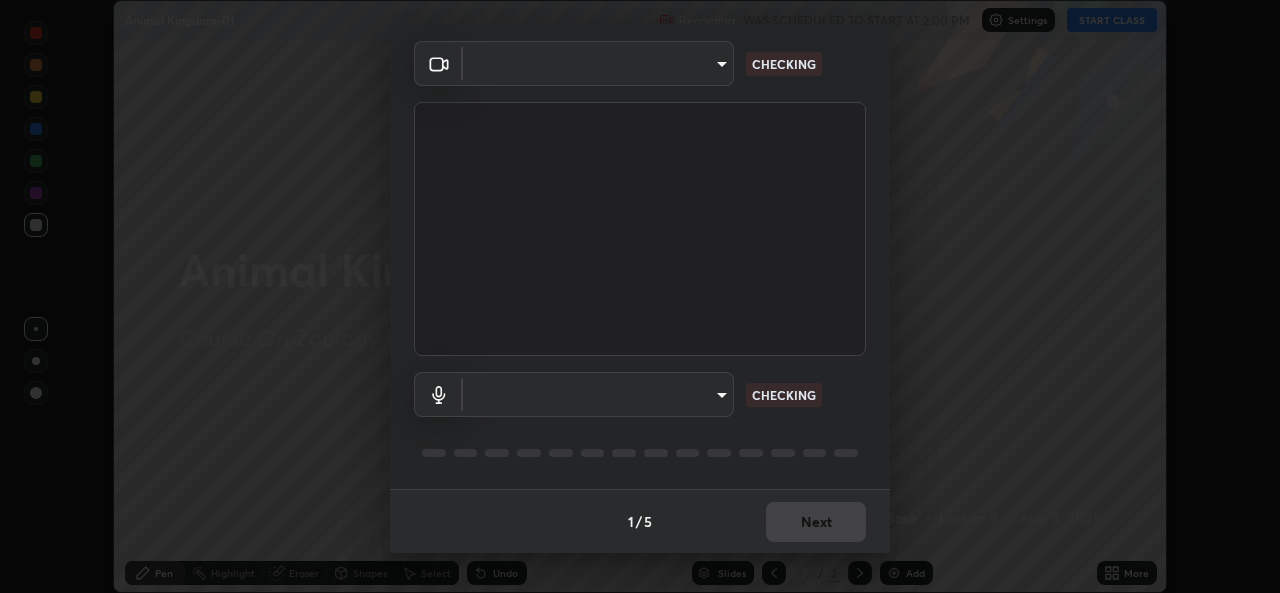 type on "1b5311a9b5640385fef1425c23754c42fb18271d2377e174ff02acca352544af" 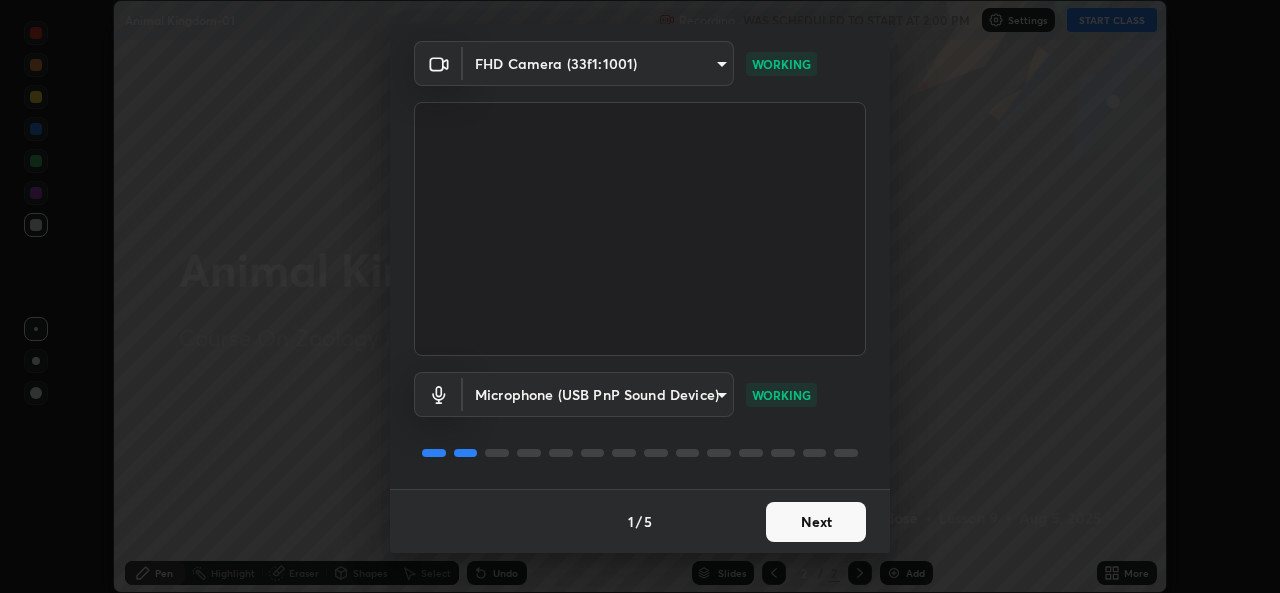 click on "Next" at bounding box center (816, 522) 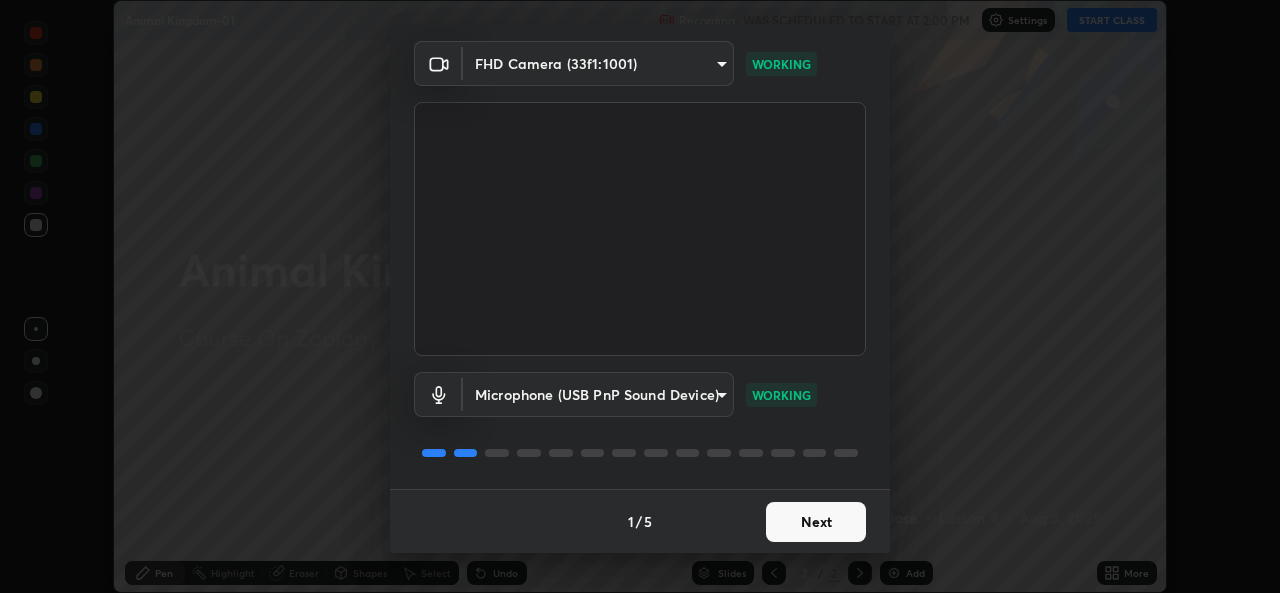 scroll, scrollTop: 0, scrollLeft: 0, axis: both 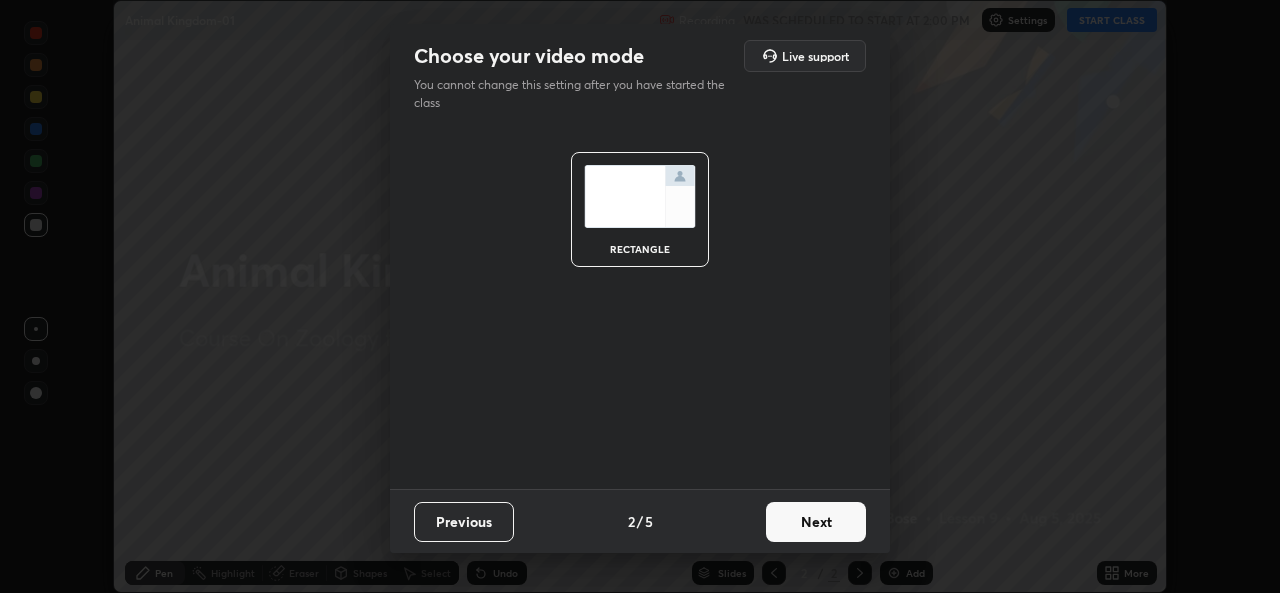 click on "Next" at bounding box center (816, 522) 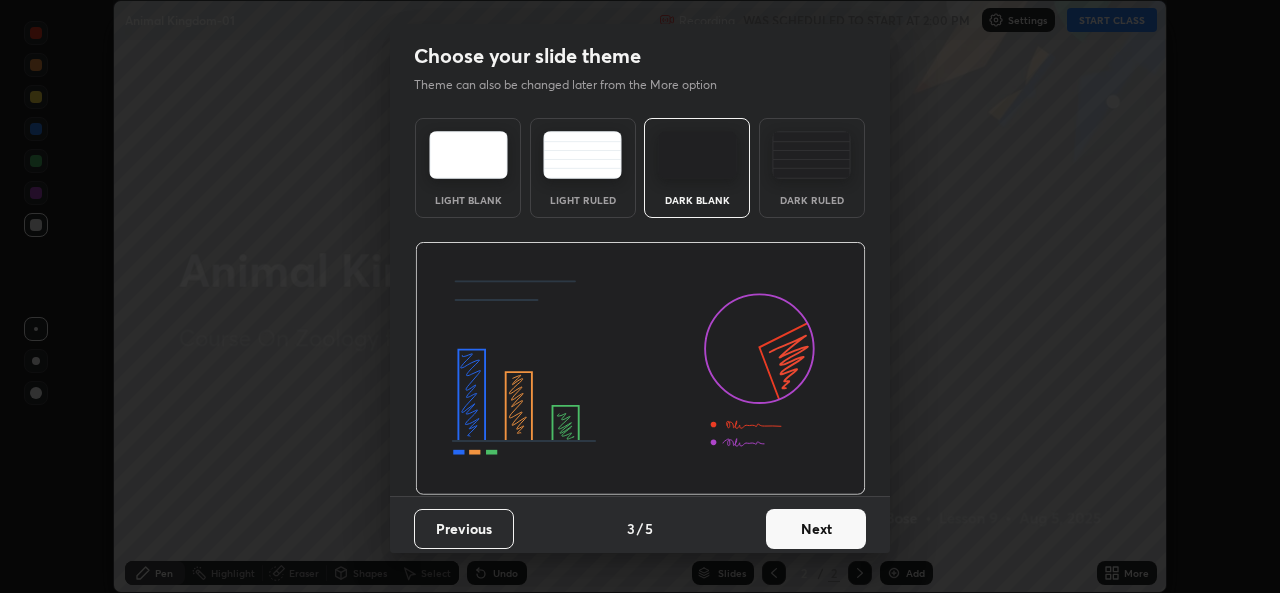 click on "Next" at bounding box center (816, 529) 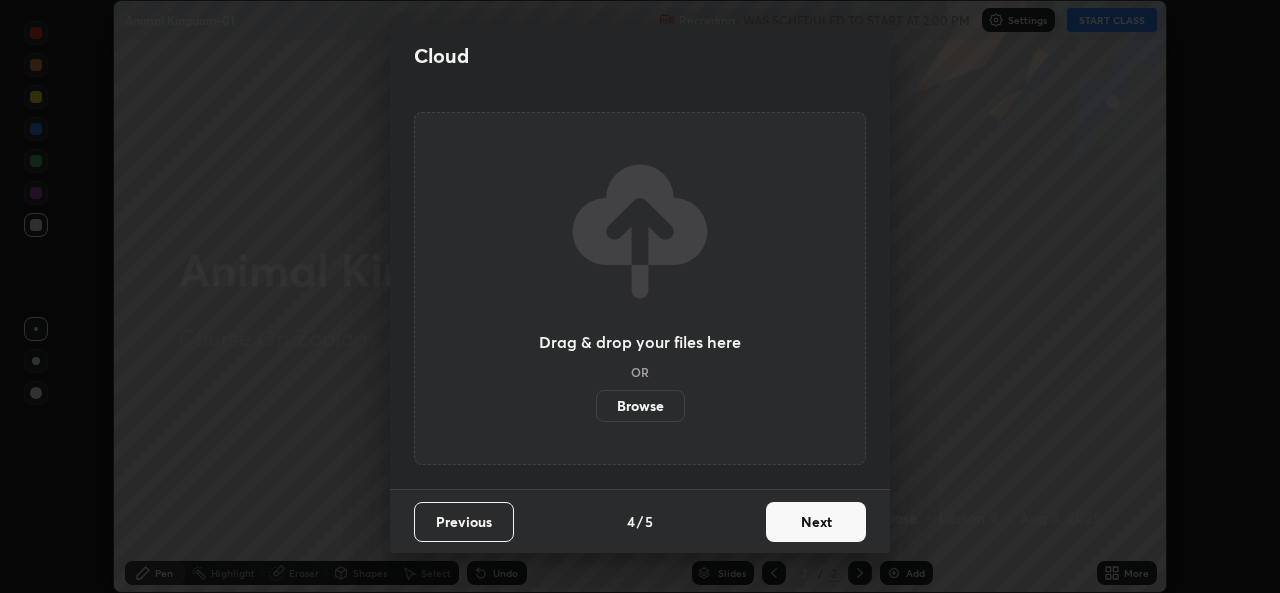 click on "Next" at bounding box center [816, 522] 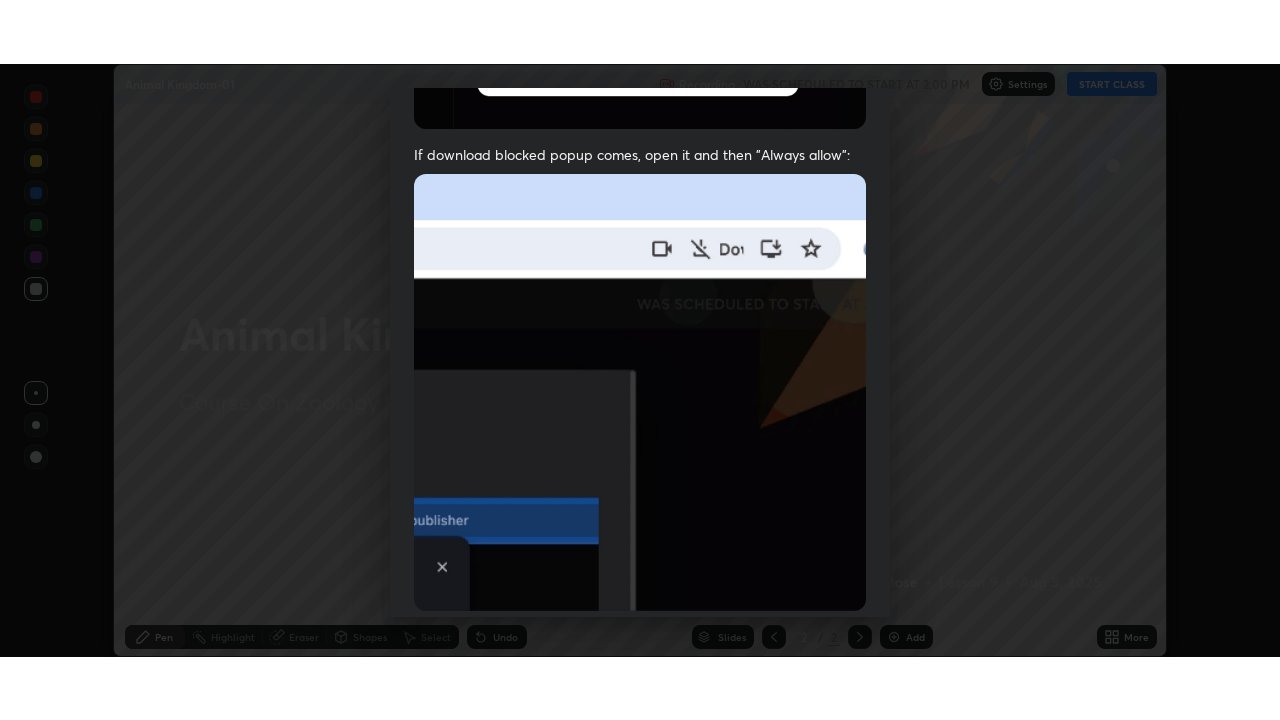 scroll, scrollTop: 471, scrollLeft: 0, axis: vertical 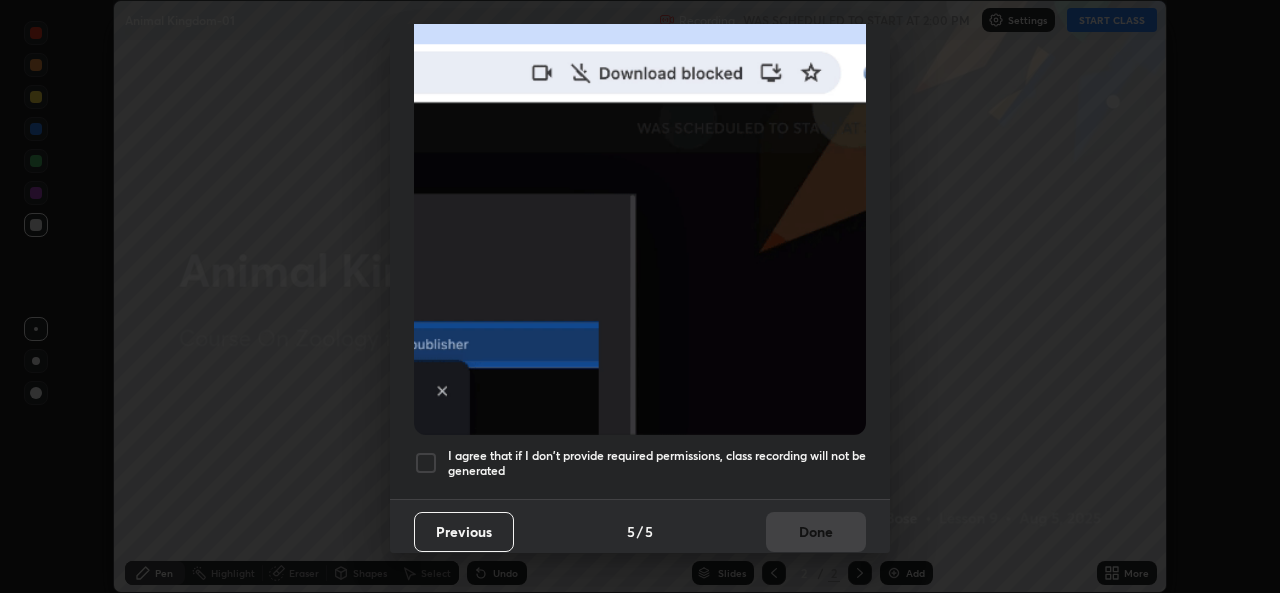 click on "I agree that if I don't provide required permissions, class recording will not be generated" at bounding box center (657, 463) 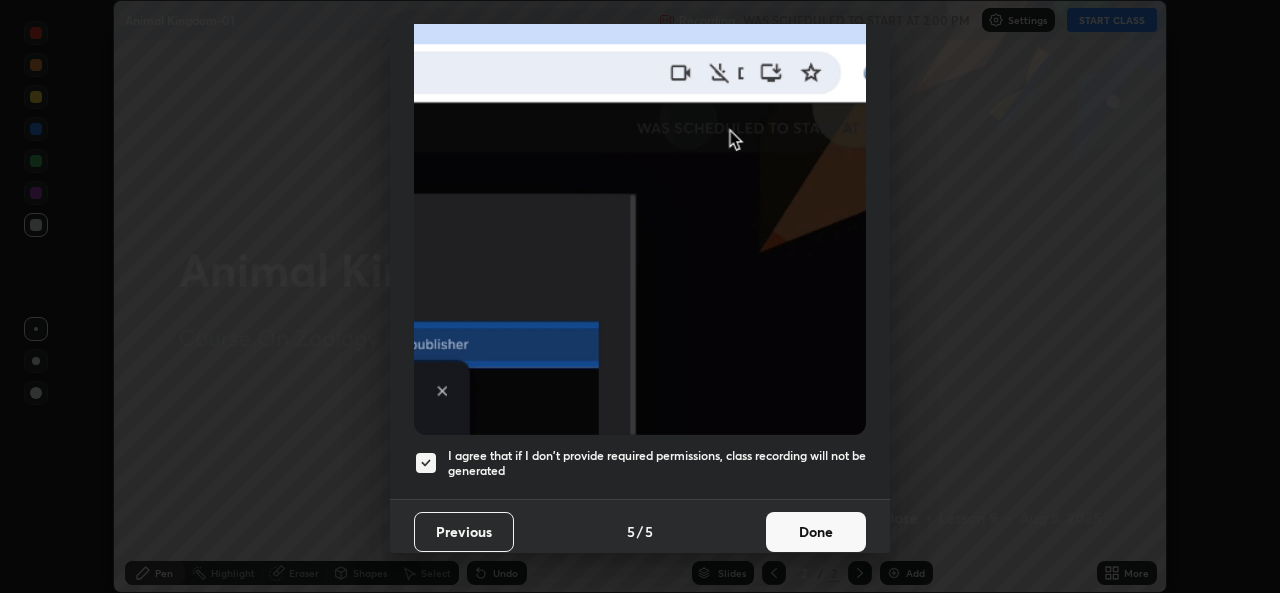 click on "Done" at bounding box center (816, 532) 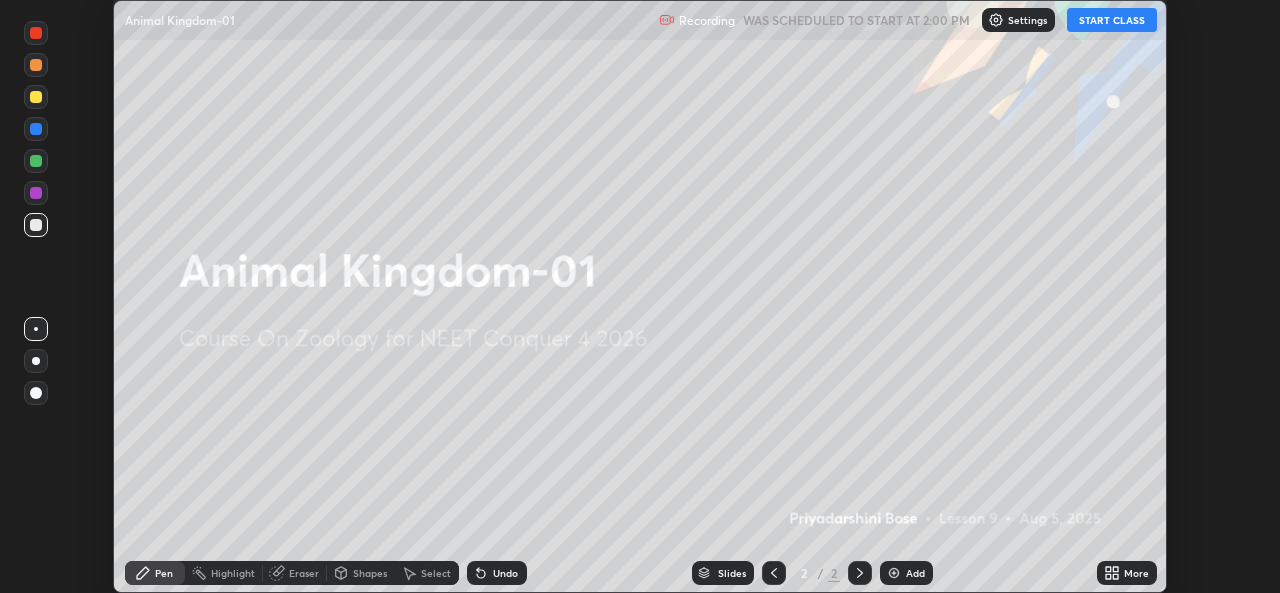 click on "START CLASS" at bounding box center [1112, 20] 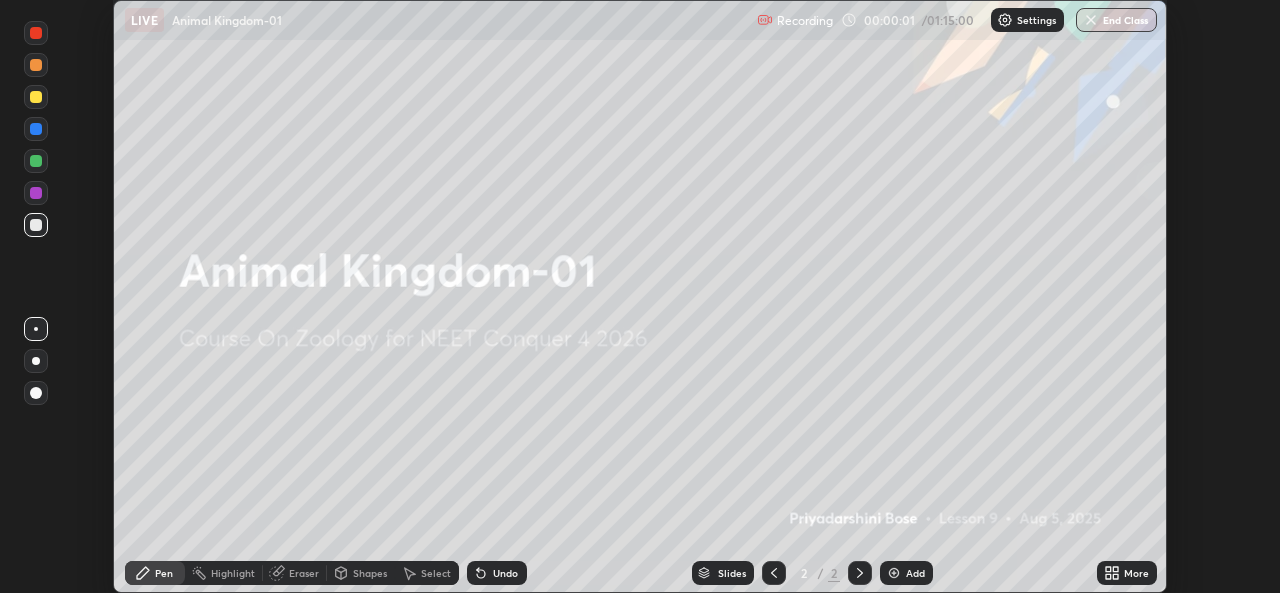 click 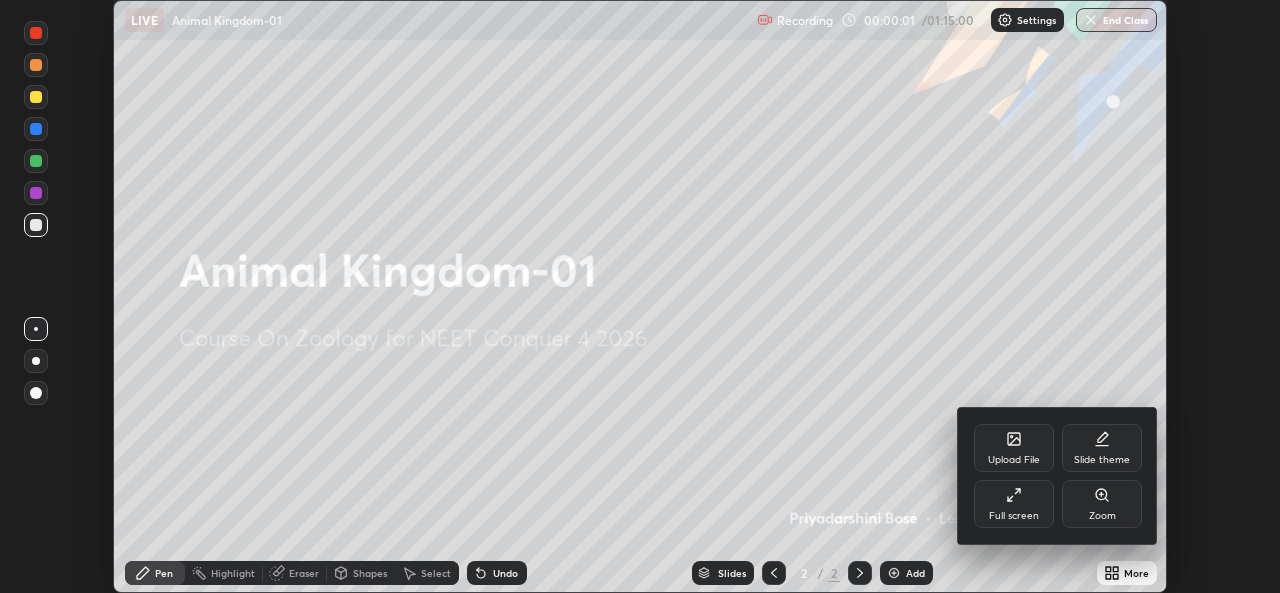 click on "Full screen" at bounding box center (1014, 516) 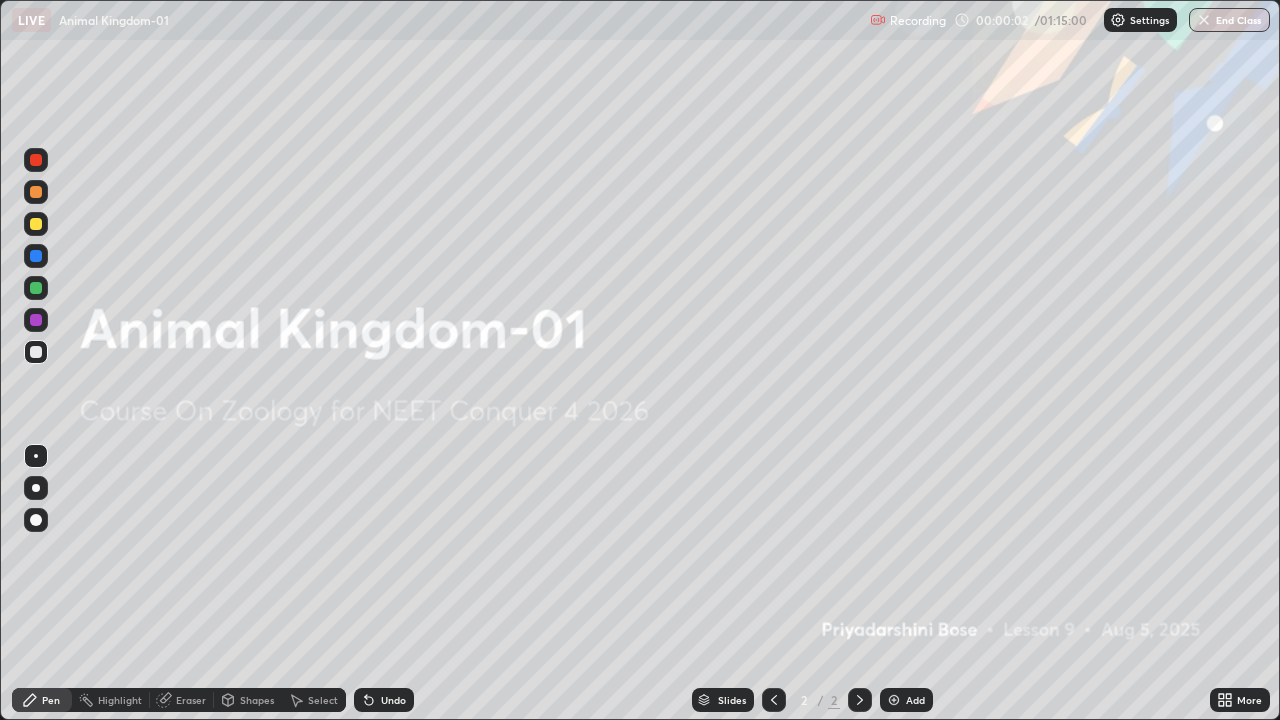 scroll, scrollTop: 99280, scrollLeft: 98720, axis: both 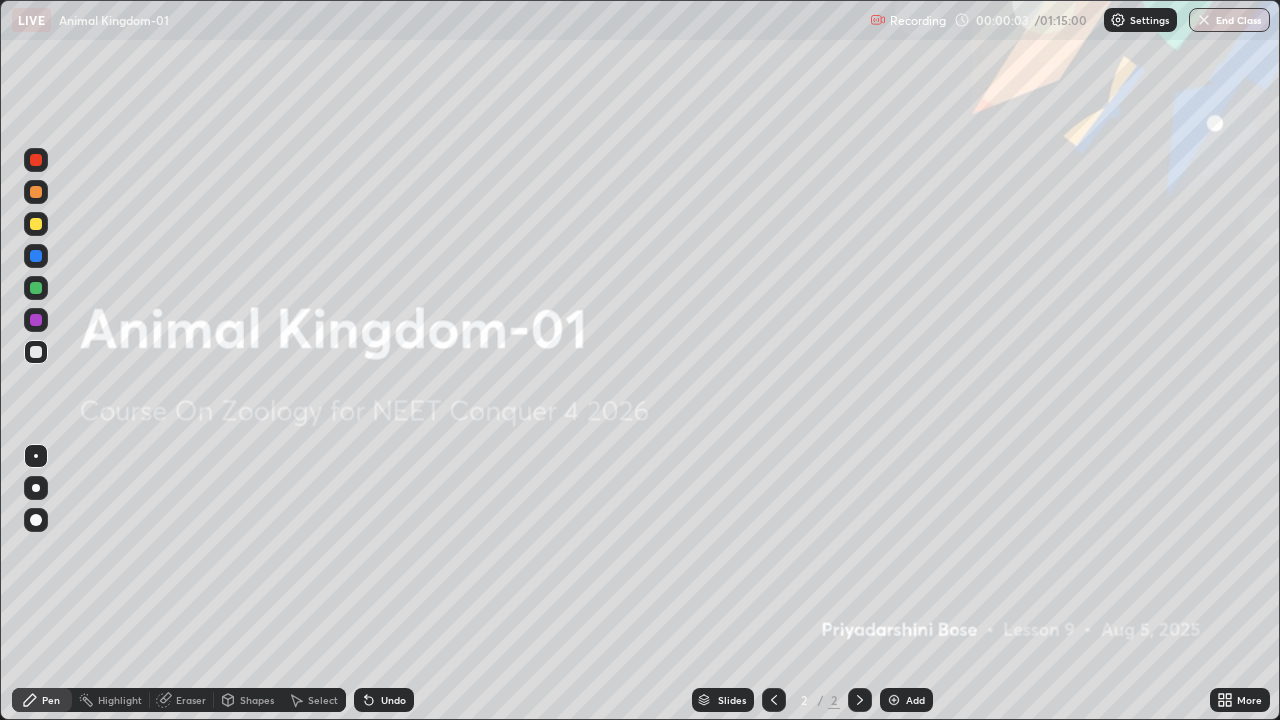 click at bounding box center (894, 700) 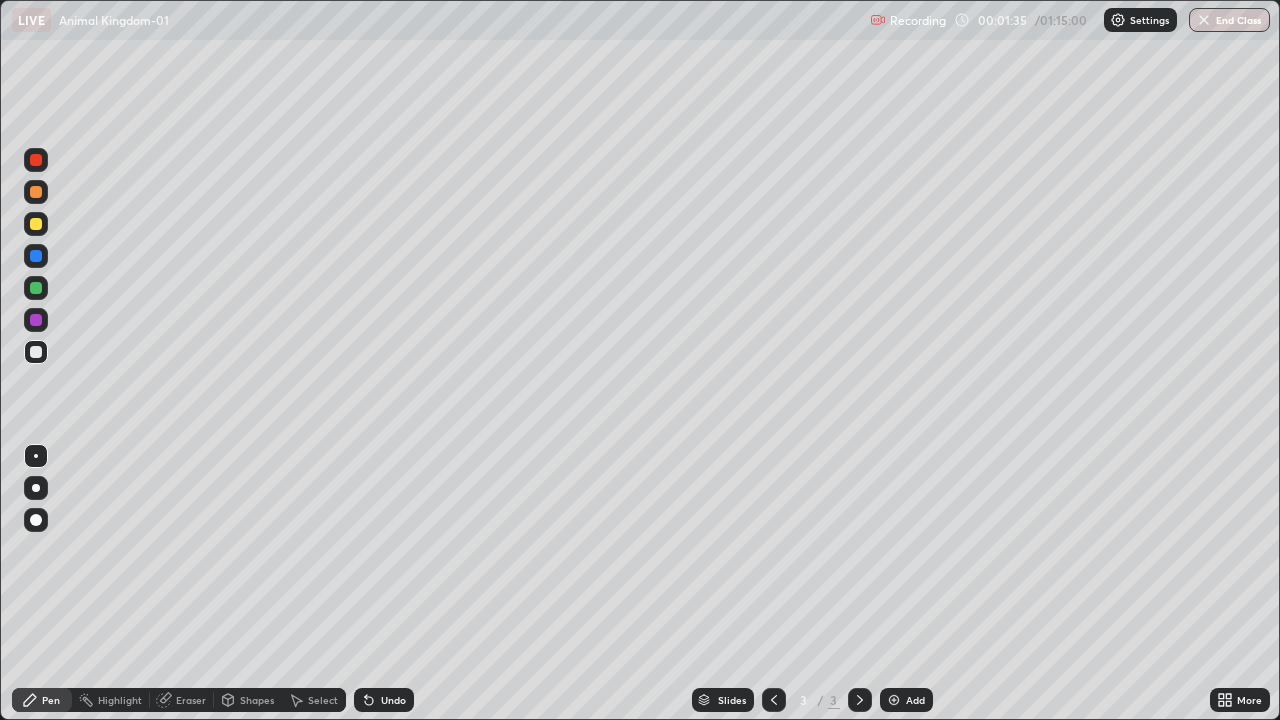 click at bounding box center (36, 520) 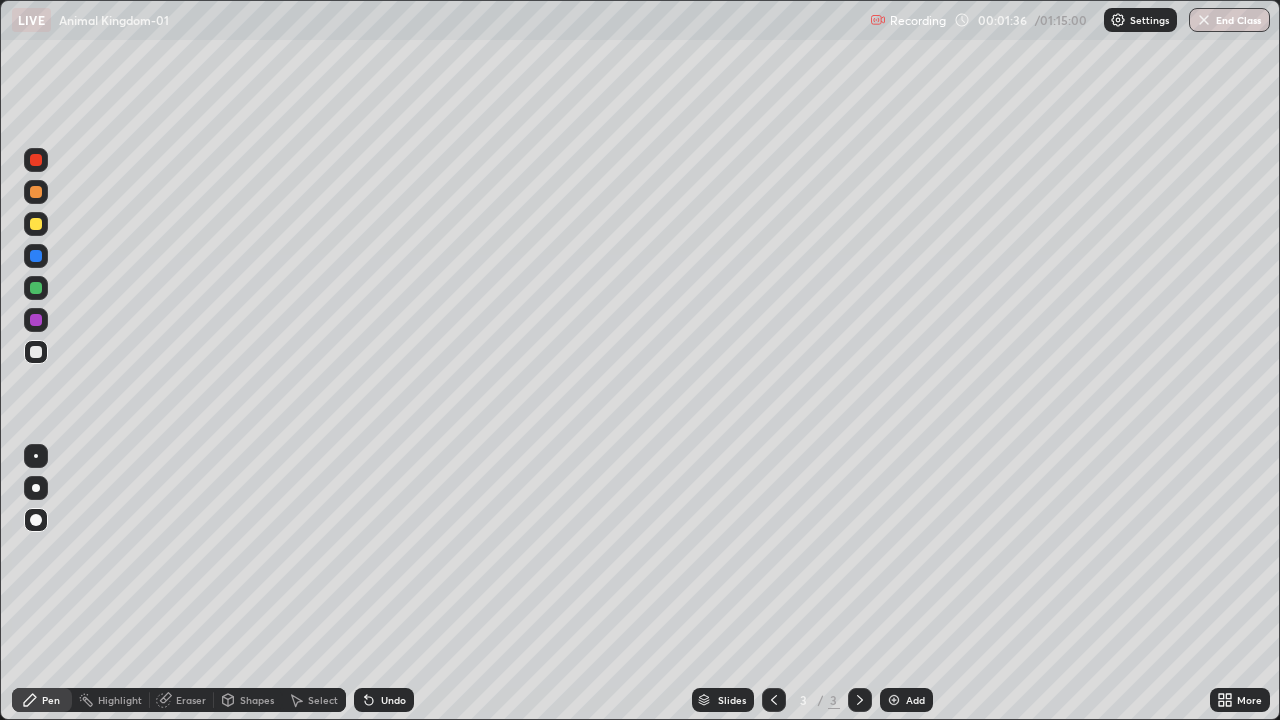 click at bounding box center [36, 320] 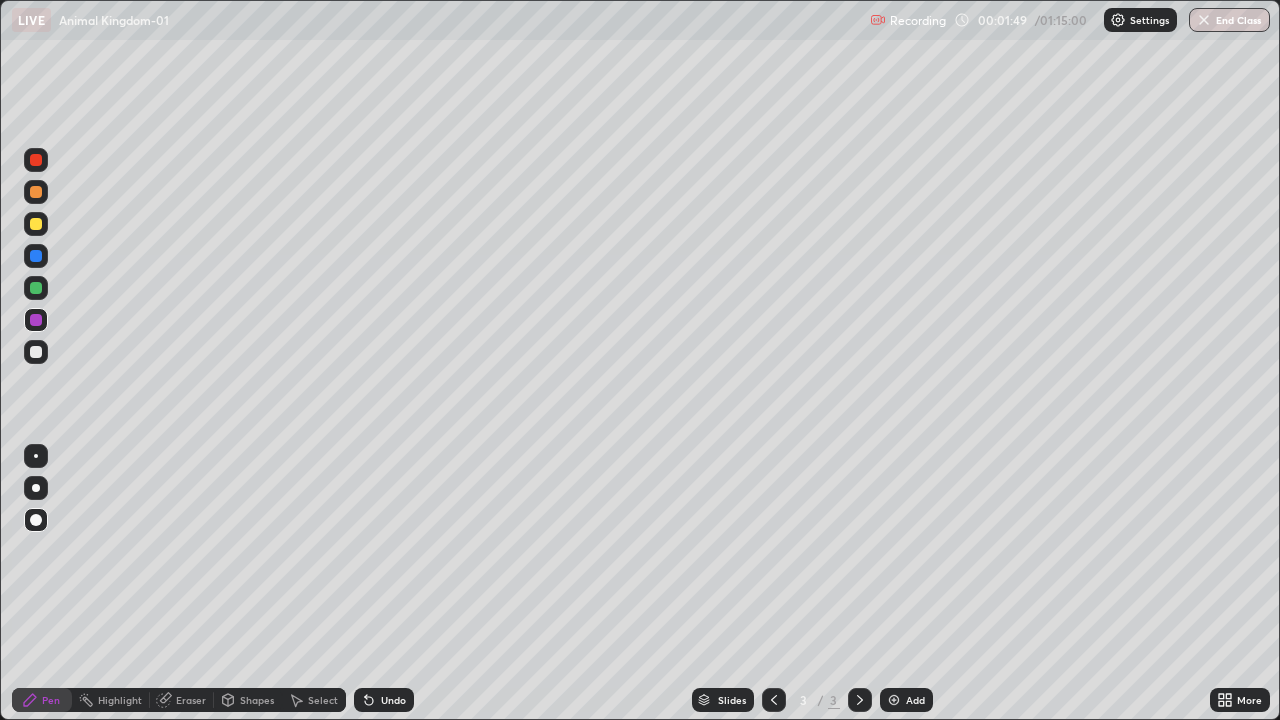 click at bounding box center [36, 352] 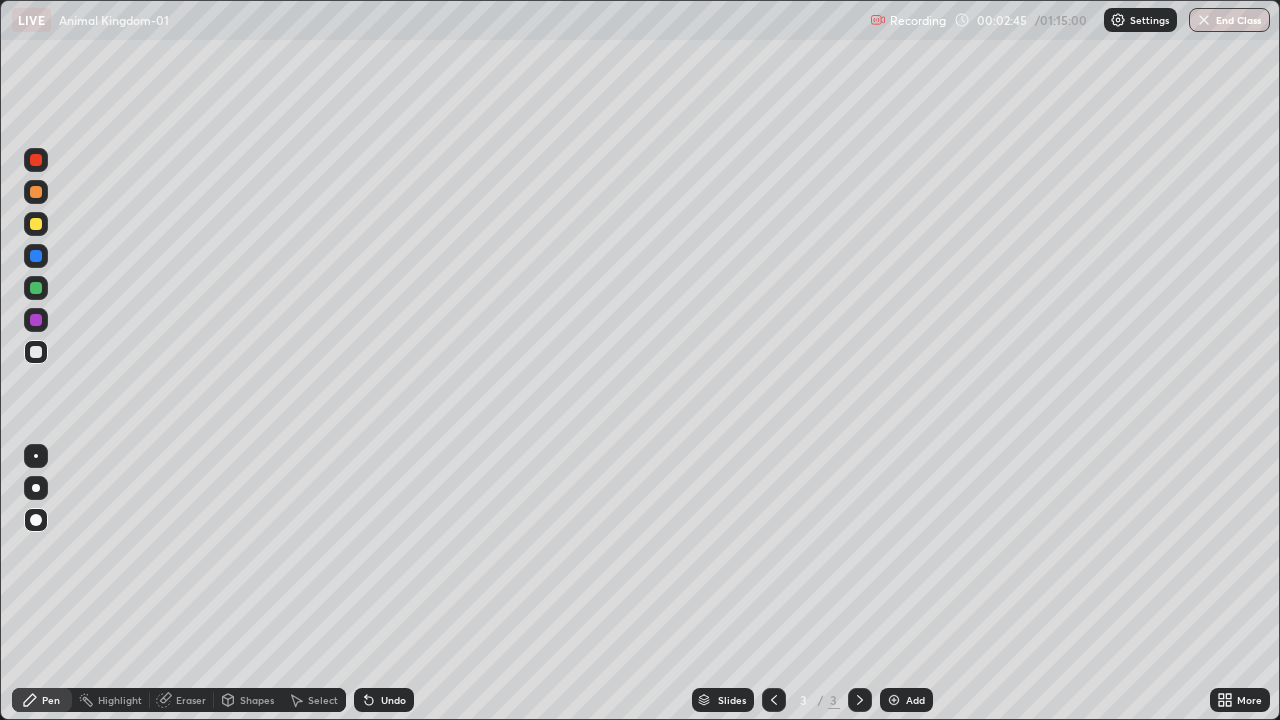 click 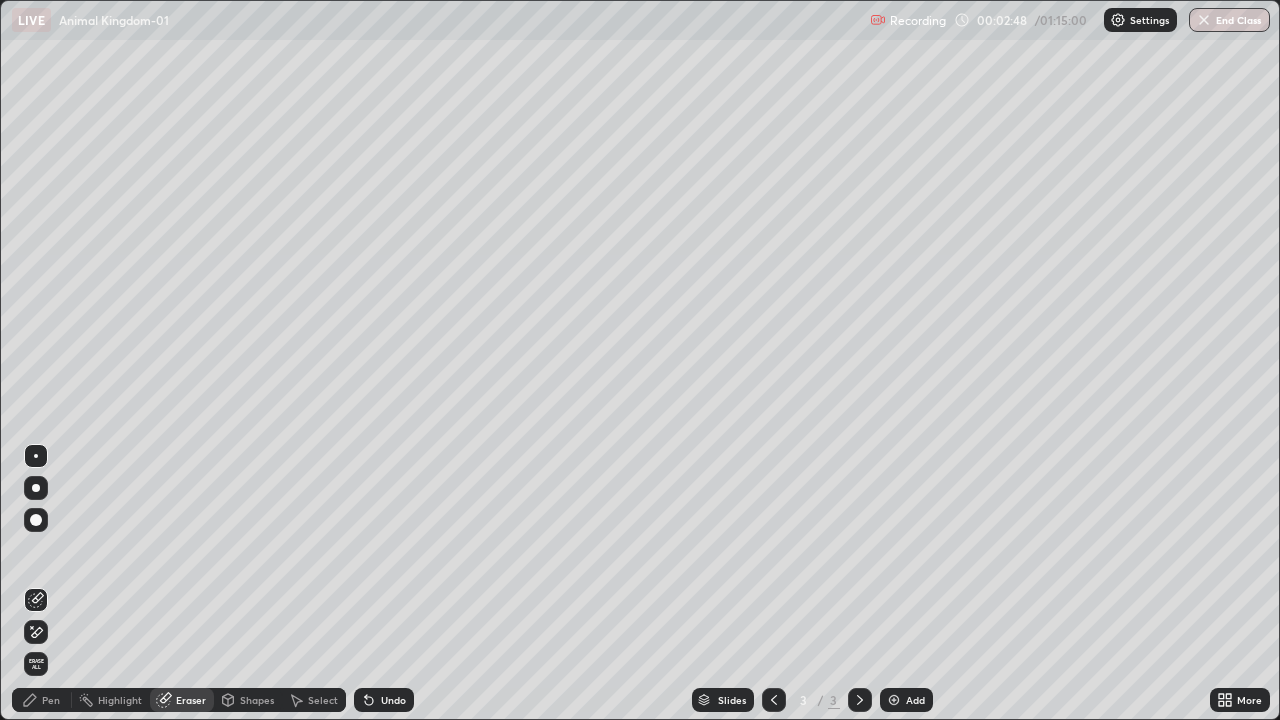 click on "Pen" at bounding box center (42, 700) 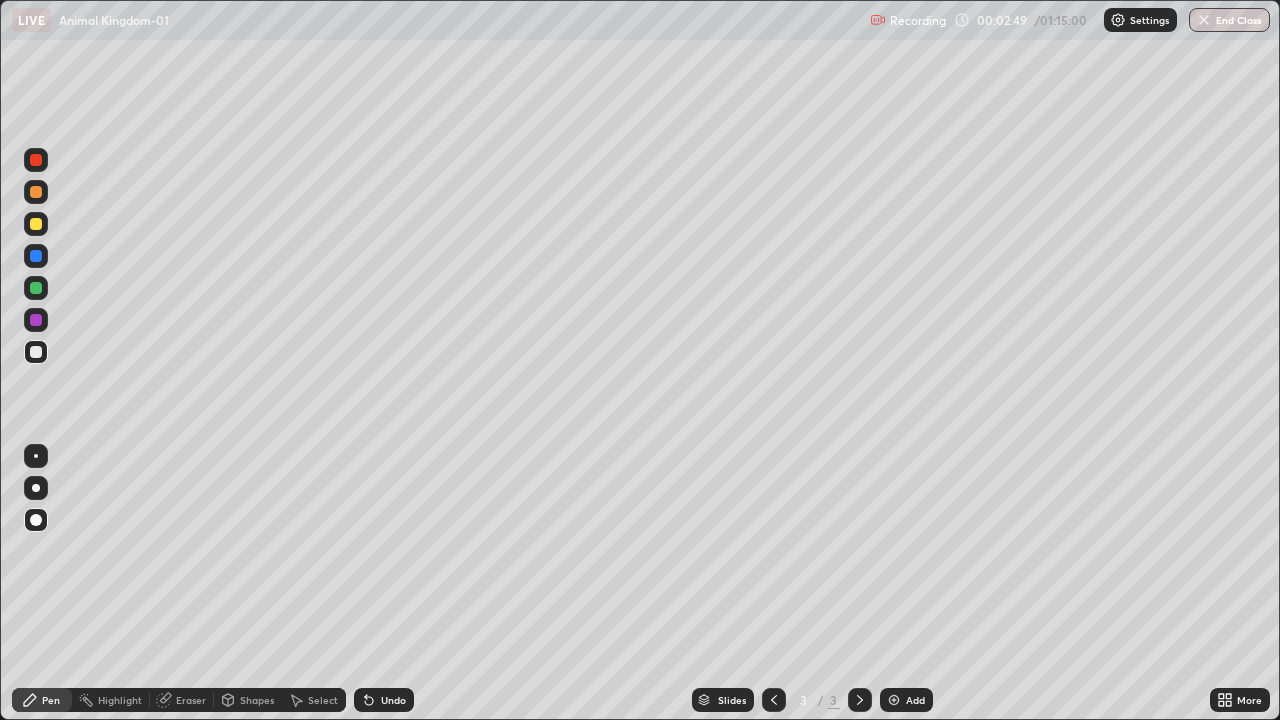 click on "Eraser" at bounding box center [191, 700] 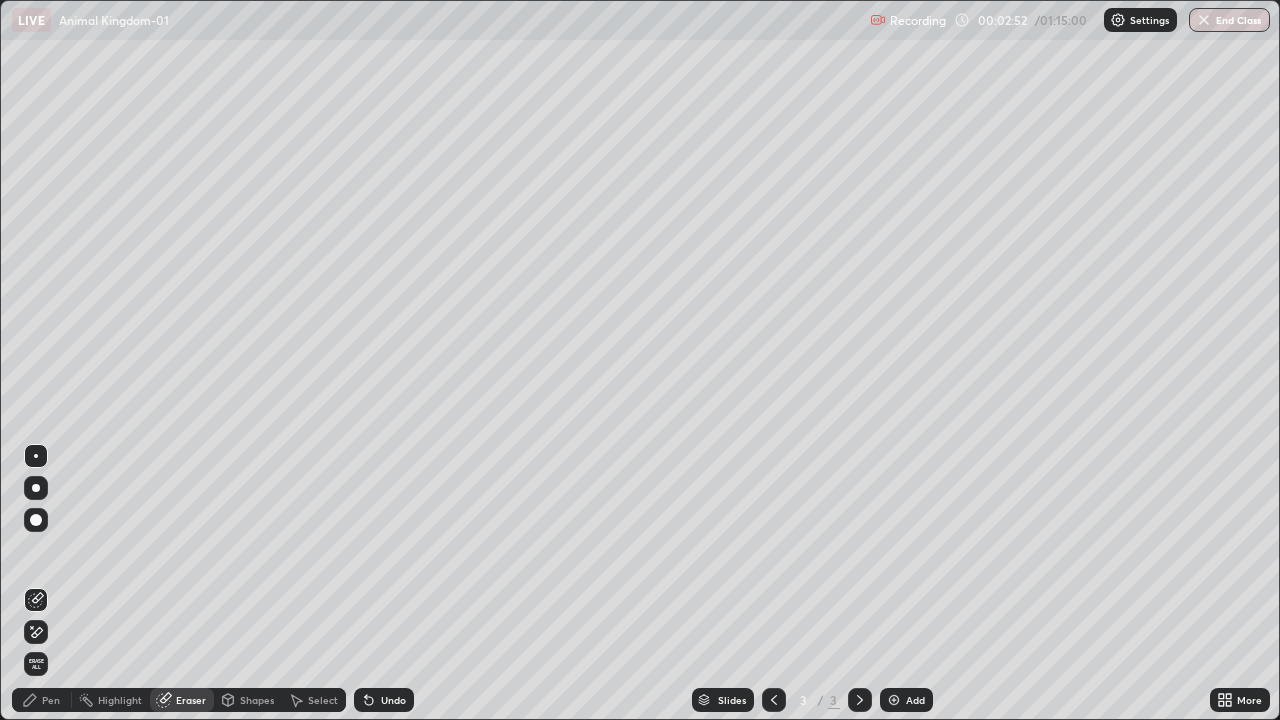 click on "Pen" at bounding box center (51, 700) 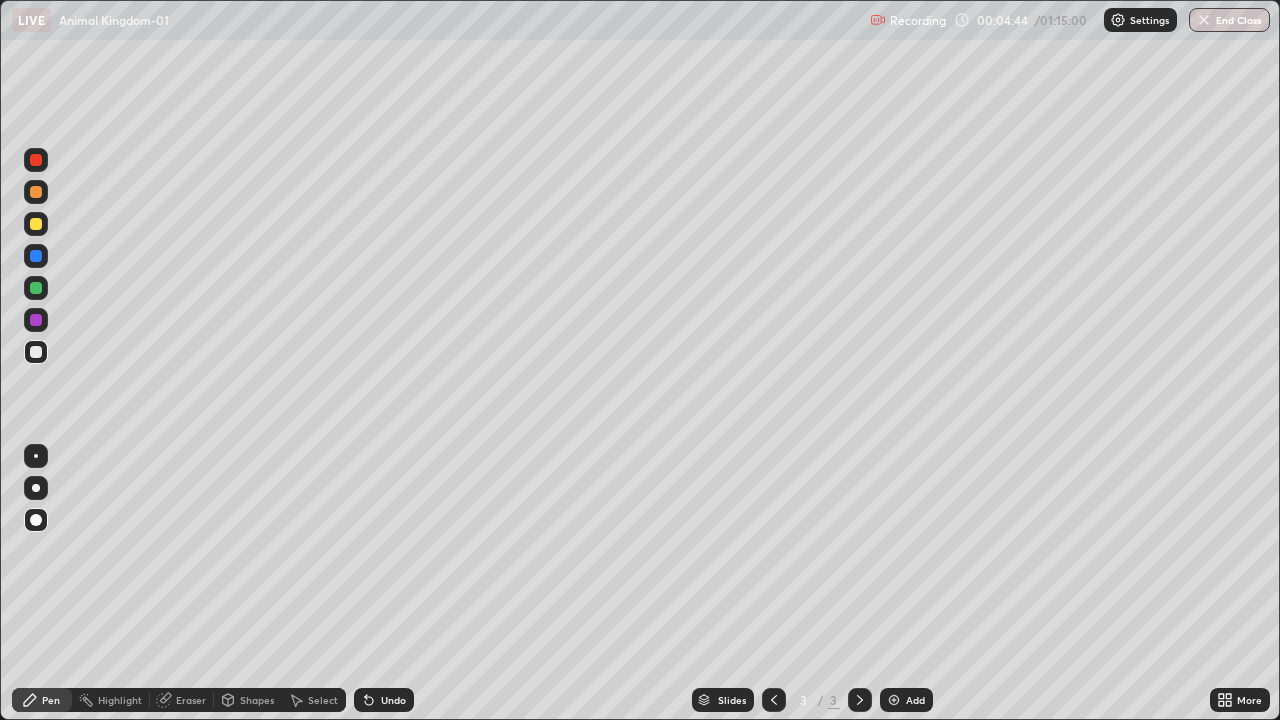 click at bounding box center (36, 224) 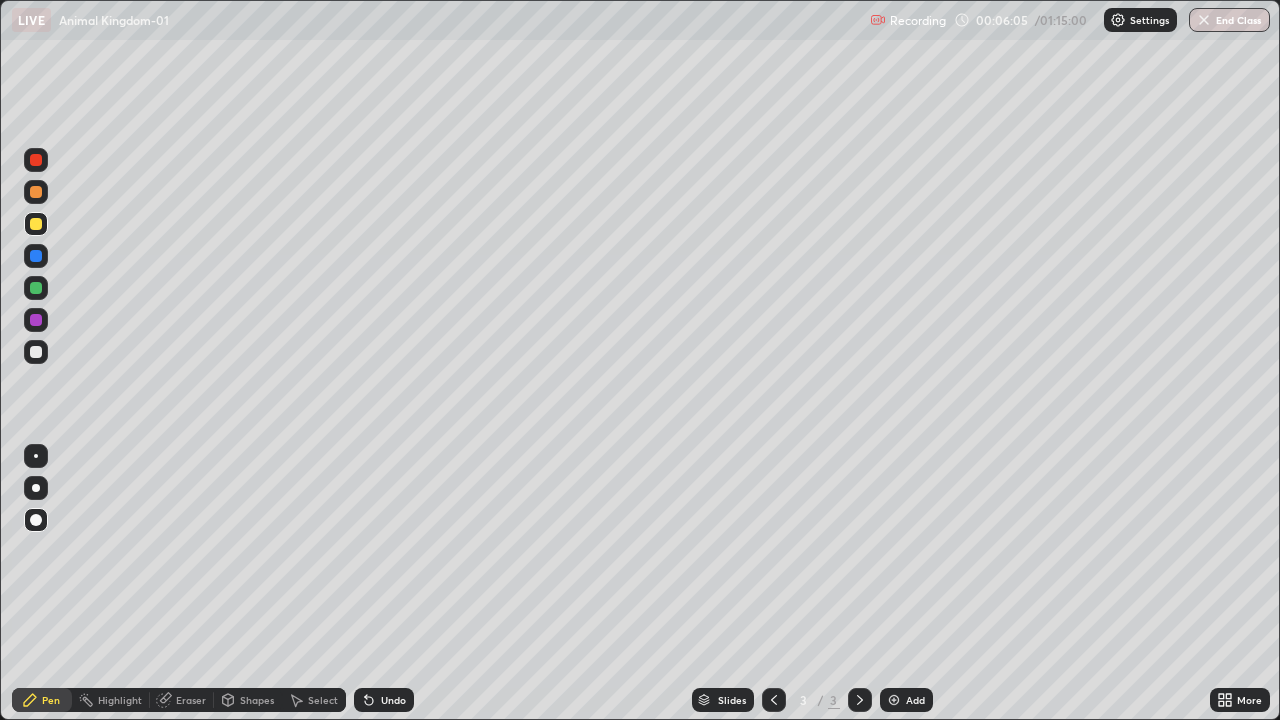 click on "Add" at bounding box center [915, 700] 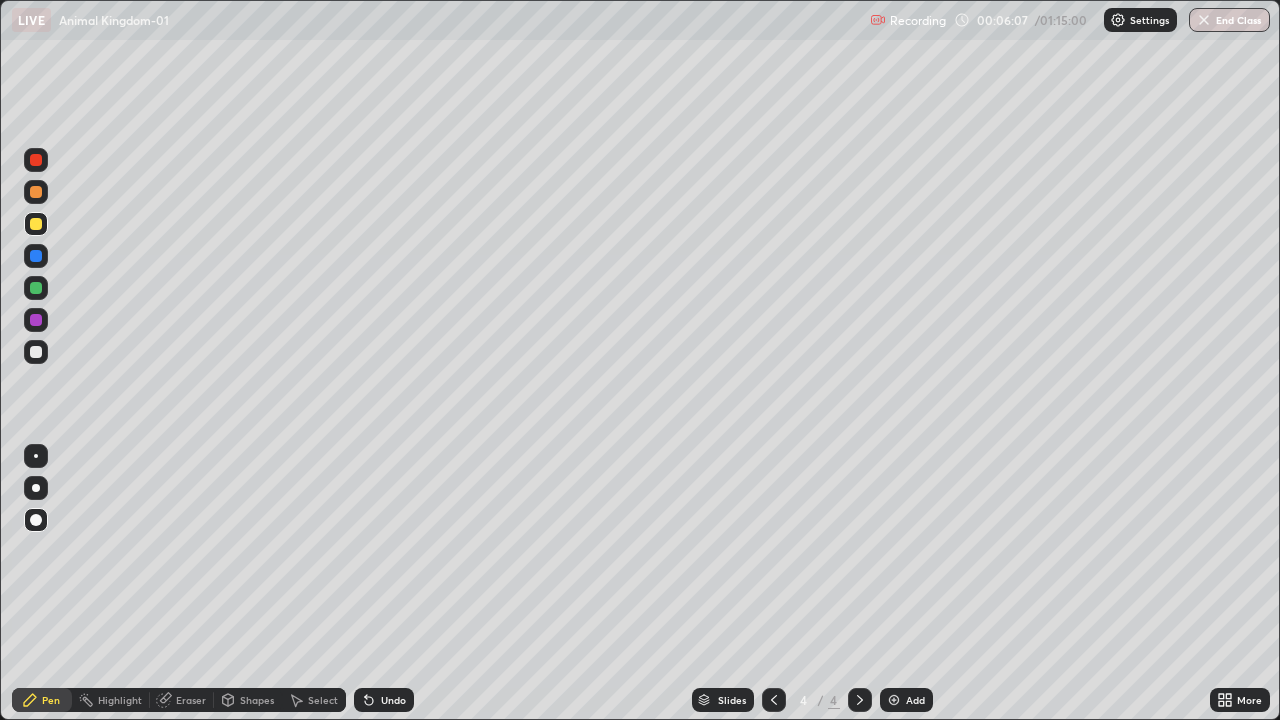 click at bounding box center (36, 192) 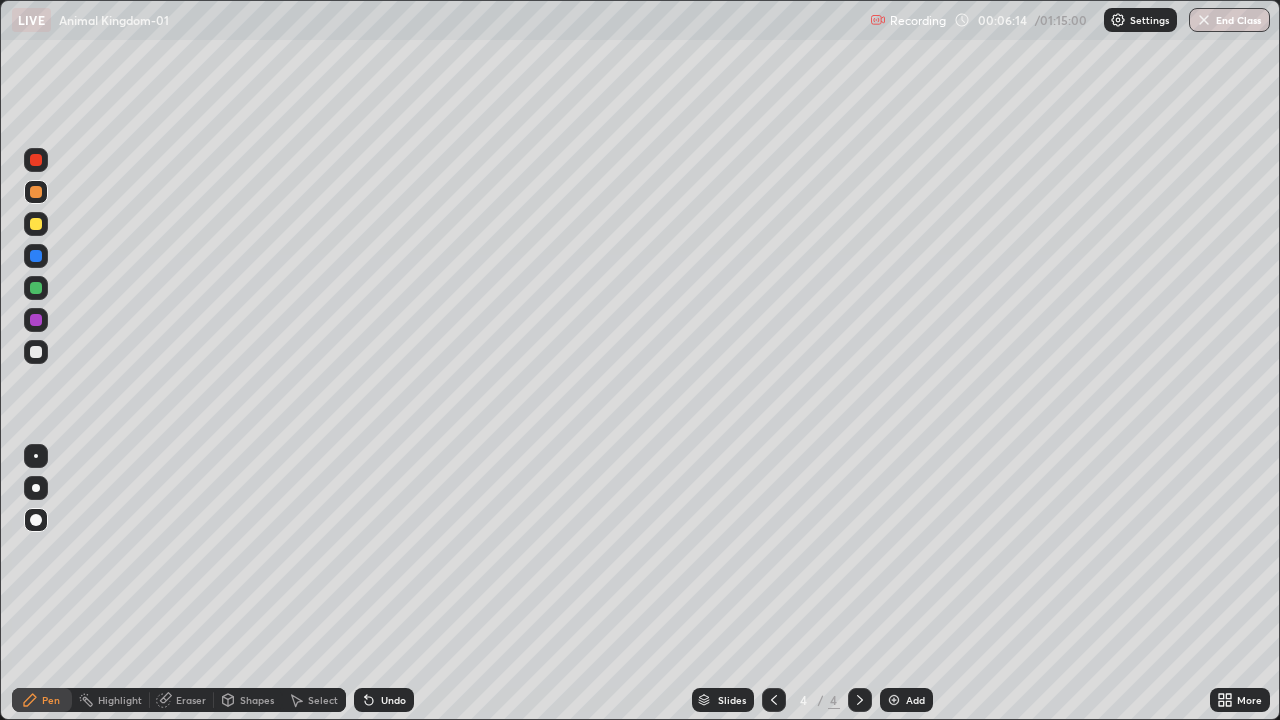 click at bounding box center (36, 352) 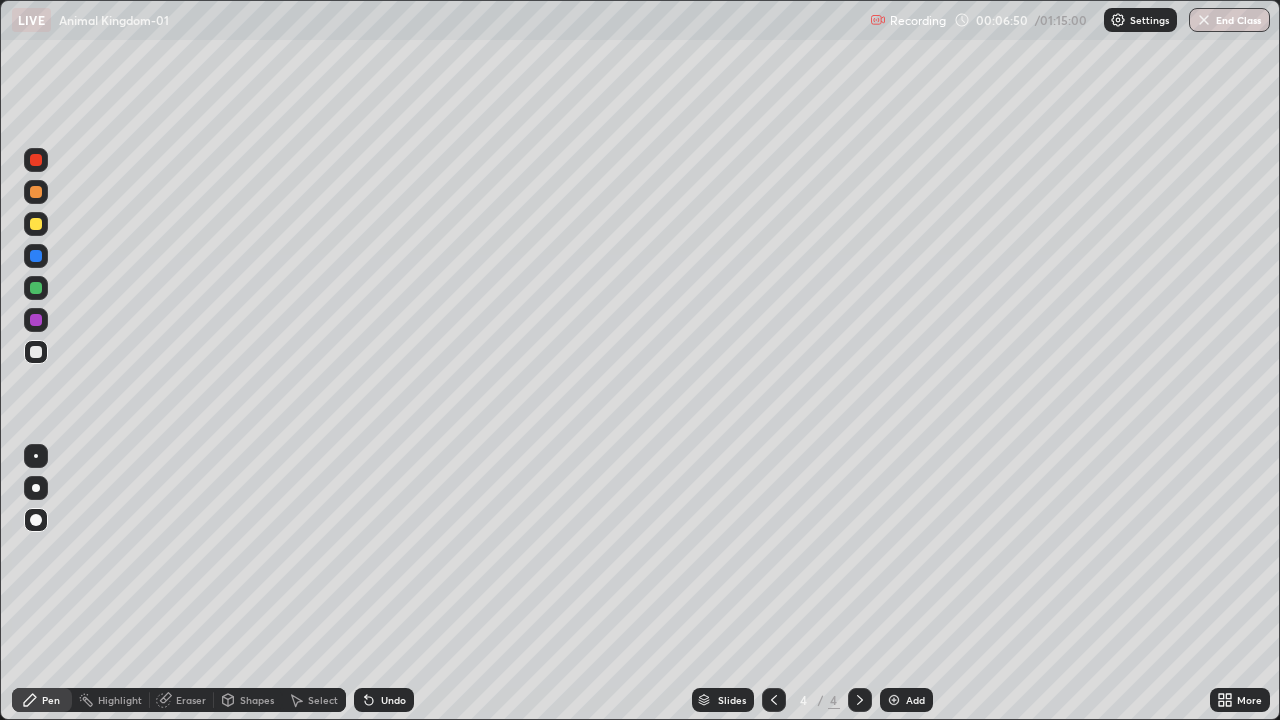 click at bounding box center (36, 224) 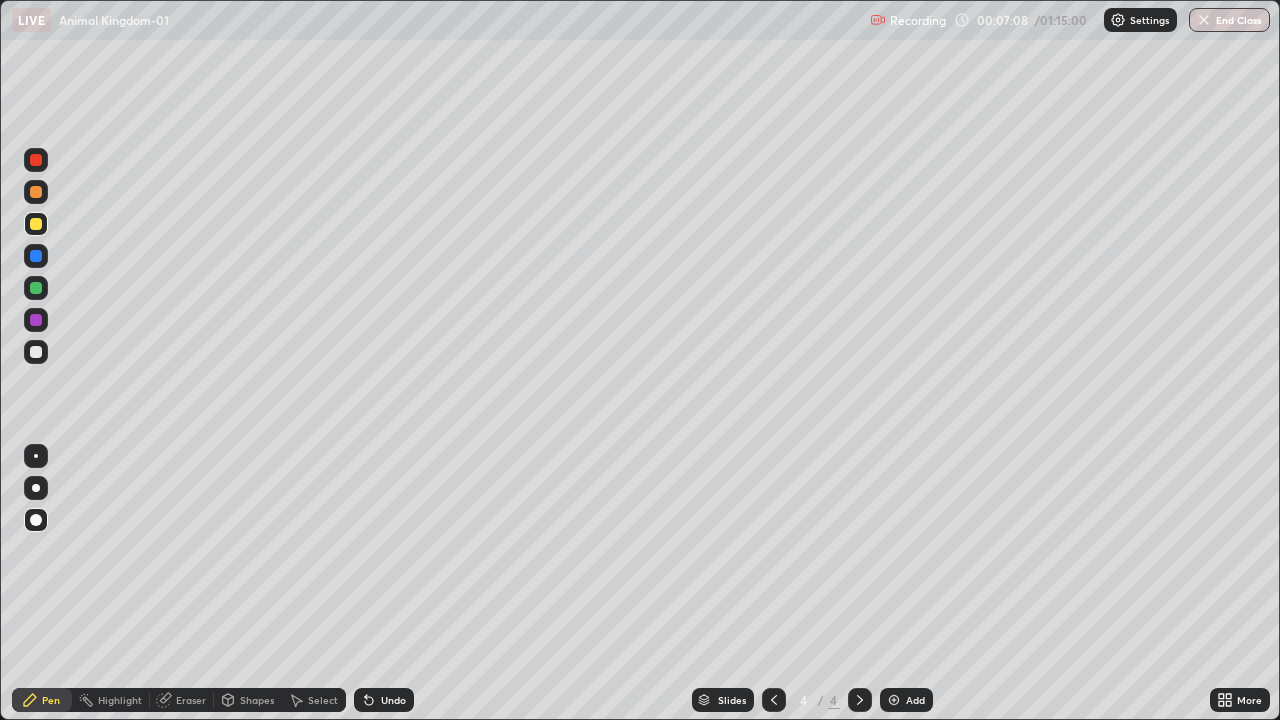 click at bounding box center (36, 288) 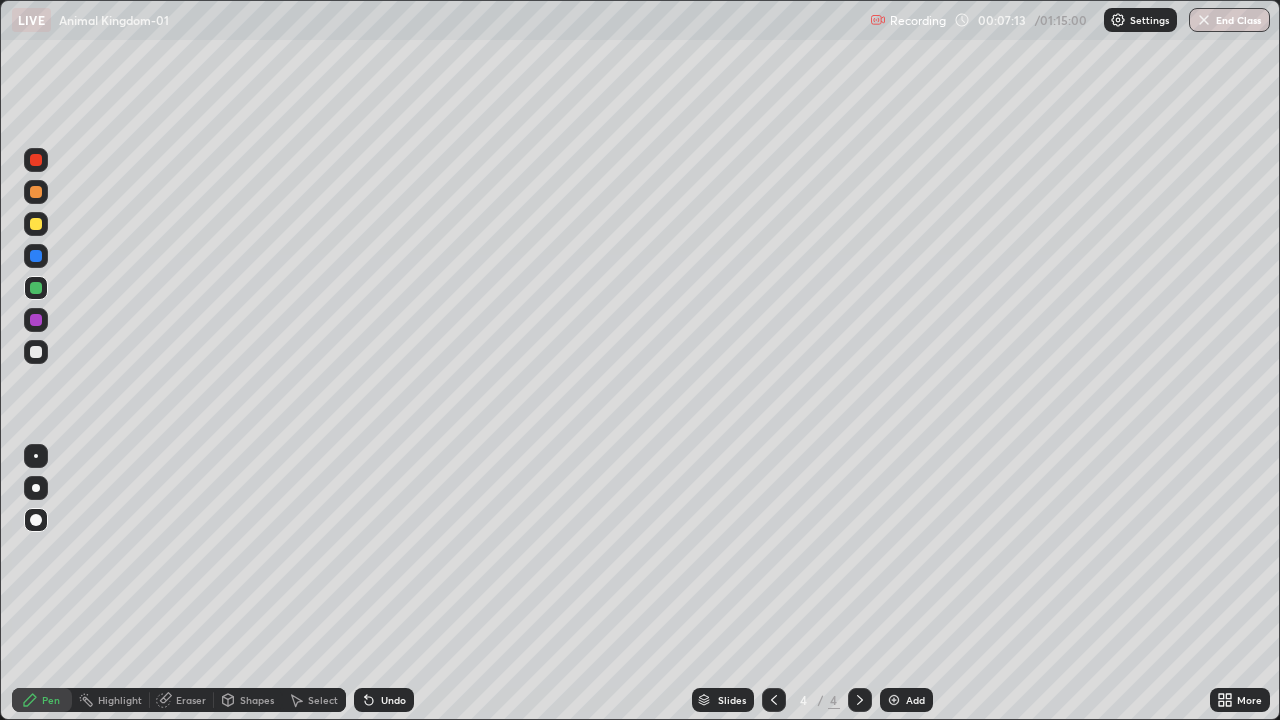 click 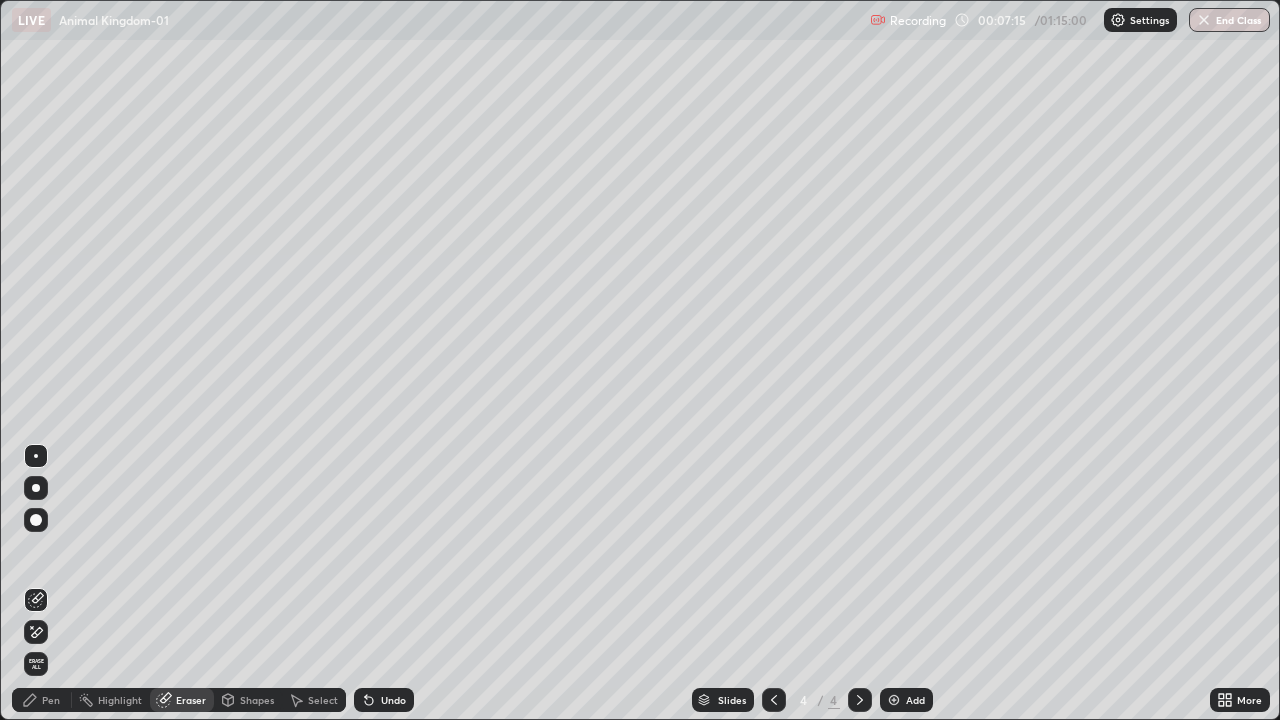 click on "Pen" at bounding box center (51, 700) 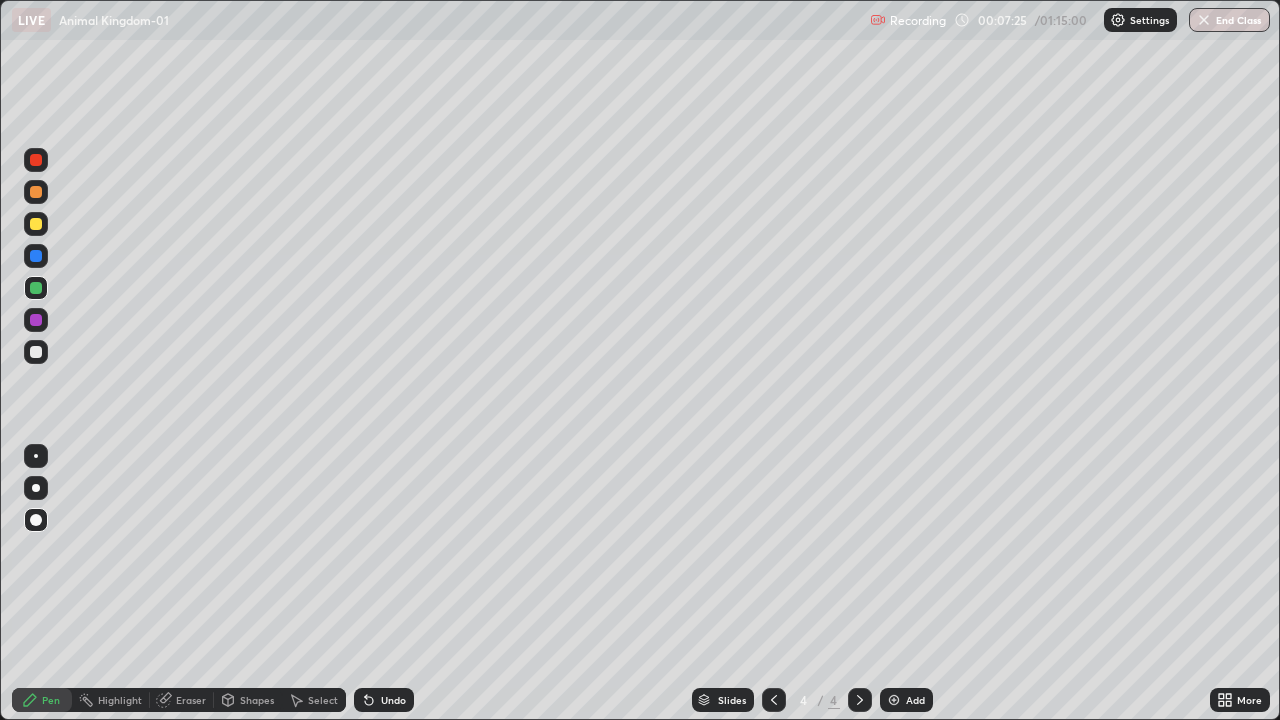 click at bounding box center (36, 320) 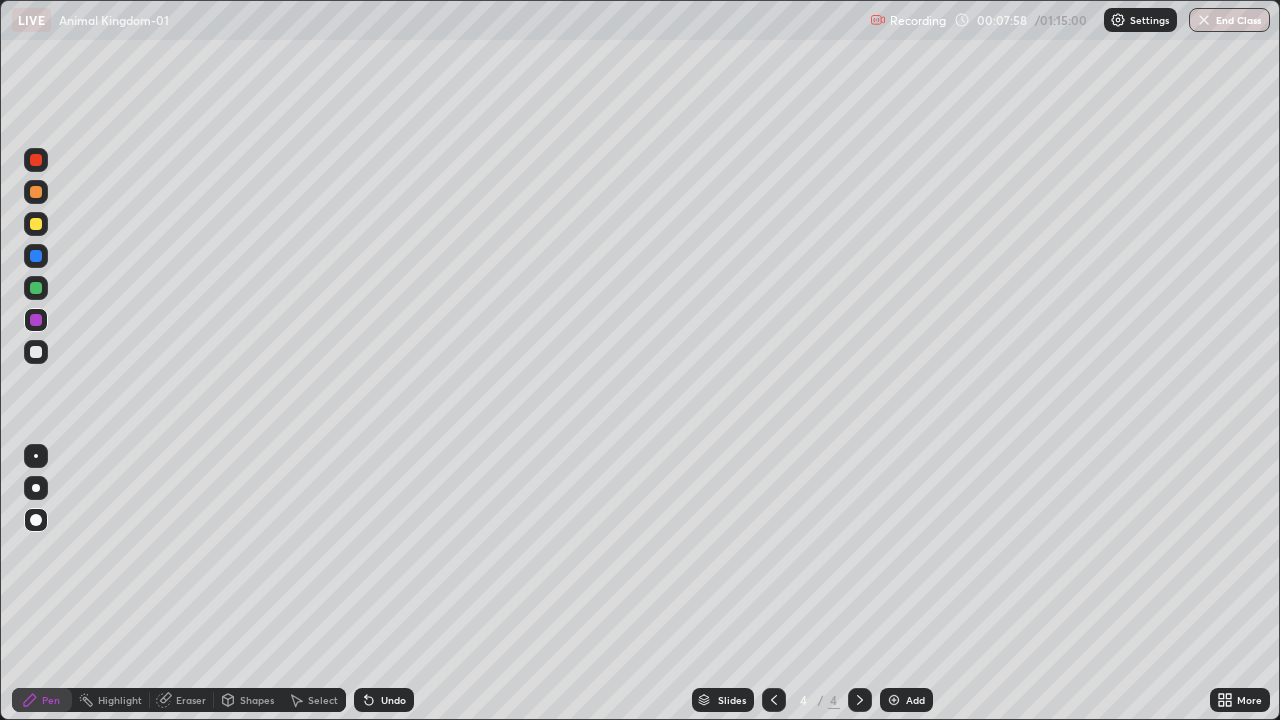 click at bounding box center [36, 224] 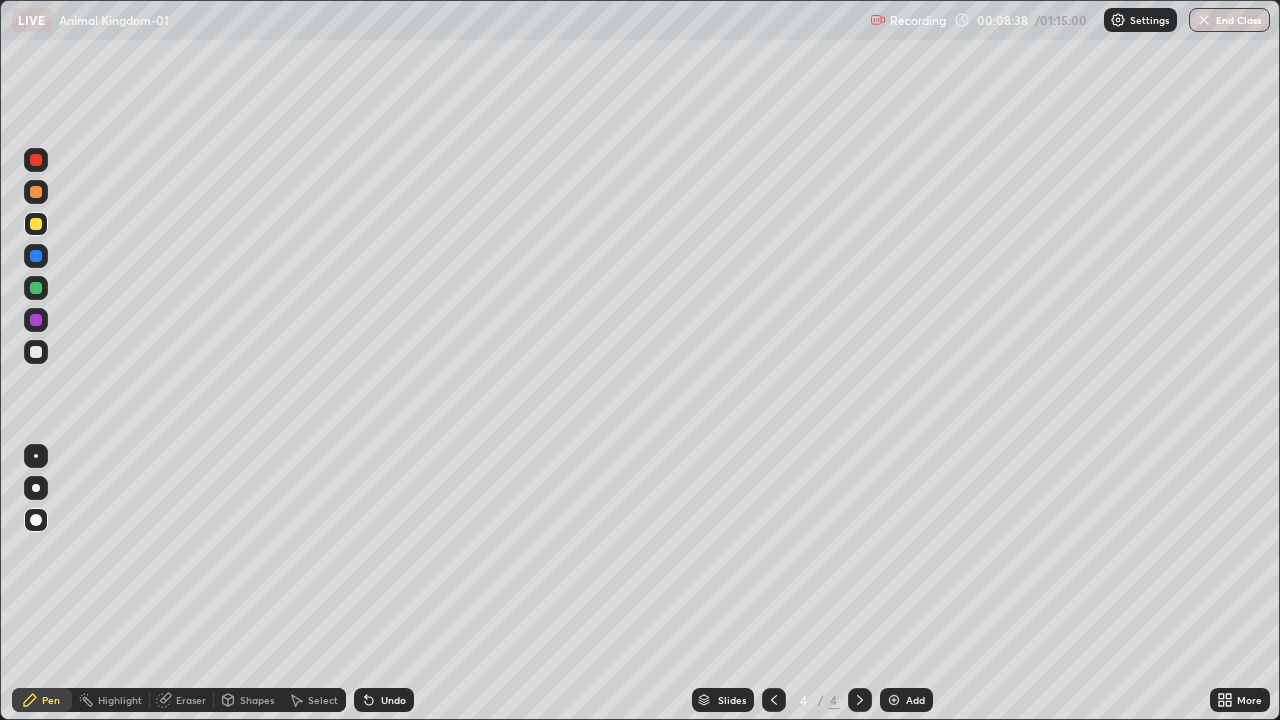 click at bounding box center (36, 352) 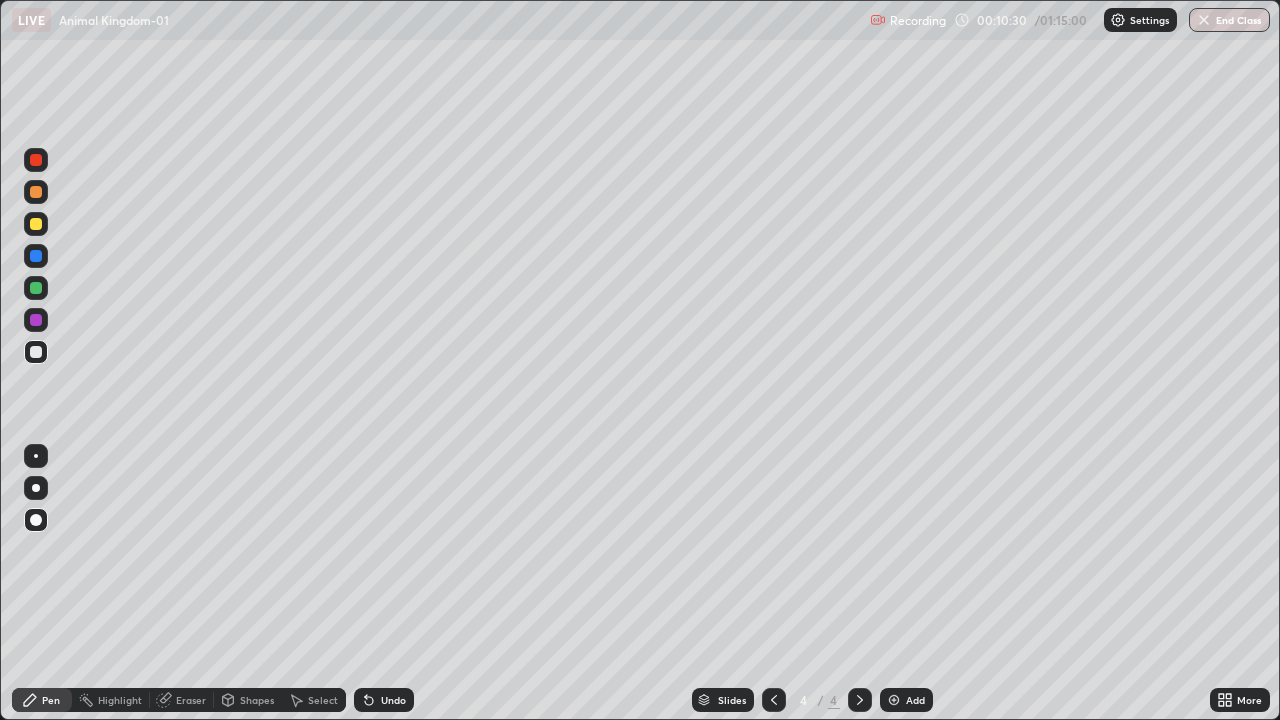 click on "Add" at bounding box center [906, 700] 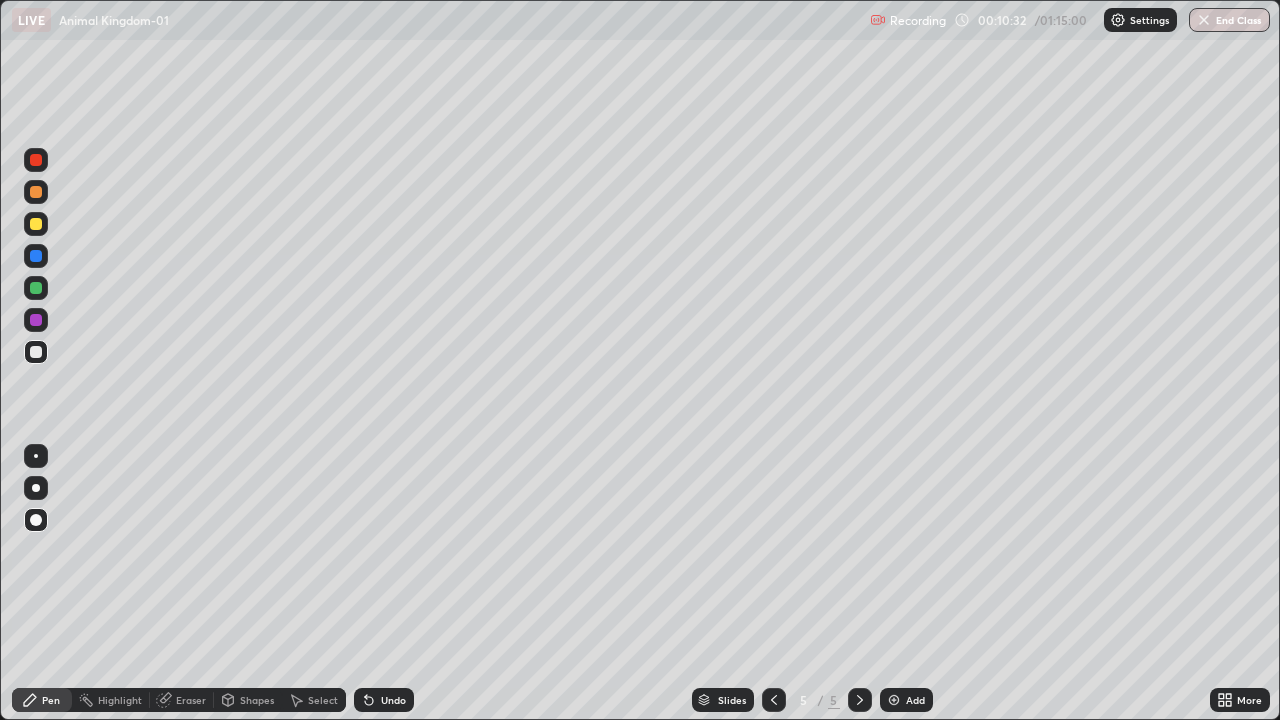 click at bounding box center (36, 288) 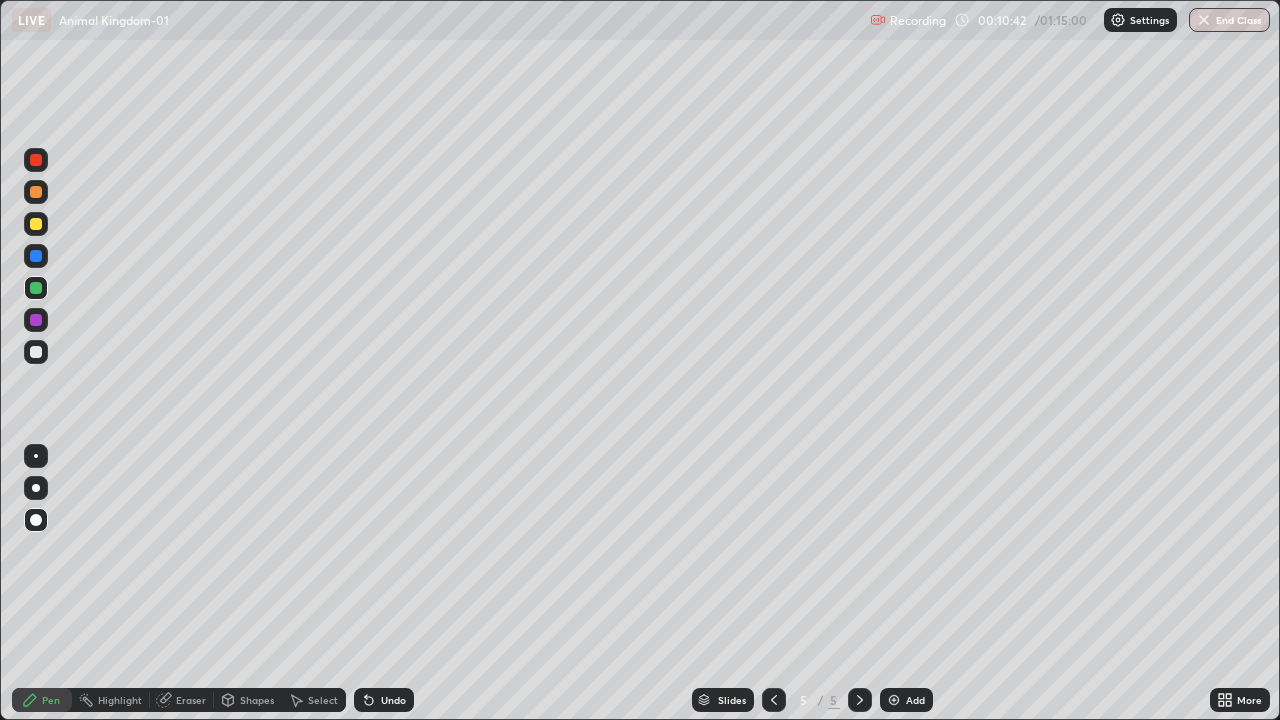 click at bounding box center (36, 352) 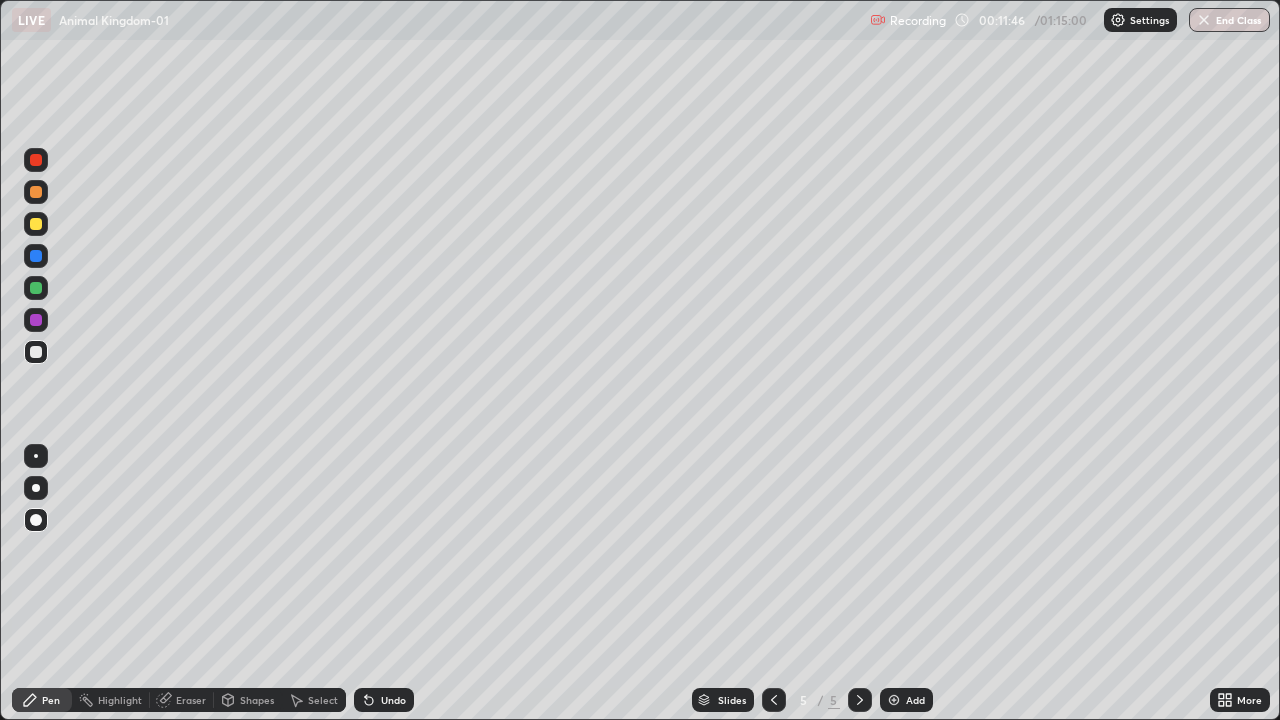 click on "More" at bounding box center (1249, 700) 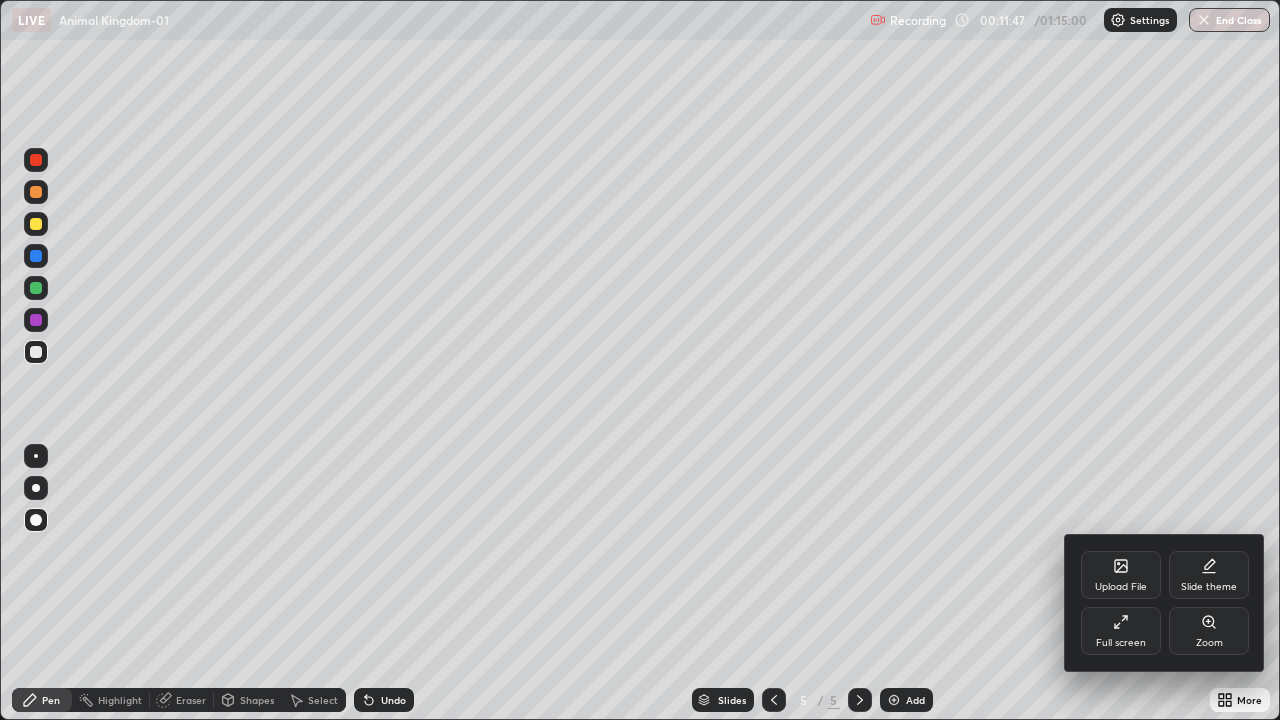 click on "Full screen" at bounding box center [1121, 643] 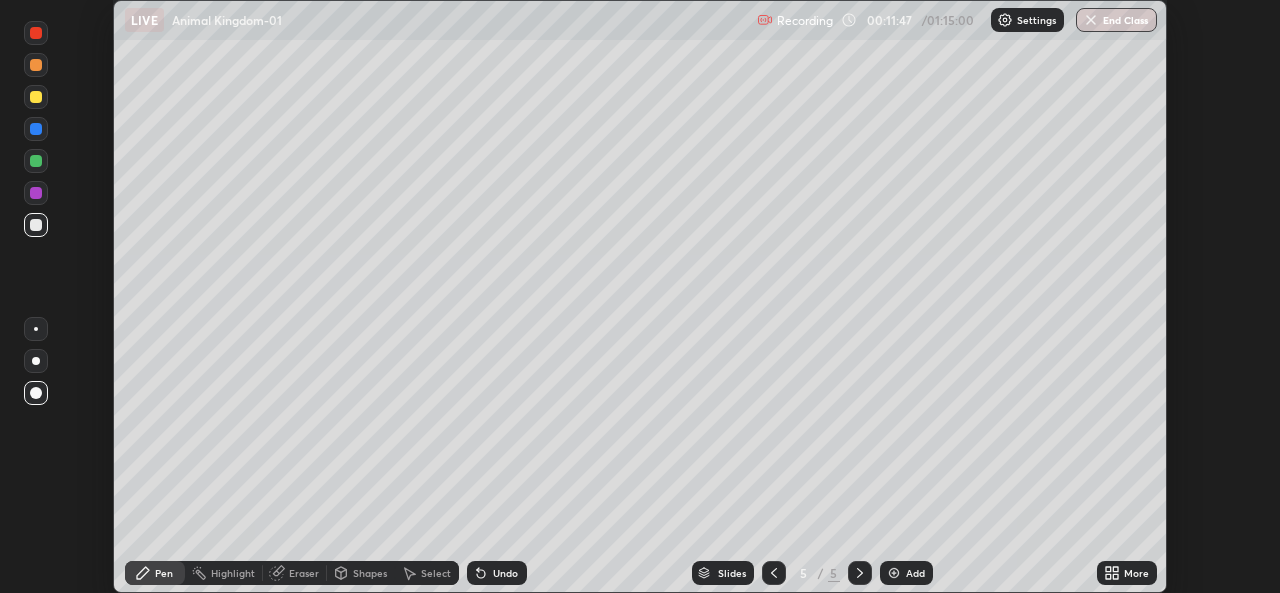 scroll, scrollTop: 593, scrollLeft: 1280, axis: both 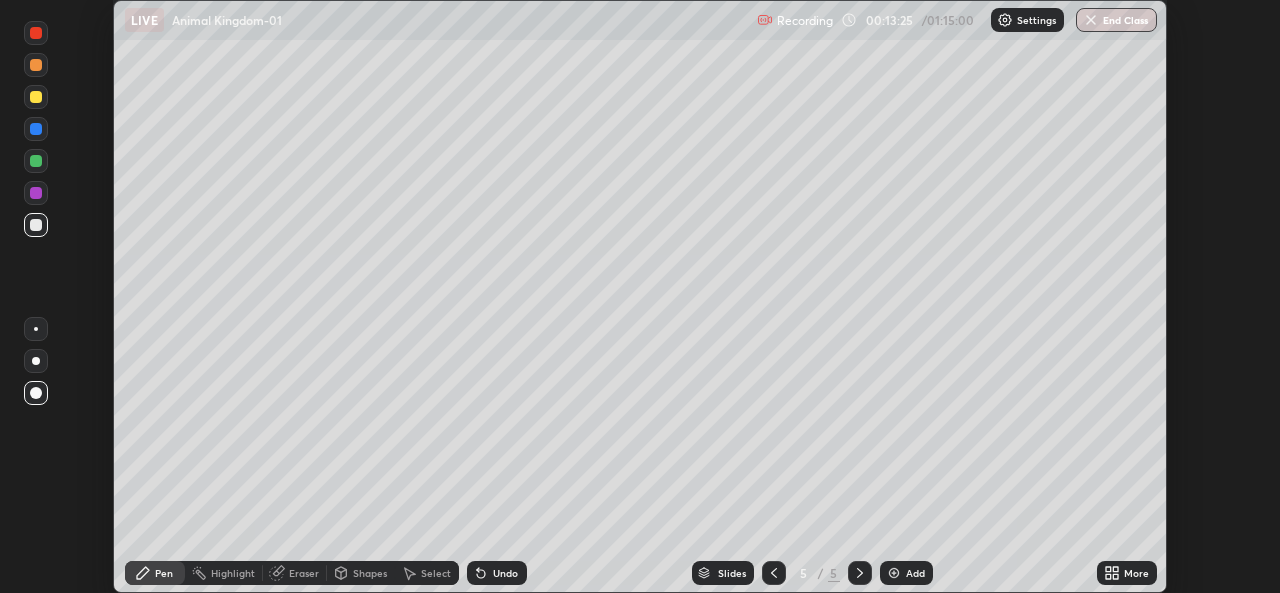 click at bounding box center (36, 193) 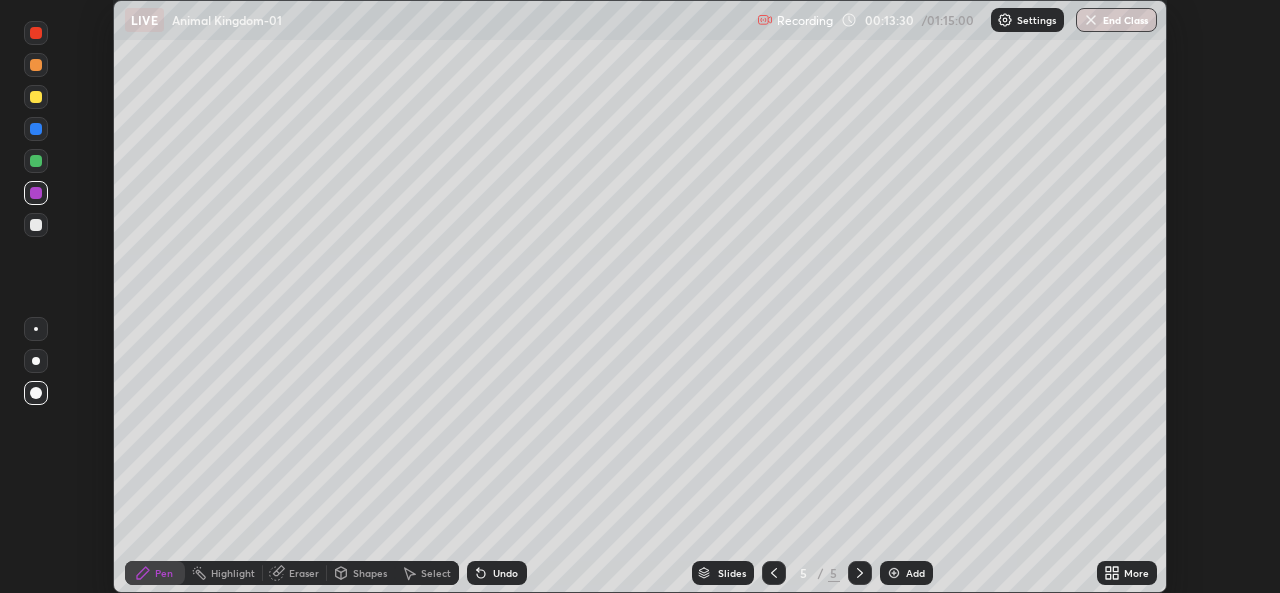 click at bounding box center [36, 225] 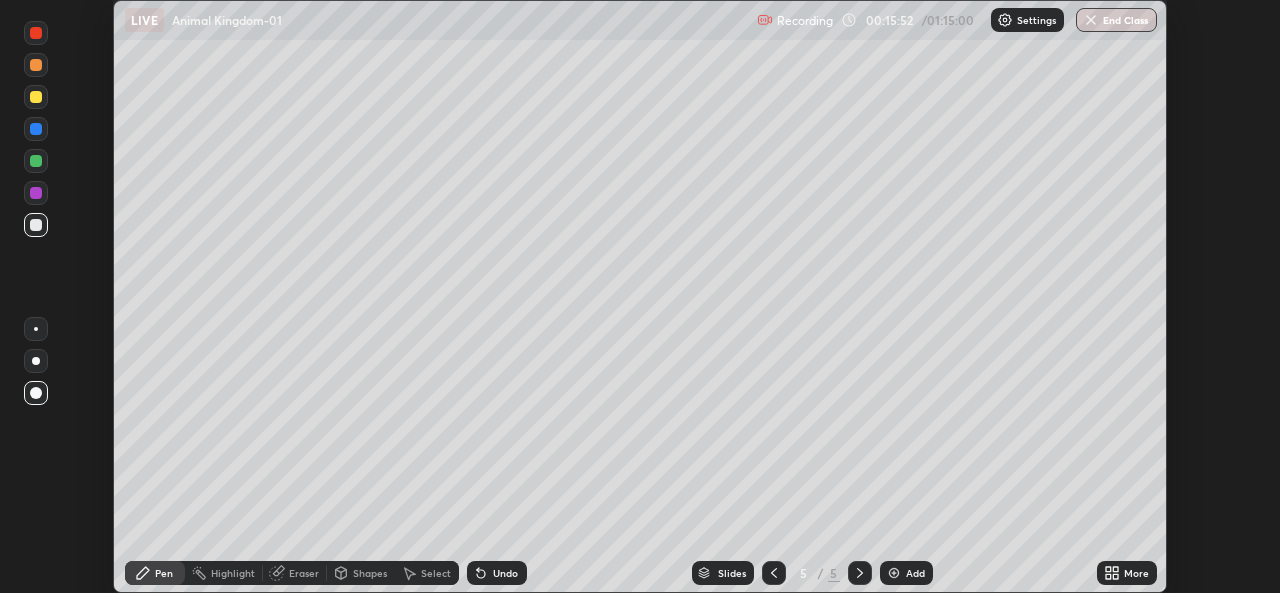 click at bounding box center (894, 573) 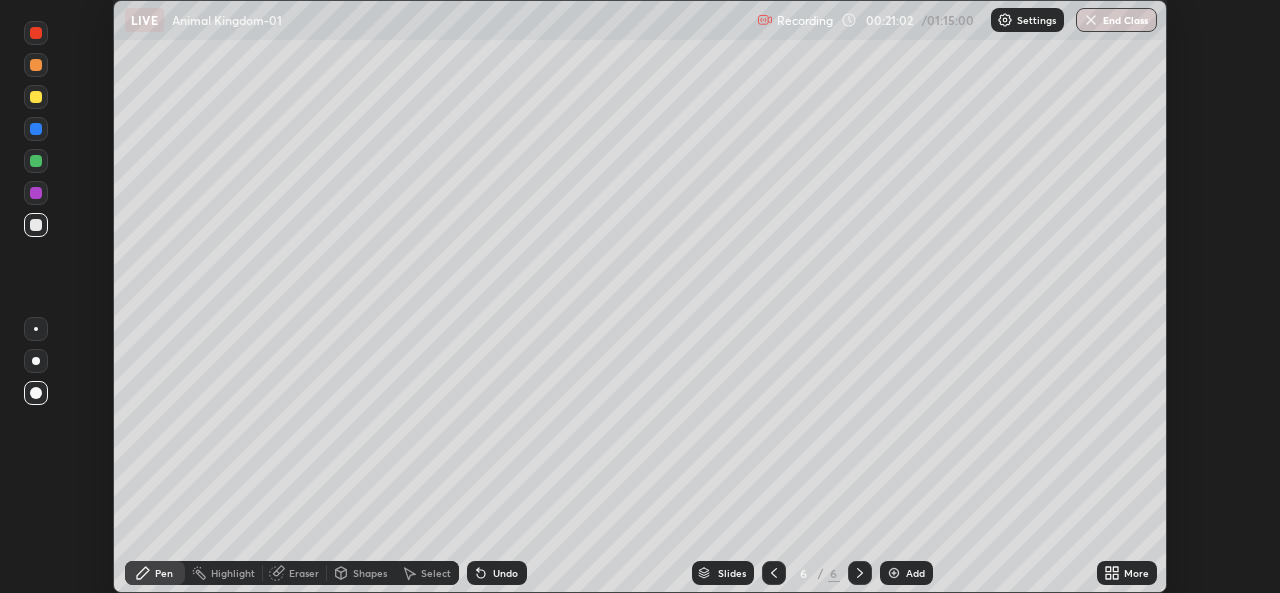 click on "Add" at bounding box center [906, 573] 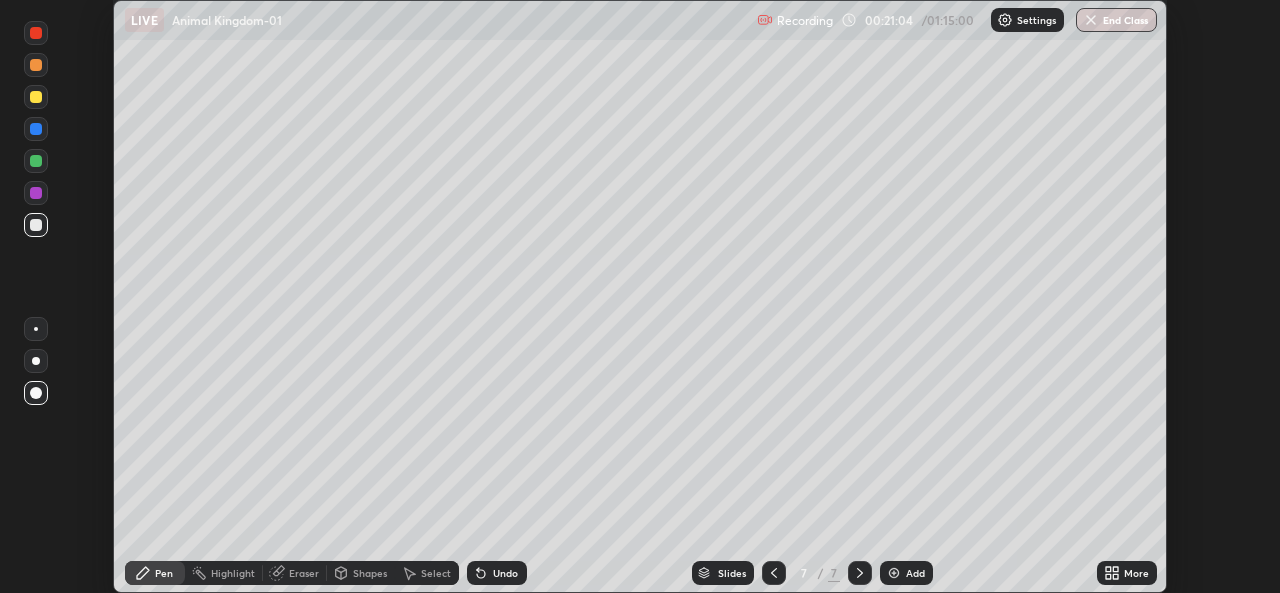 click 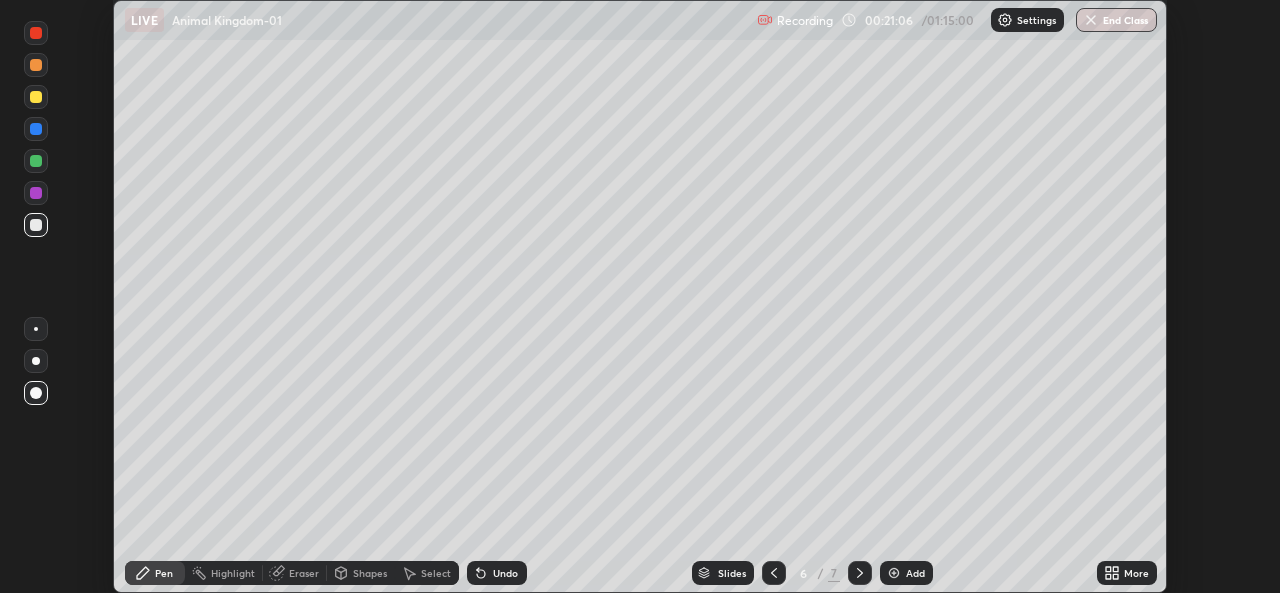 click 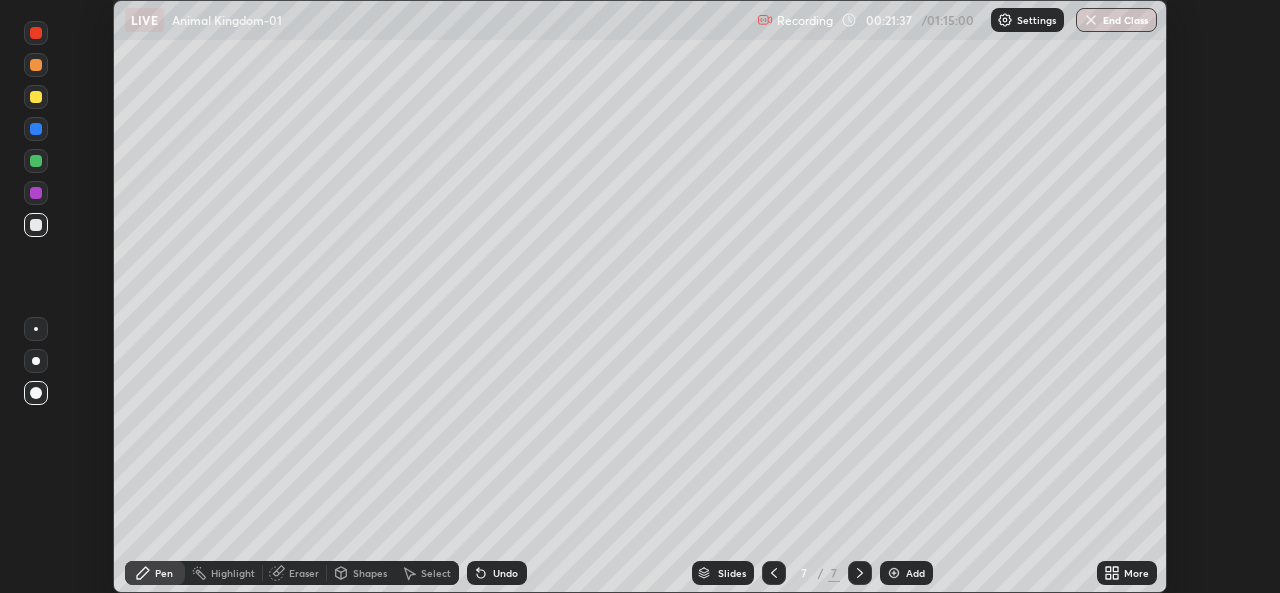 click on "Eraser" at bounding box center [304, 573] 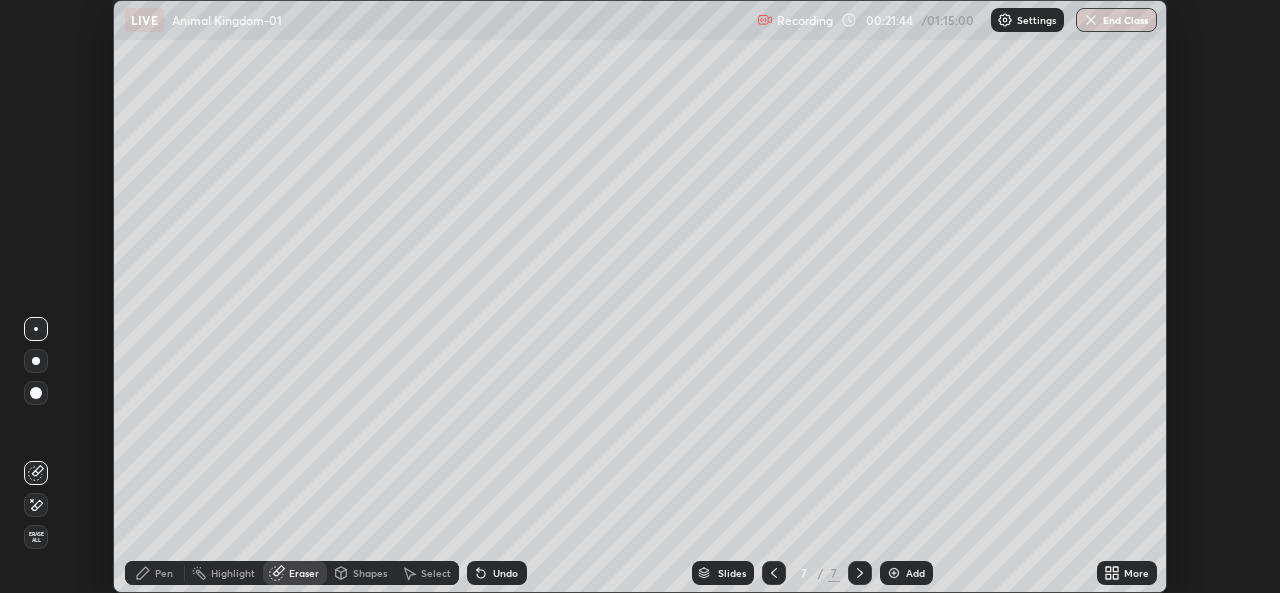 click on "Pen" at bounding box center (155, 573) 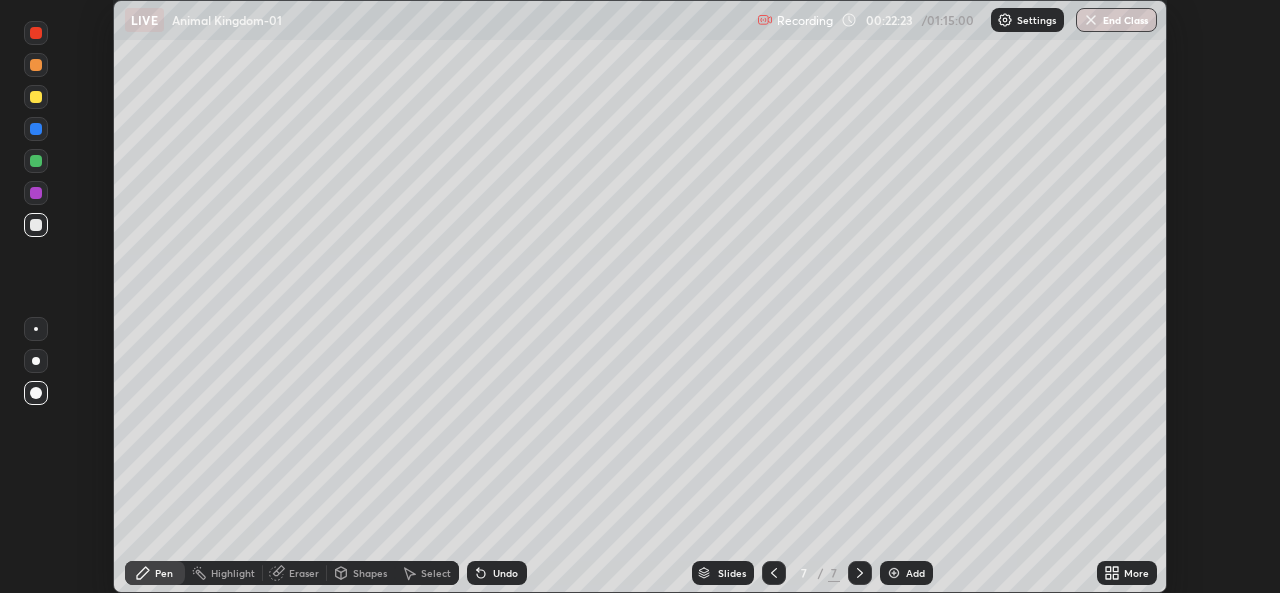 click at bounding box center [36, 97] 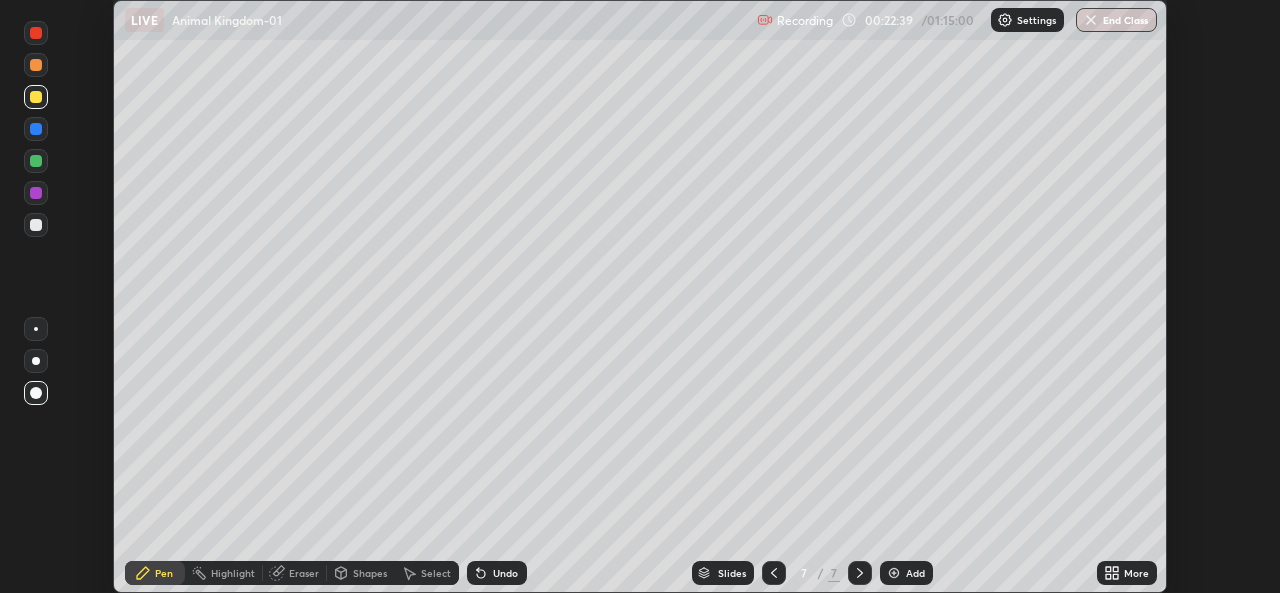 click at bounding box center [36, 225] 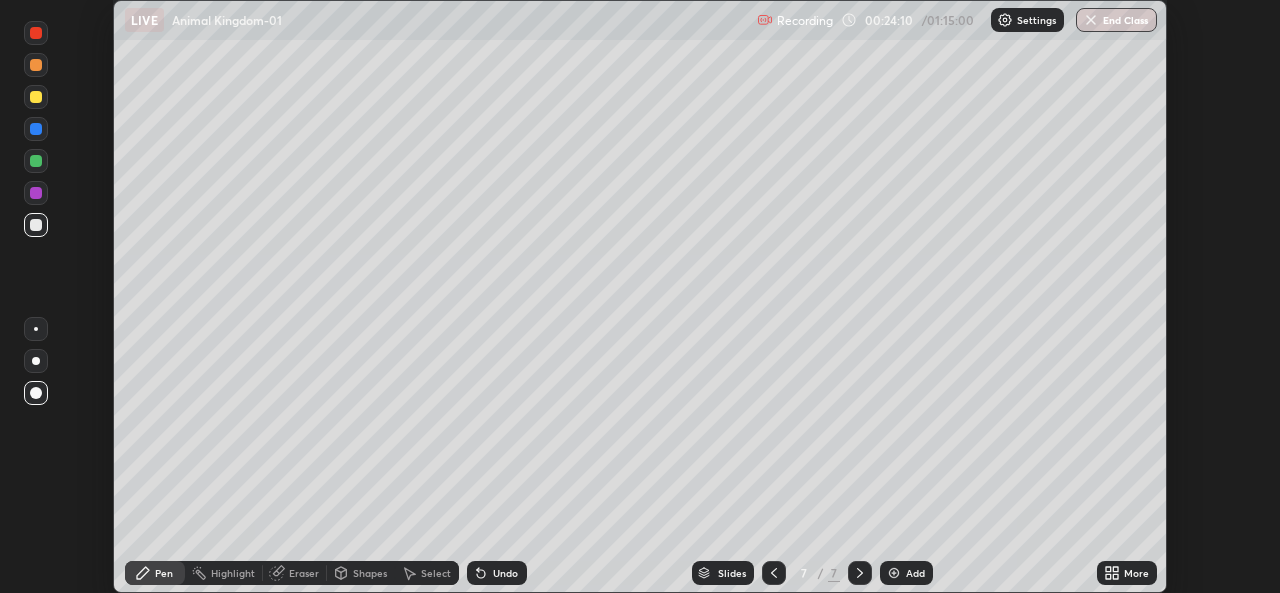 click on "Eraser" at bounding box center (304, 573) 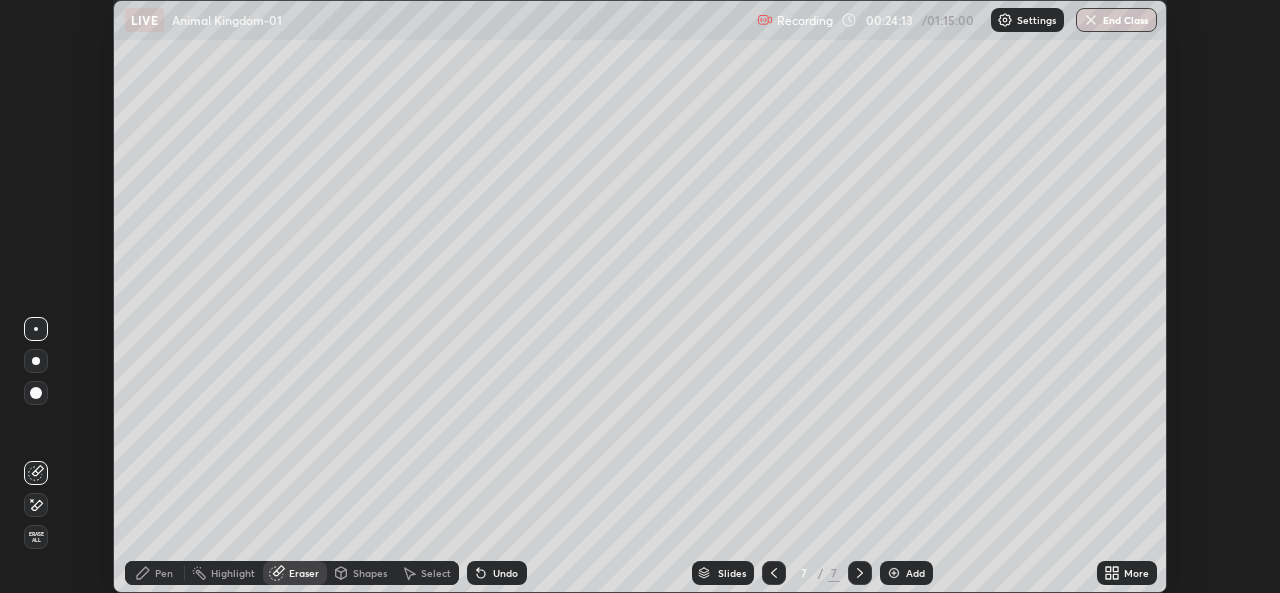 click on "Pen" at bounding box center [164, 573] 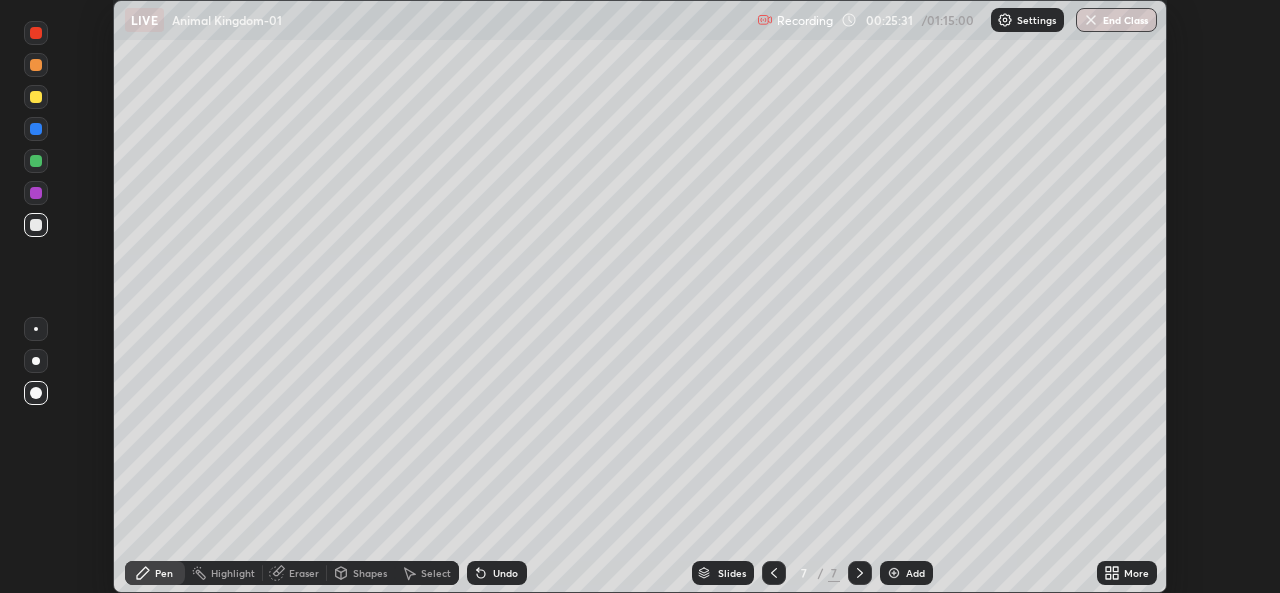 click at bounding box center [894, 573] 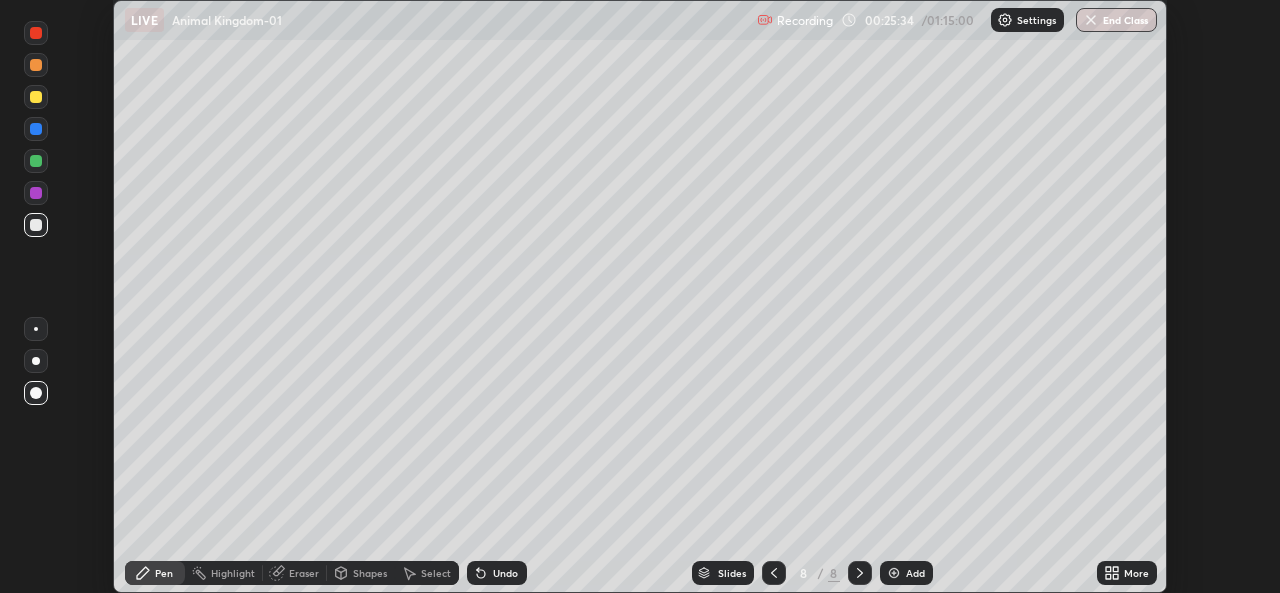 click 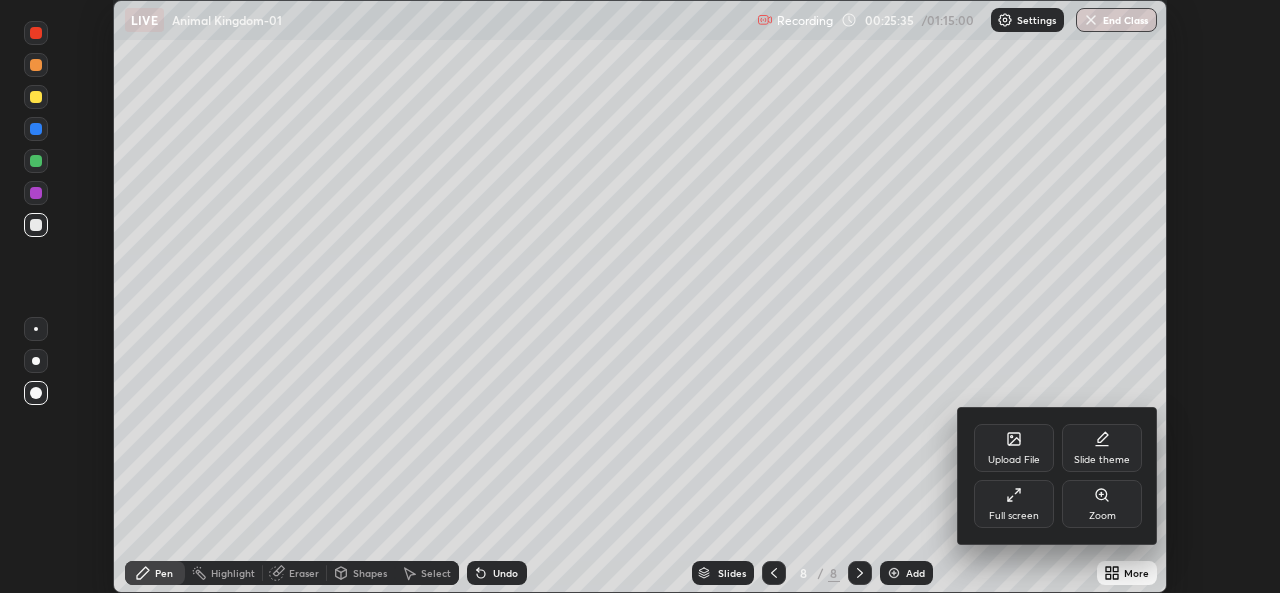 click on "Full screen" at bounding box center [1014, 516] 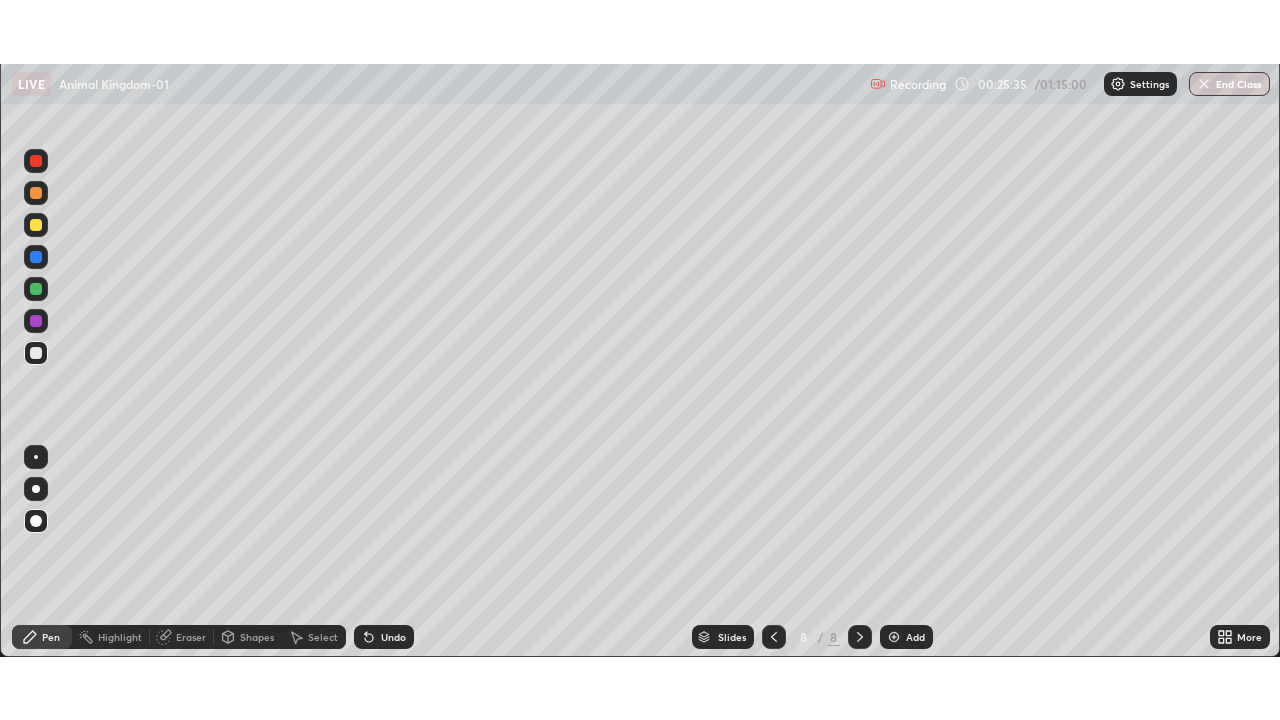 scroll, scrollTop: 99280, scrollLeft: 98720, axis: both 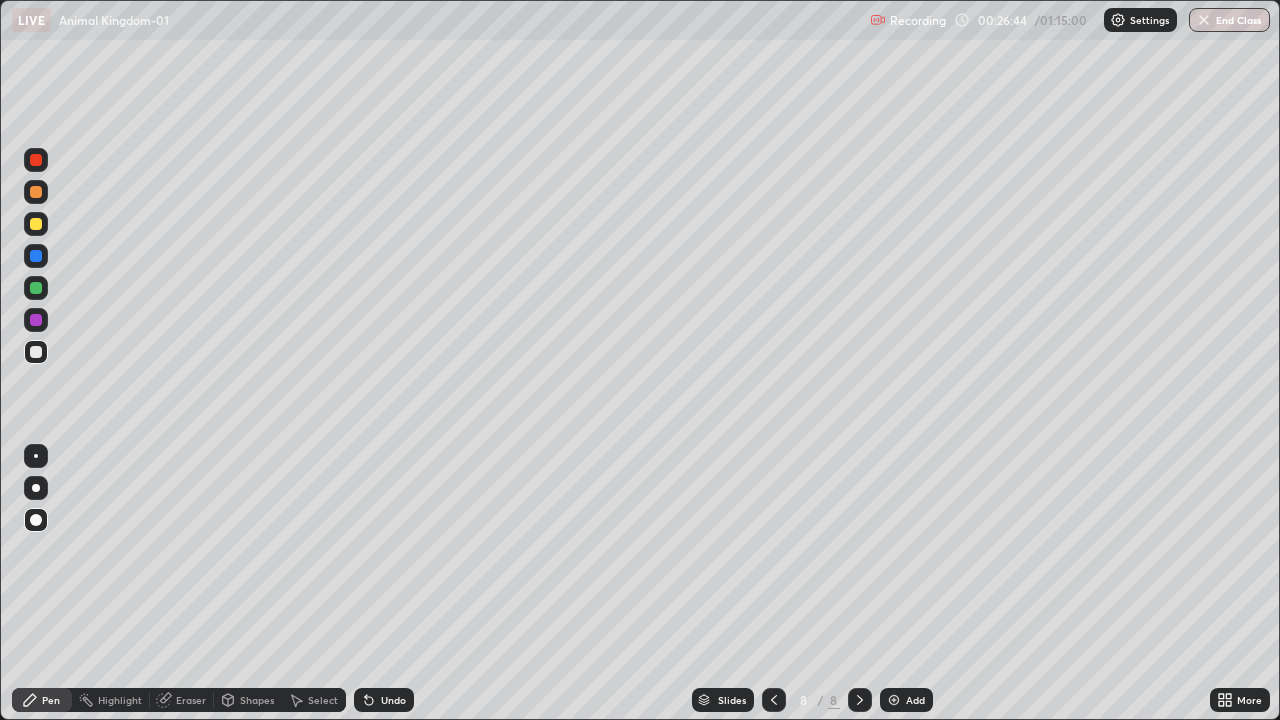 click 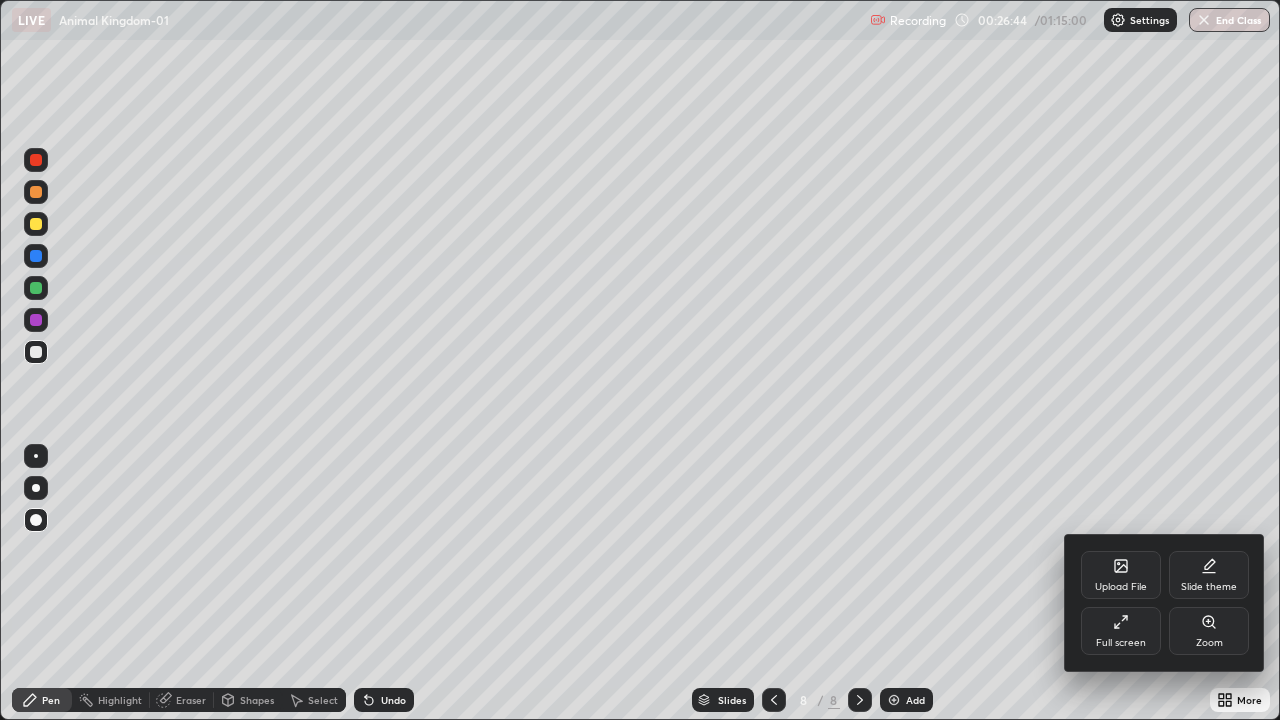 click on "Full screen" at bounding box center (1121, 643) 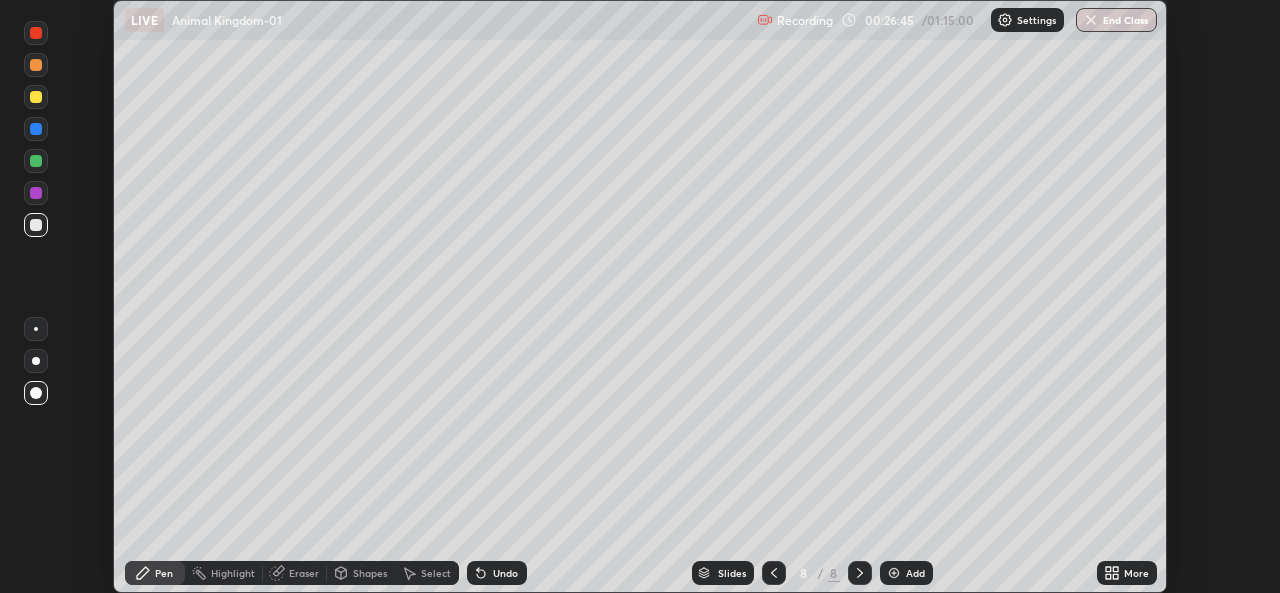 scroll, scrollTop: 593, scrollLeft: 1280, axis: both 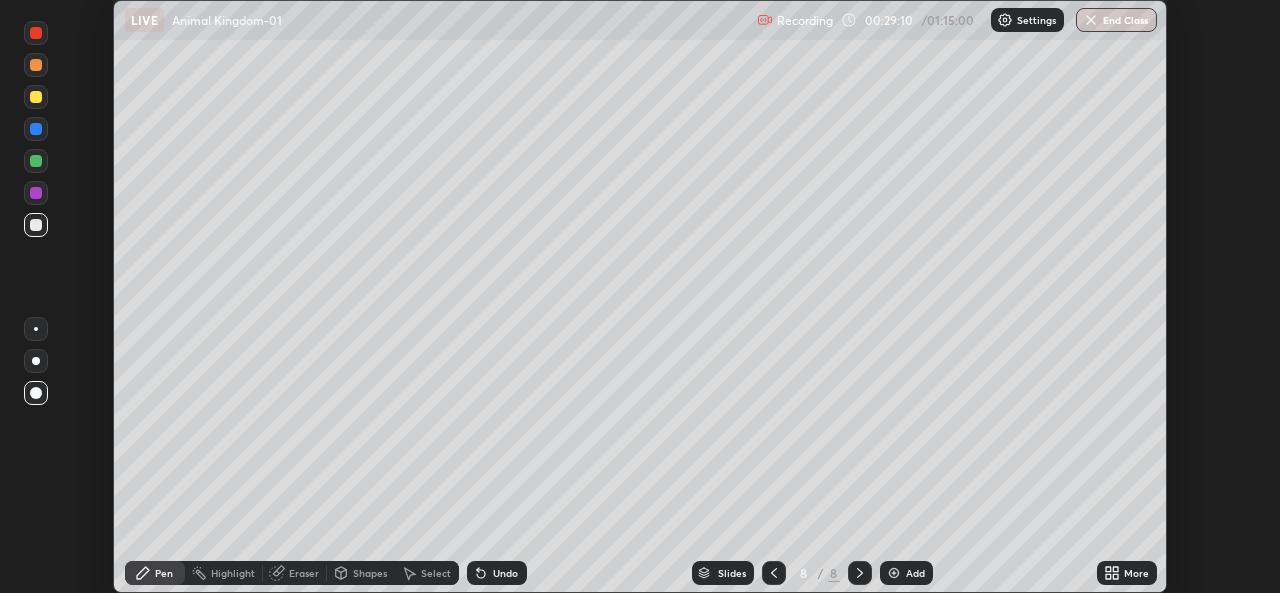 click at bounding box center [36, 97] 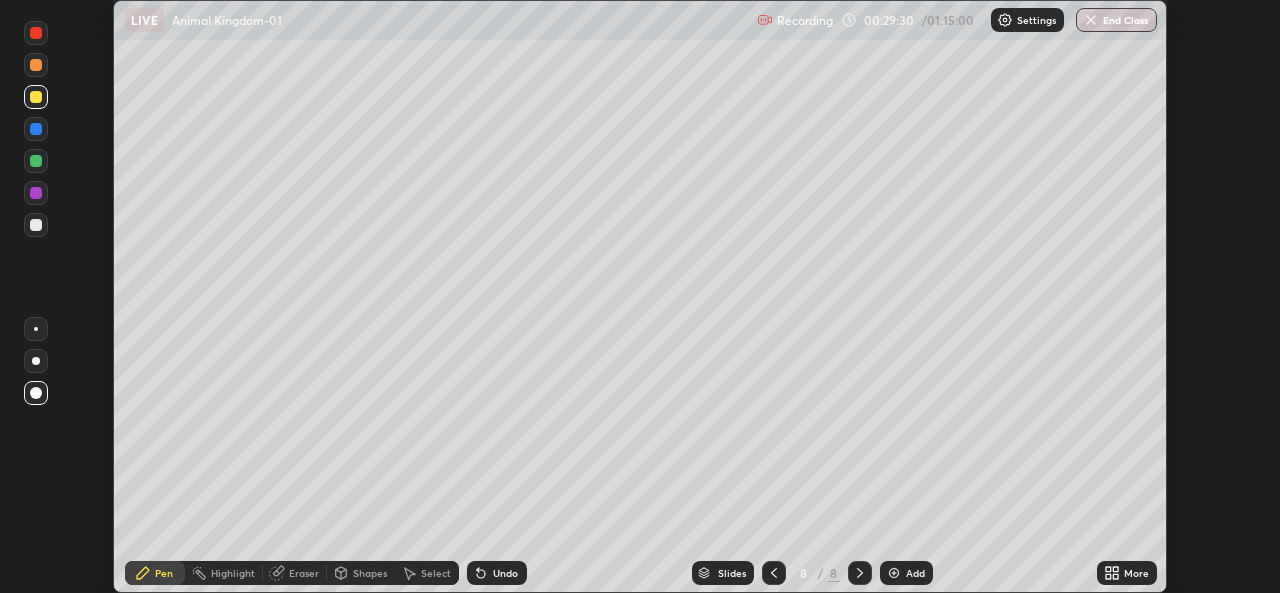 click at bounding box center (36, 225) 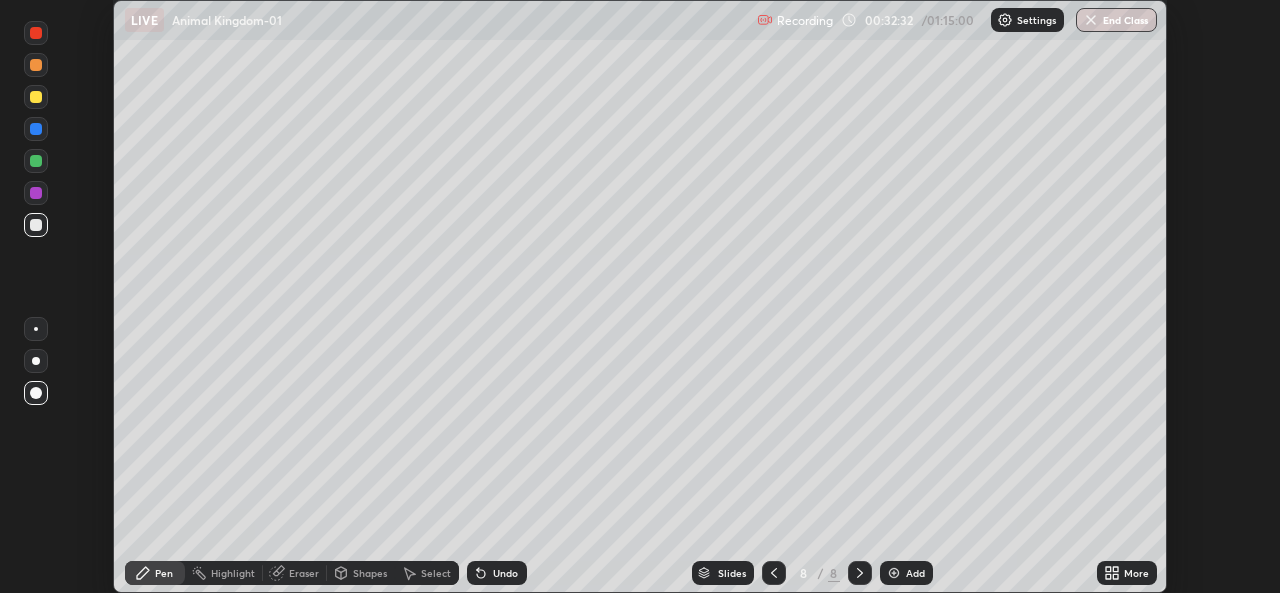 click at bounding box center (894, 573) 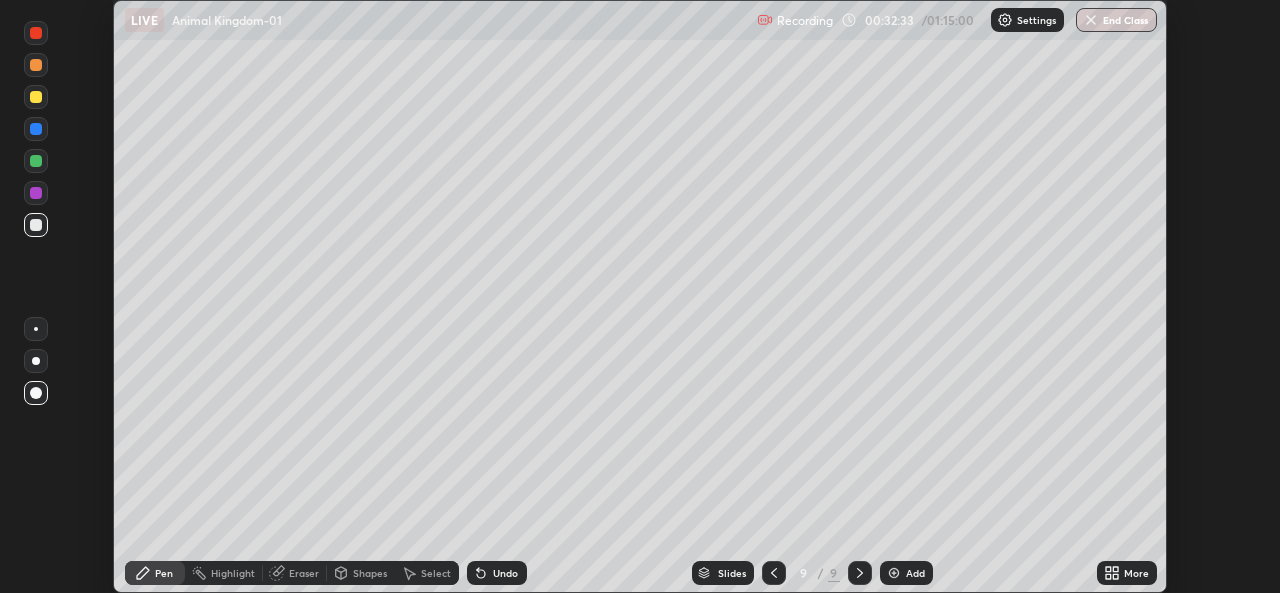 click 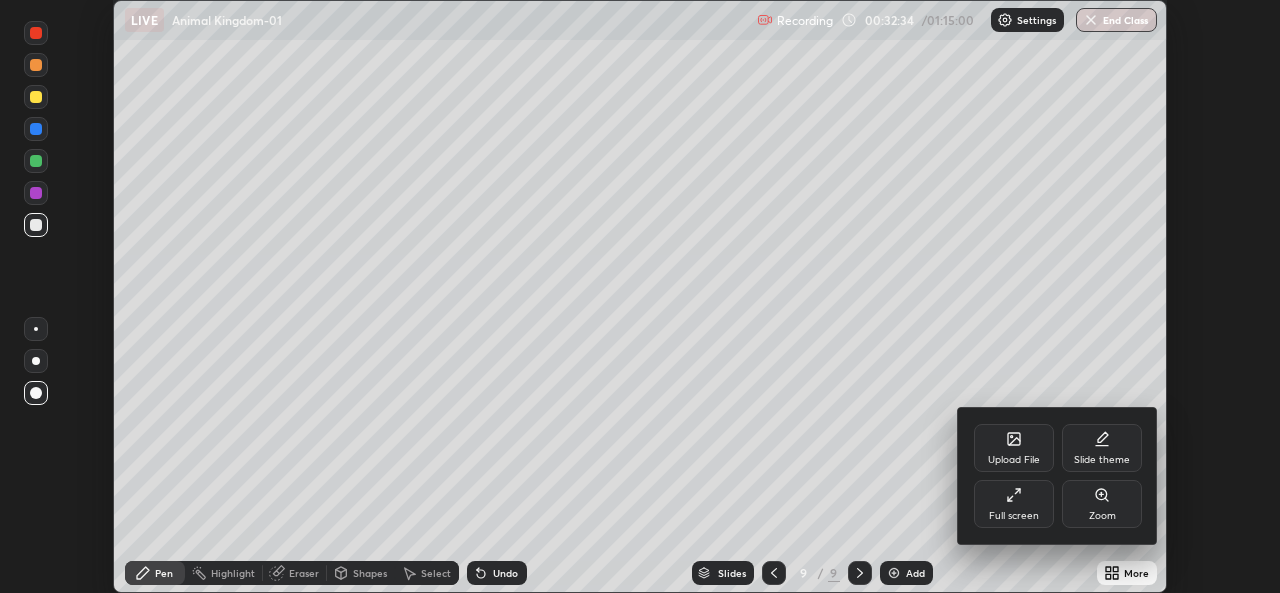 click on "Full screen" at bounding box center [1014, 504] 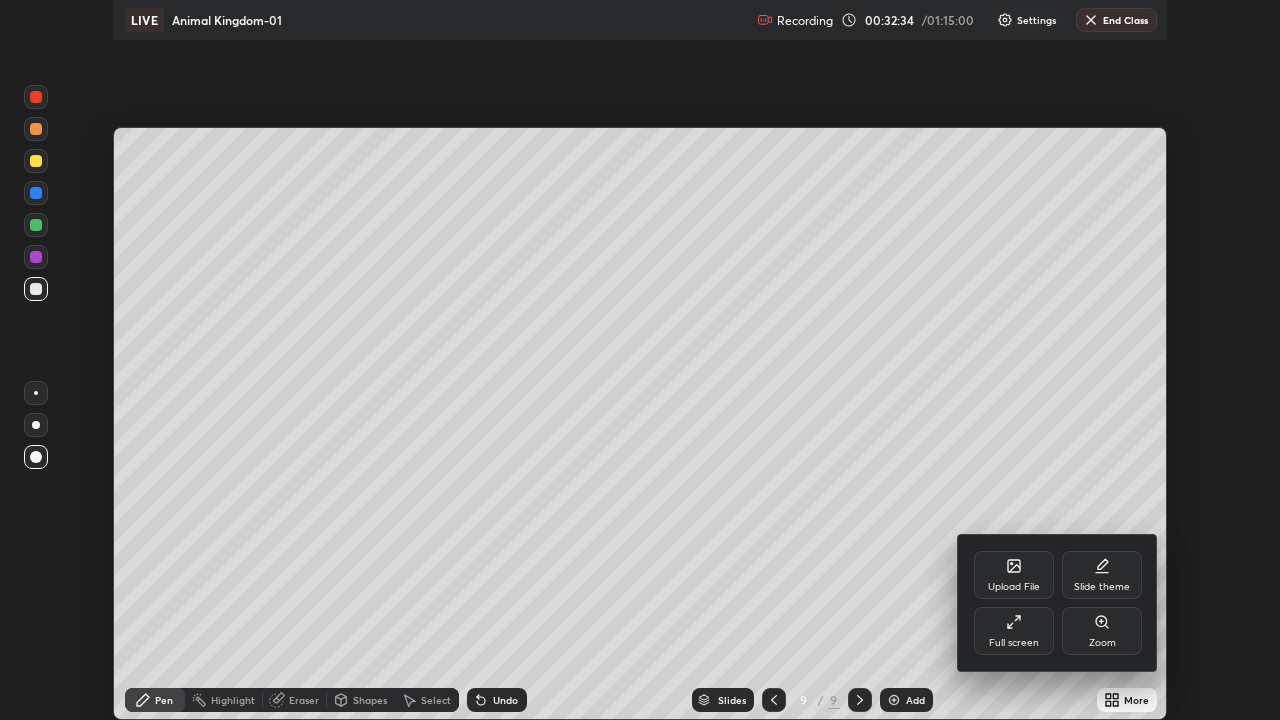 scroll, scrollTop: 99280, scrollLeft: 98720, axis: both 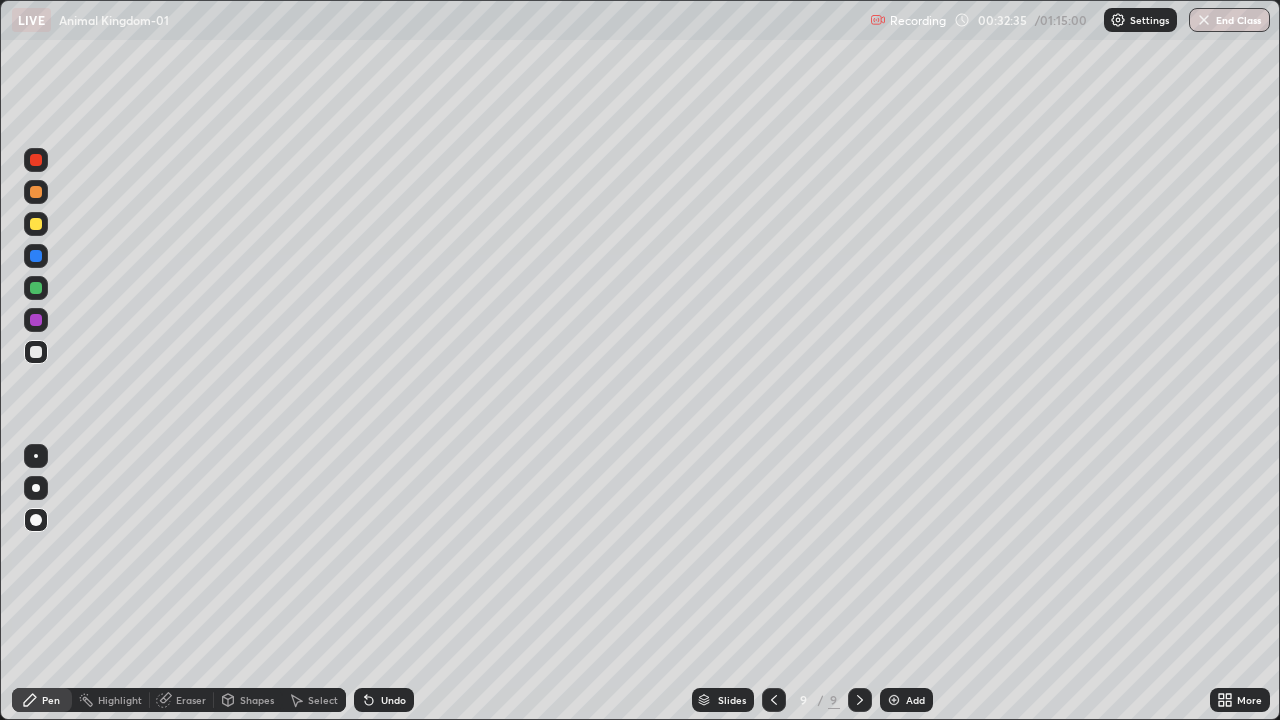 click at bounding box center (36, 224) 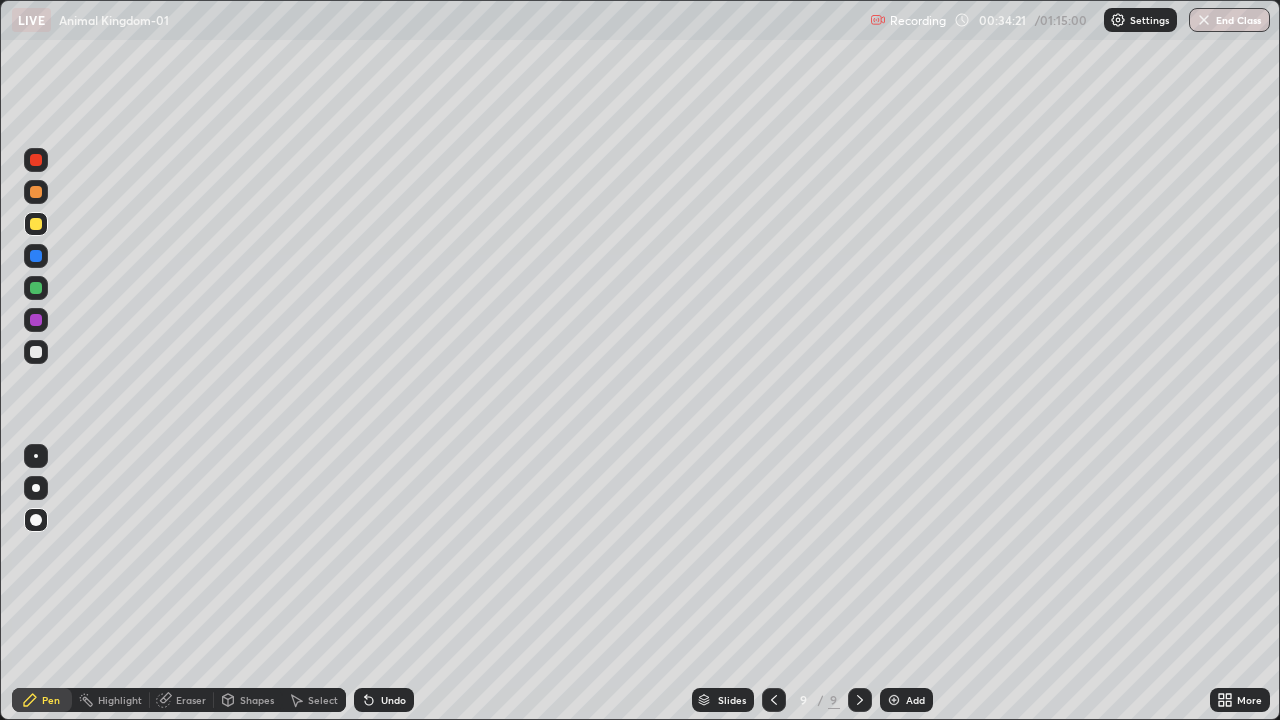 click at bounding box center [36, 352] 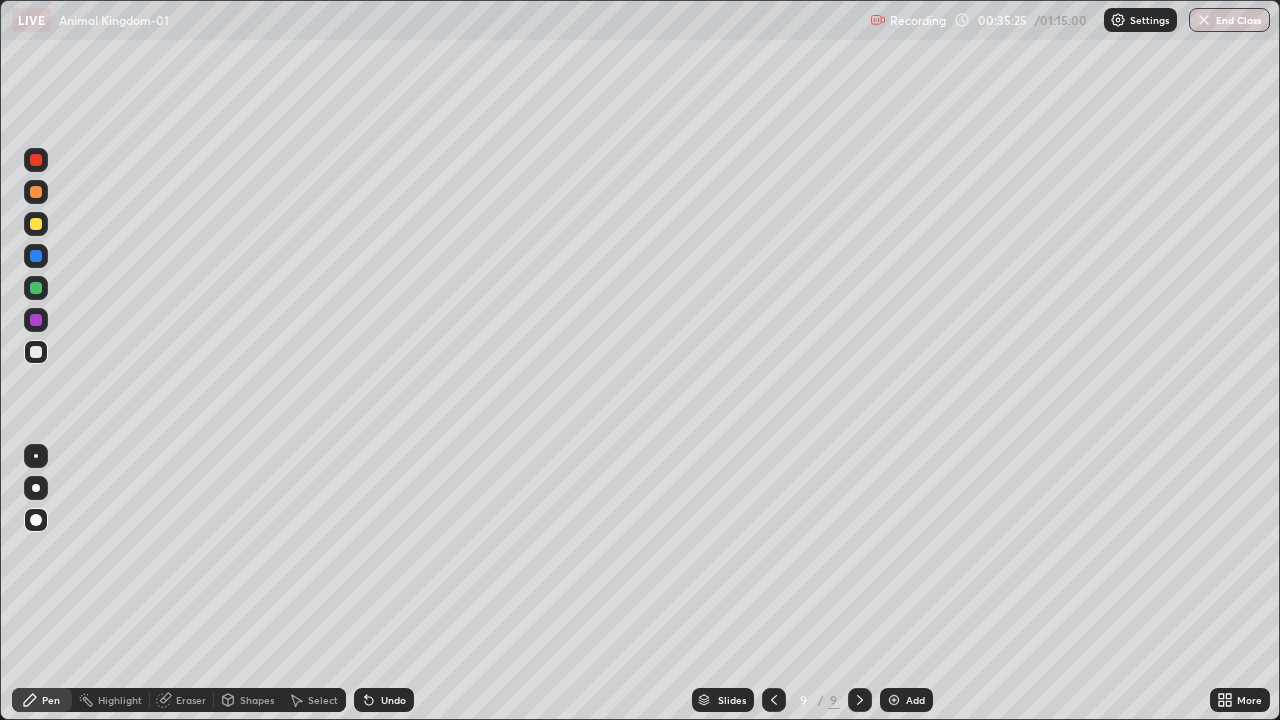 click at bounding box center (36, 288) 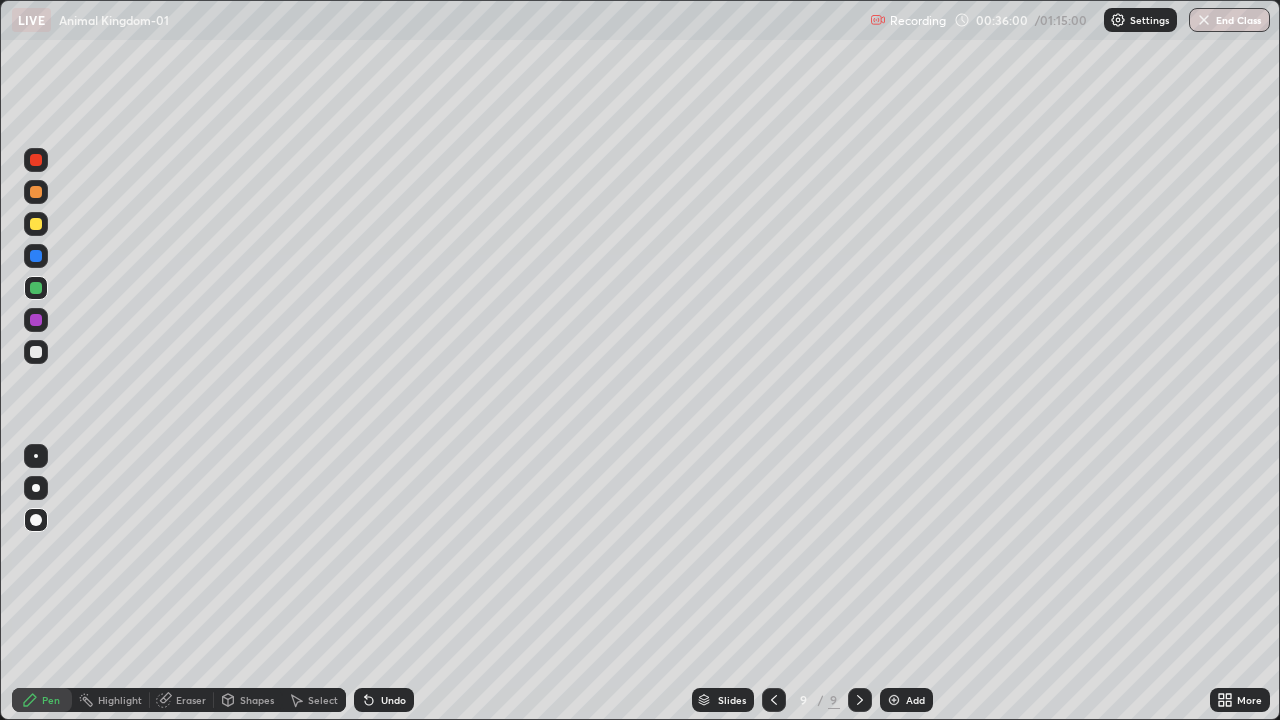 click at bounding box center (36, 224) 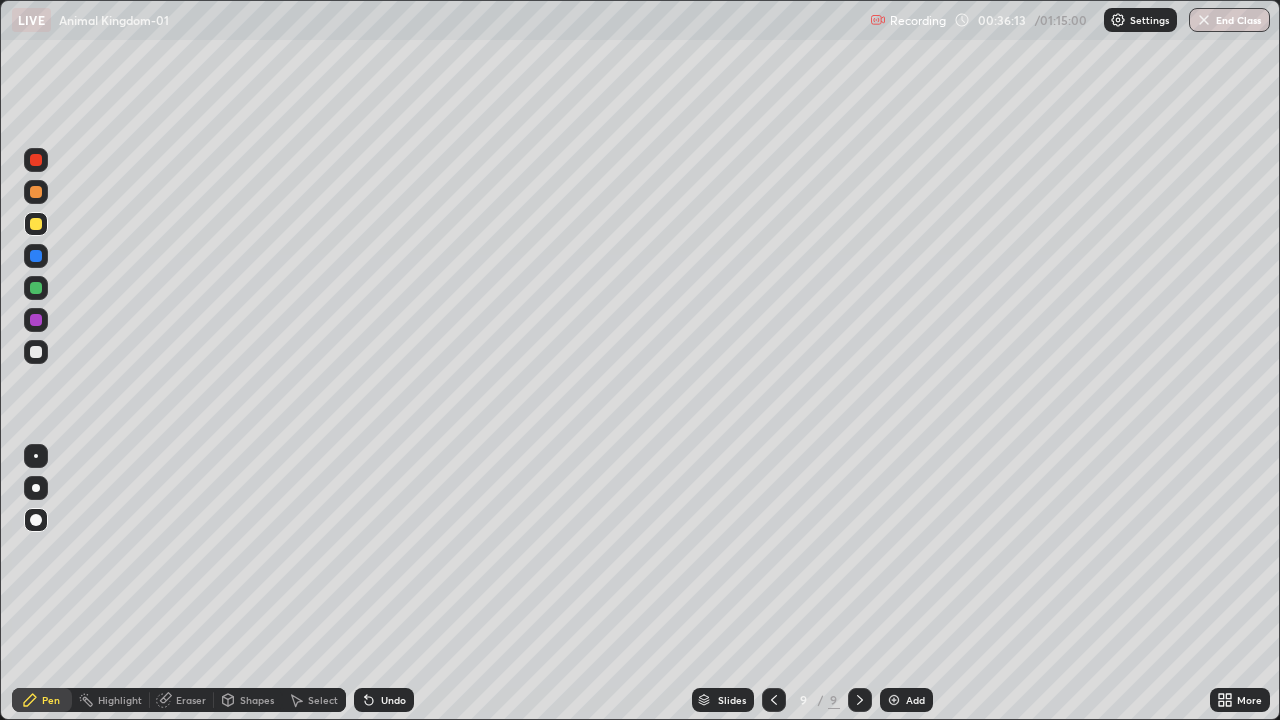 click at bounding box center [894, 700] 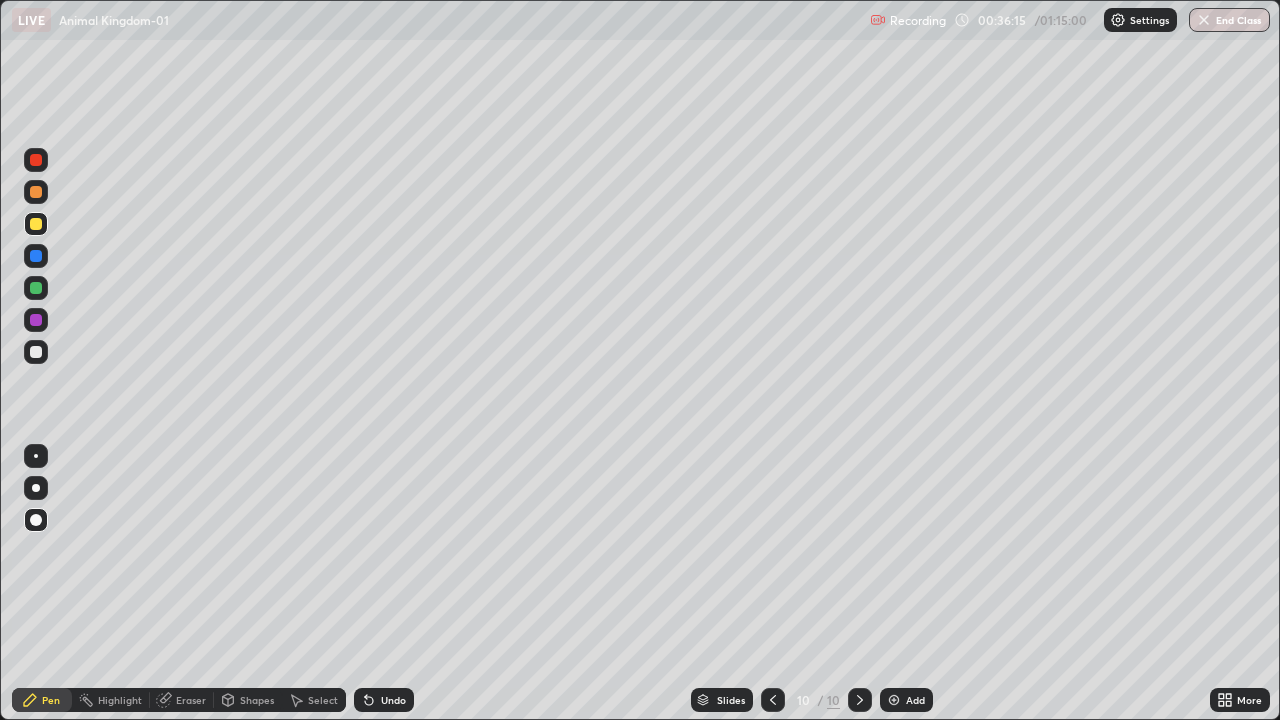 click at bounding box center [36, 288] 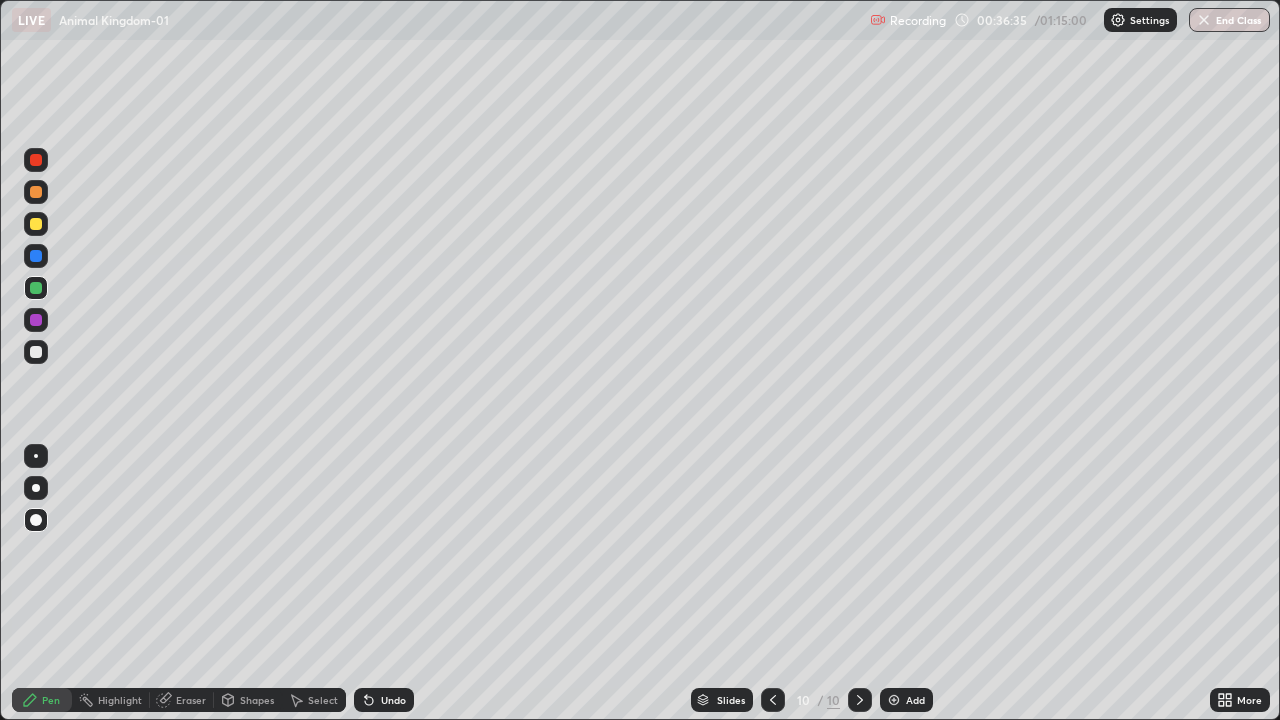 click at bounding box center (36, 256) 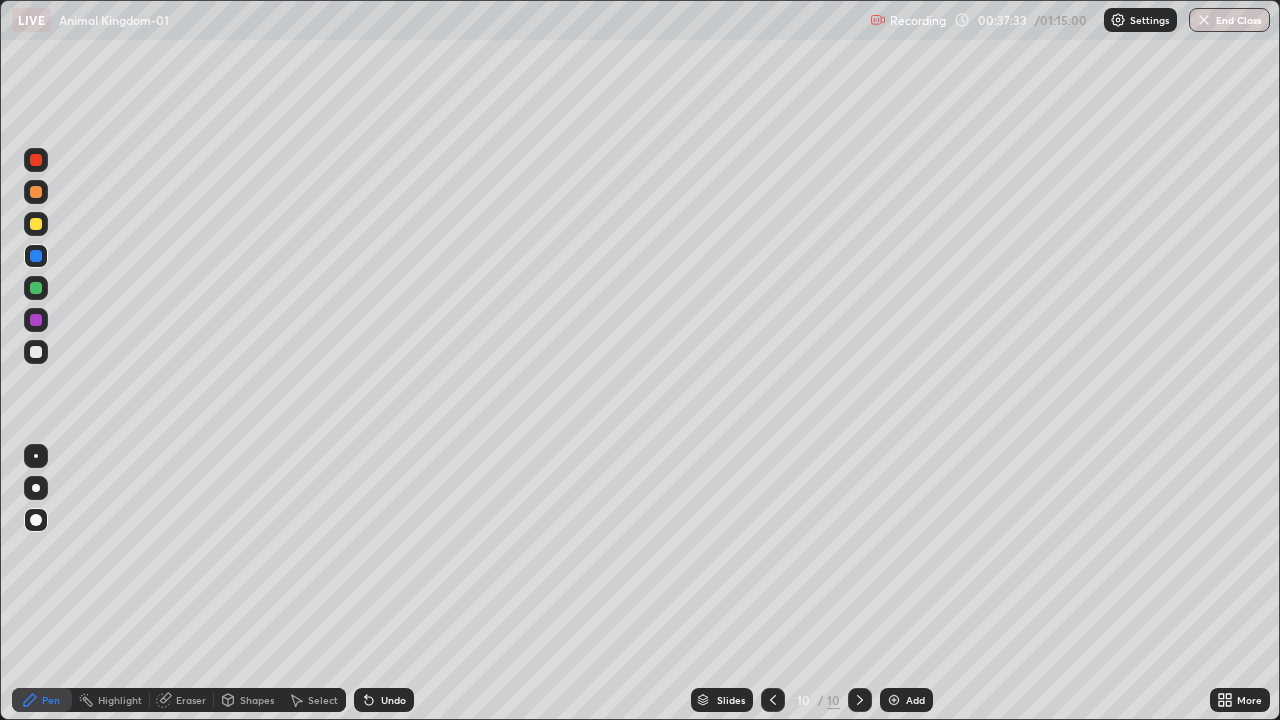 click at bounding box center [773, 700] 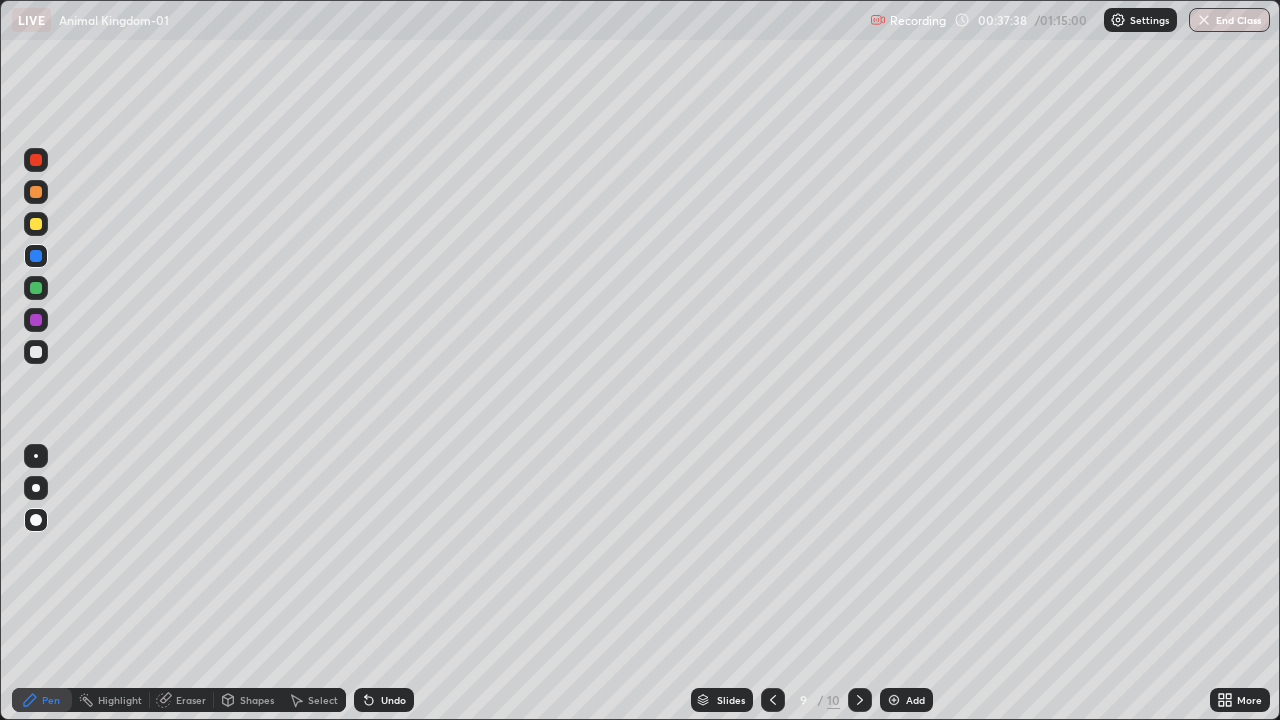 click at bounding box center [860, 700] 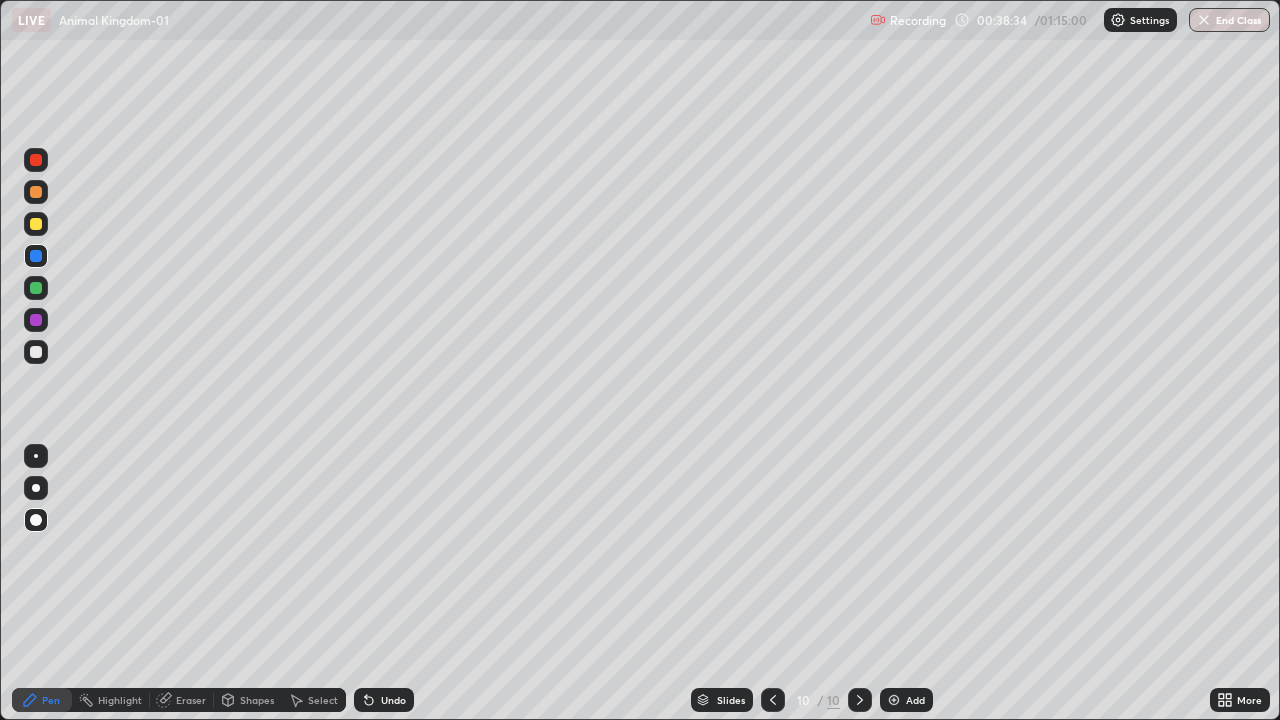 click at bounding box center [36, 288] 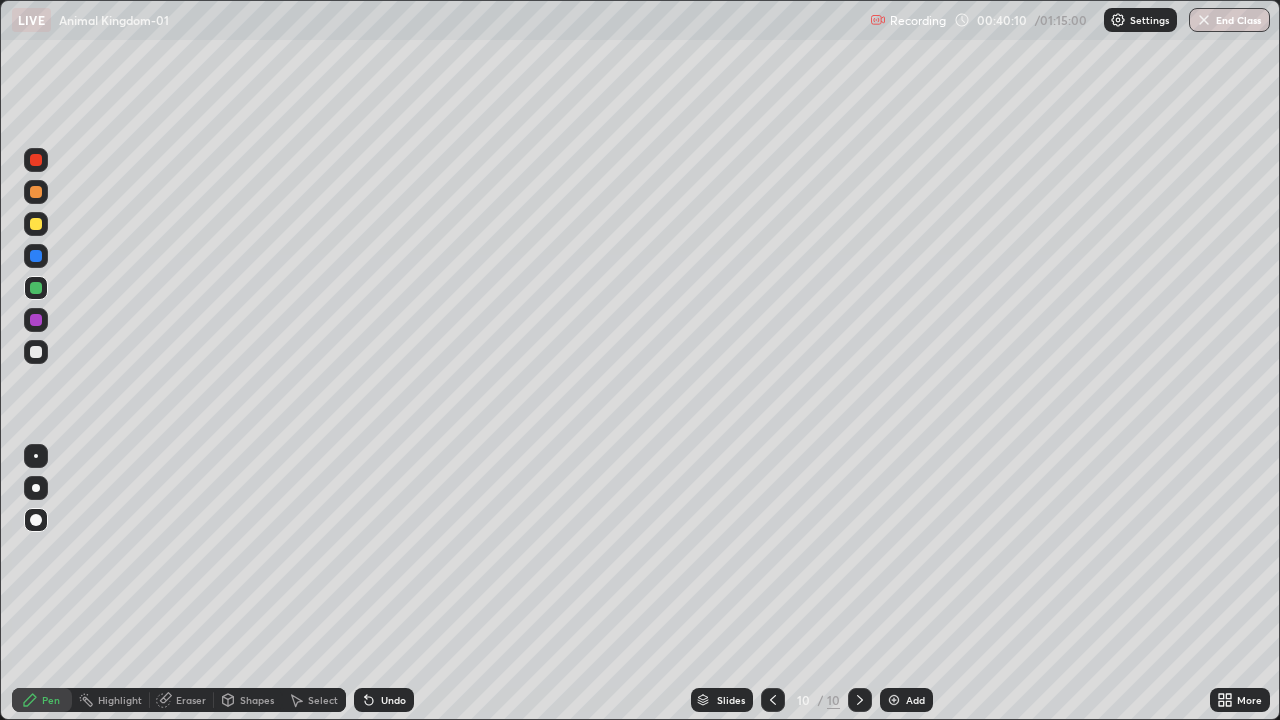 click at bounding box center (36, 320) 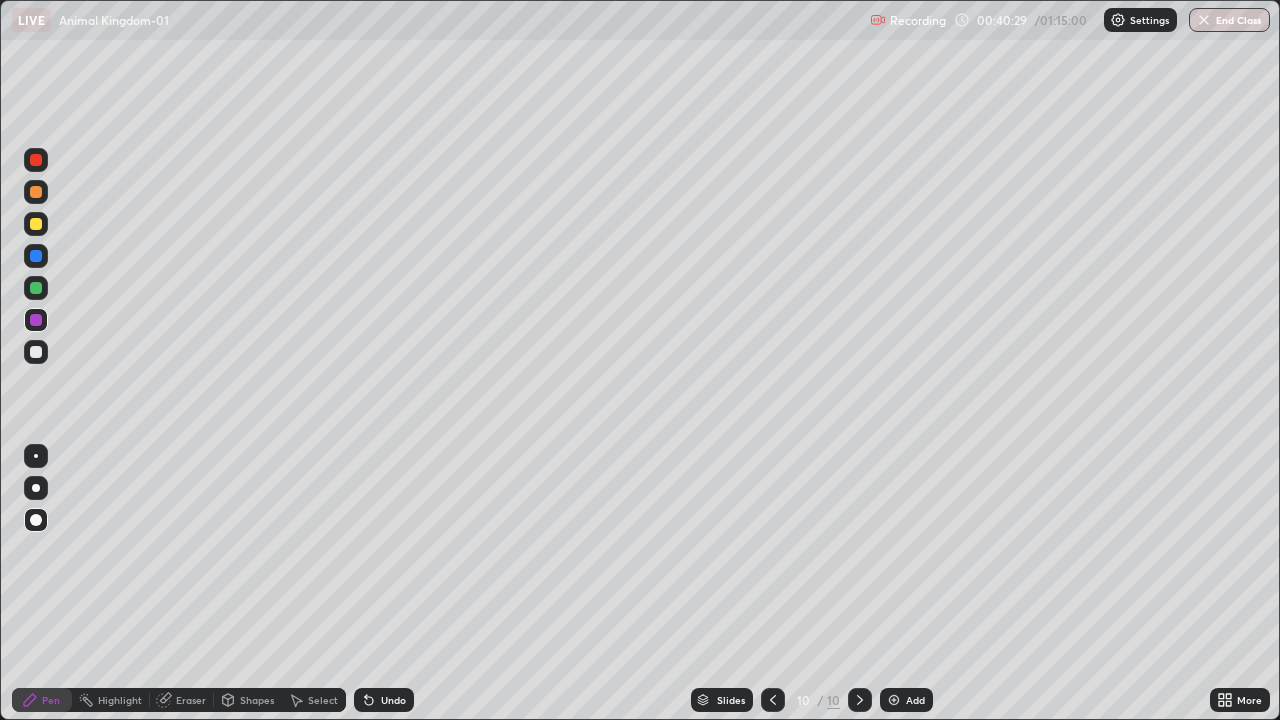 click at bounding box center (36, 288) 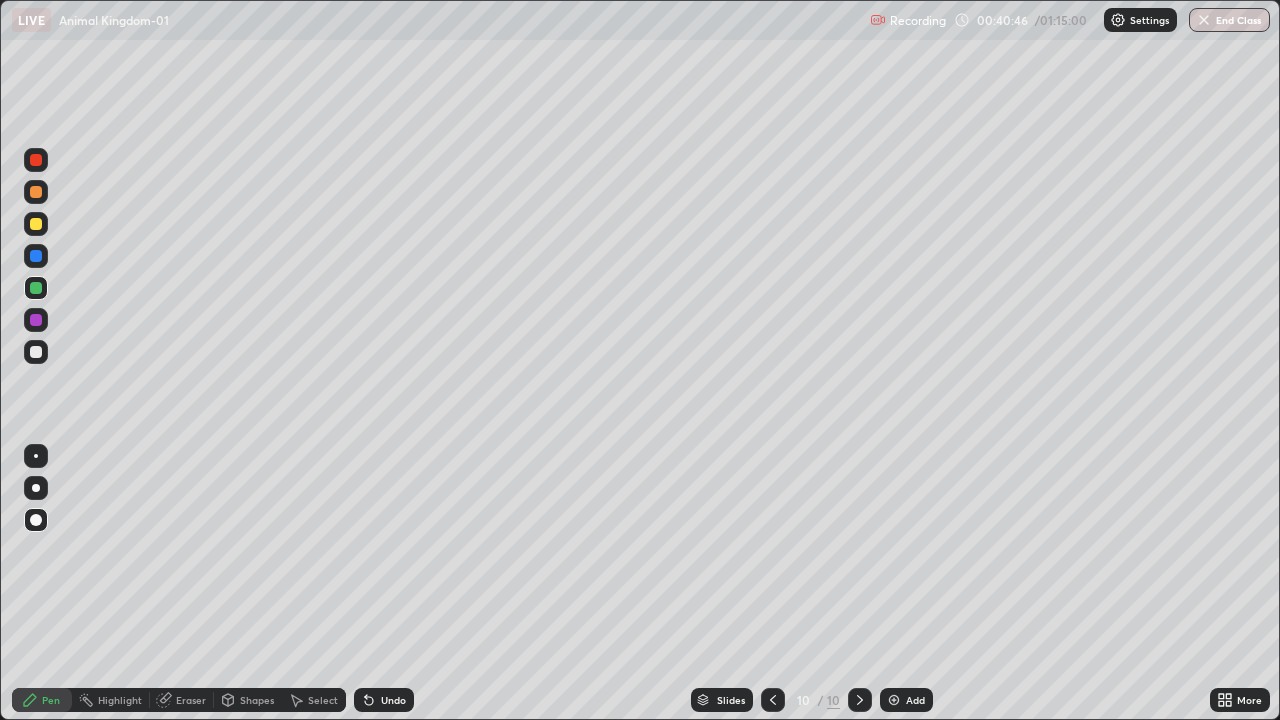 click at bounding box center [36, 320] 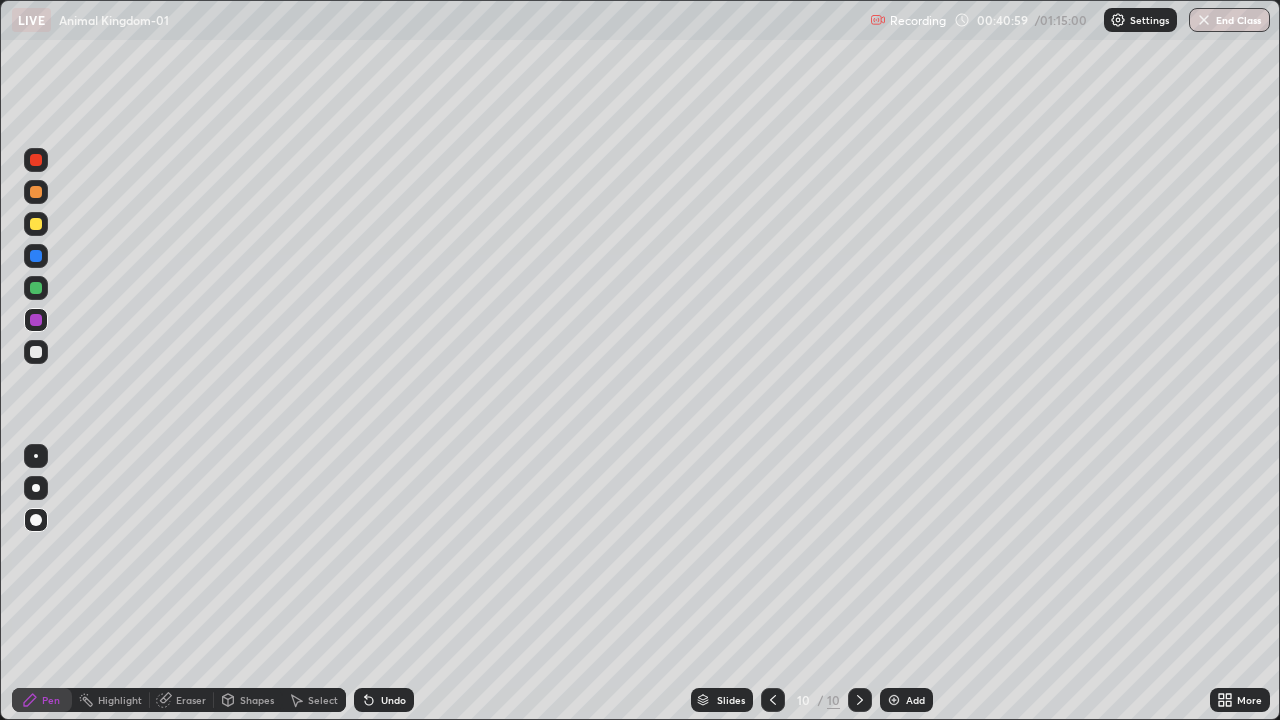 click at bounding box center (36, 288) 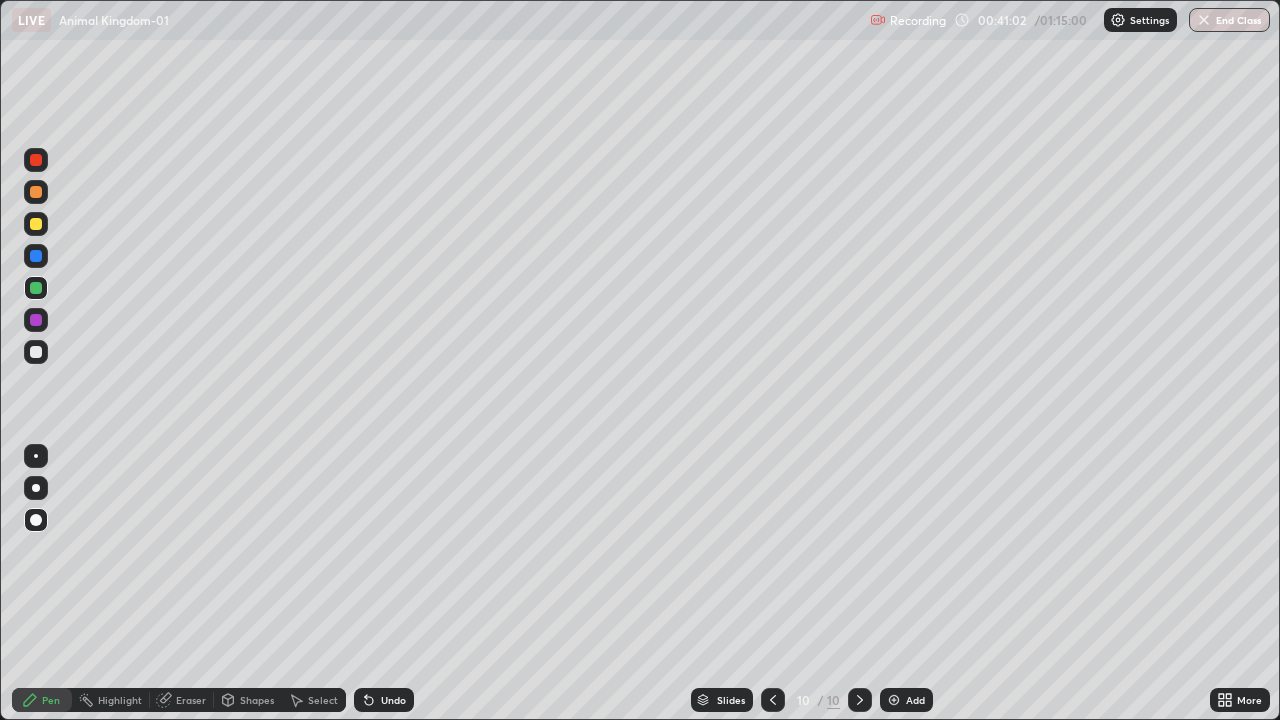 click at bounding box center [36, 224] 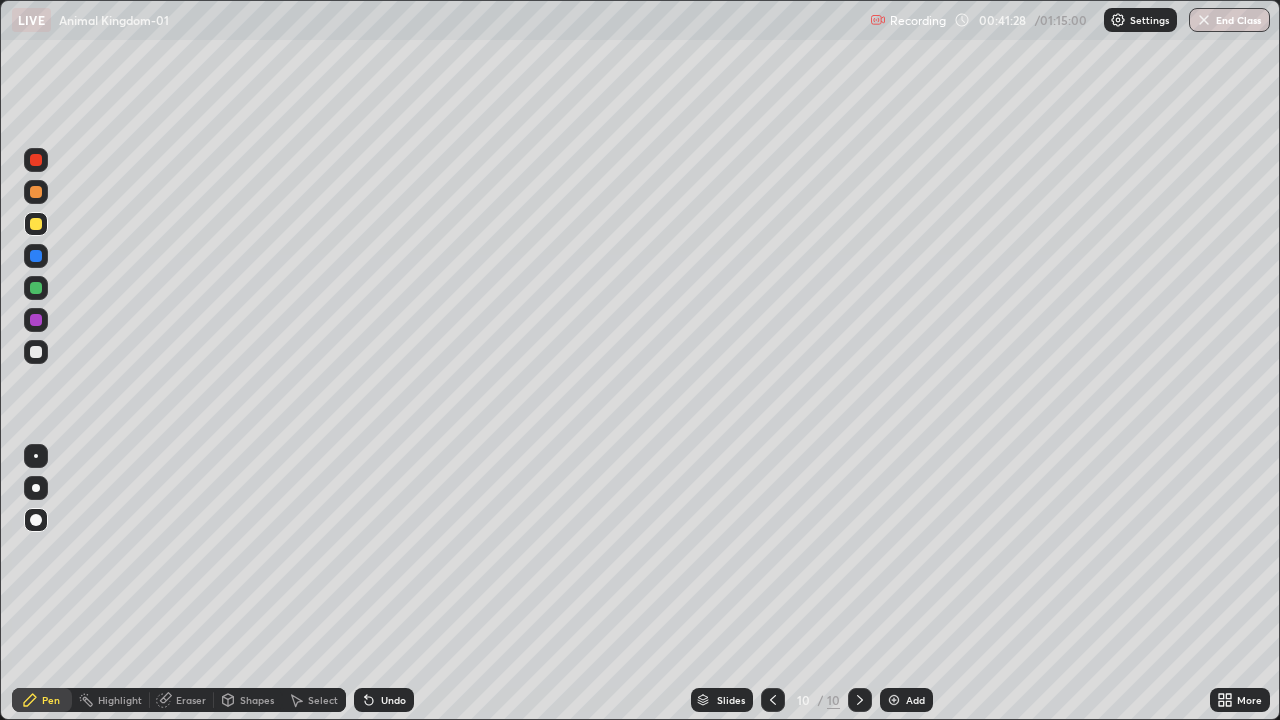 click on "Eraser" at bounding box center (182, 700) 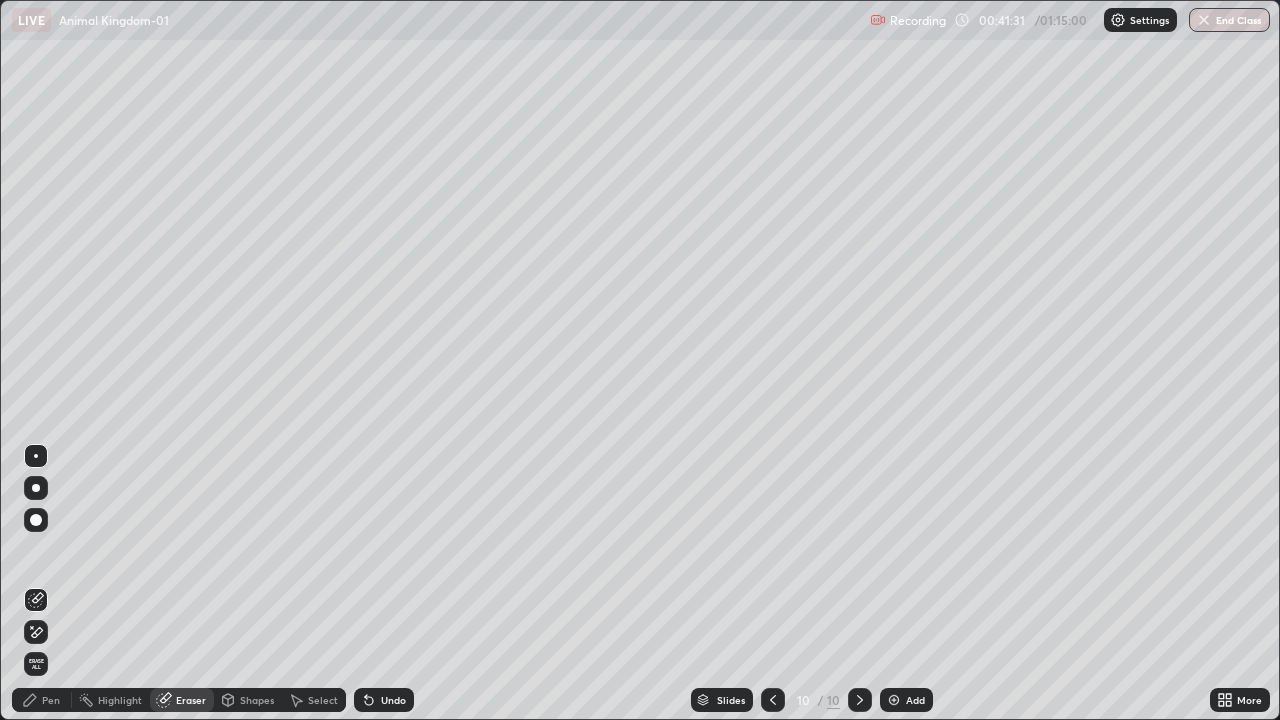 click on "Pen" at bounding box center [51, 700] 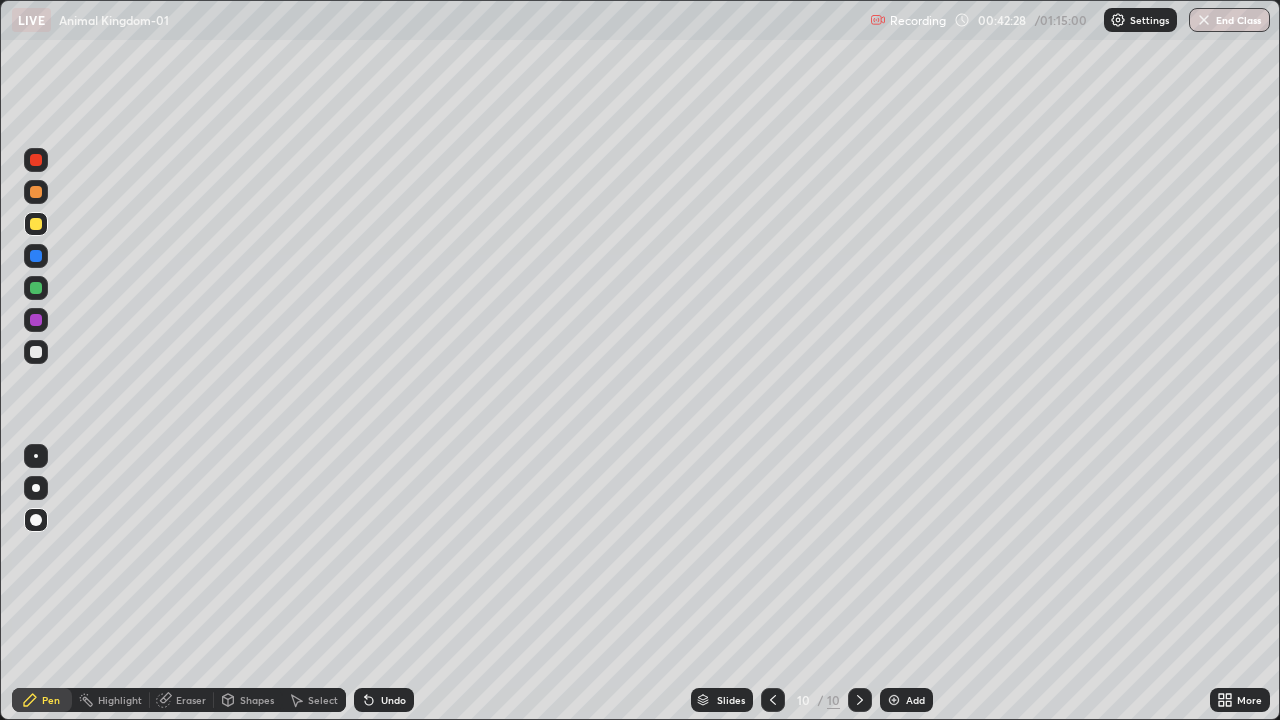 click at bounding box center (36, 288) 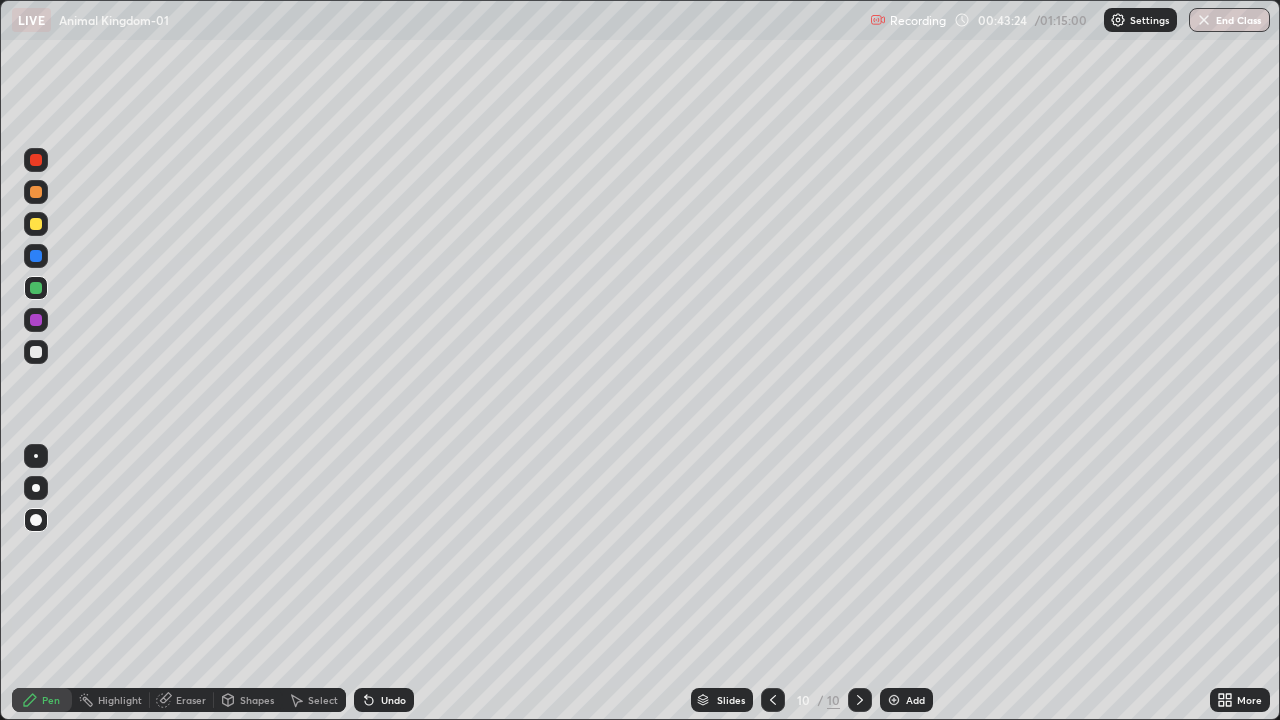 click at bounding box center (36, 352) 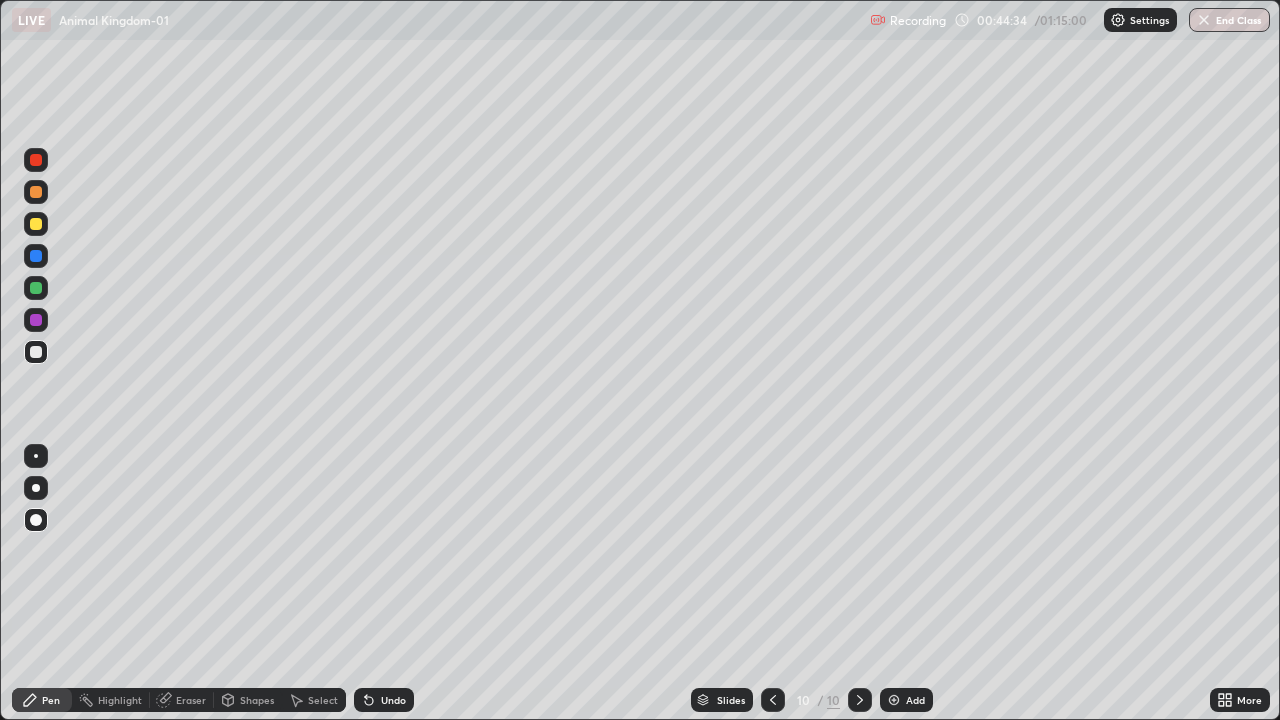 click at bounding box center [860, 700] 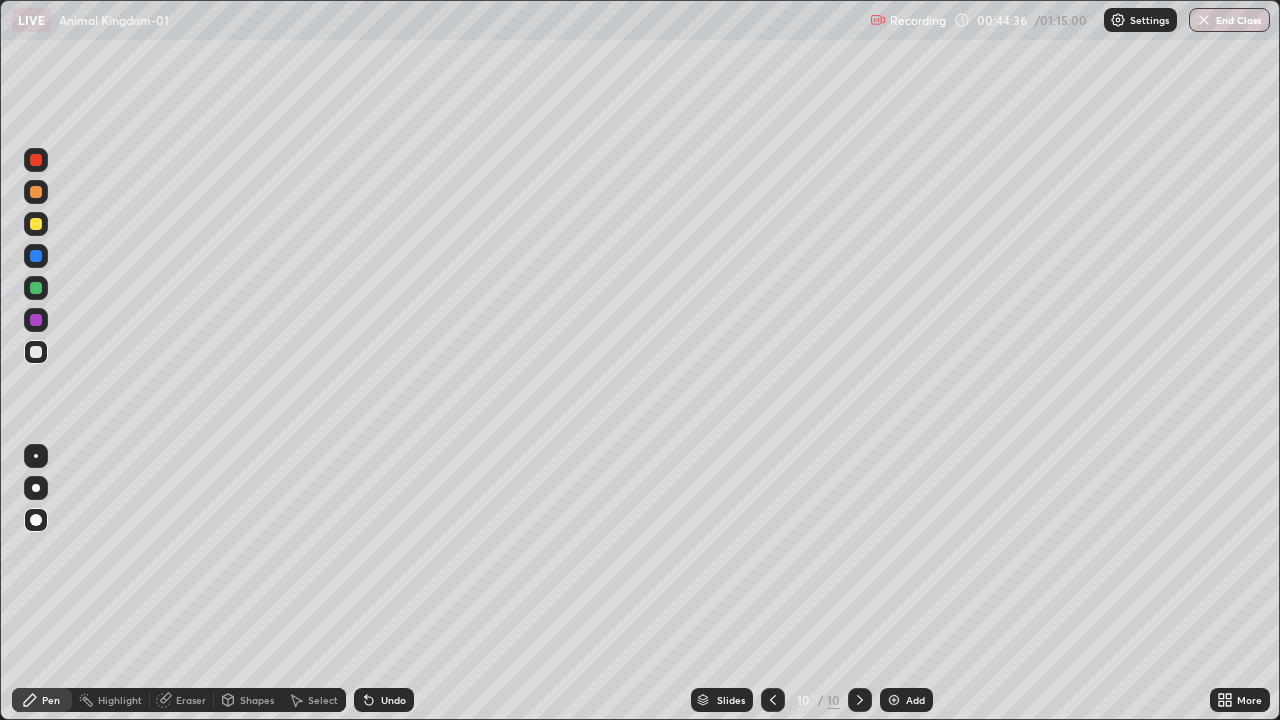 click at bounding box center (894, 700) 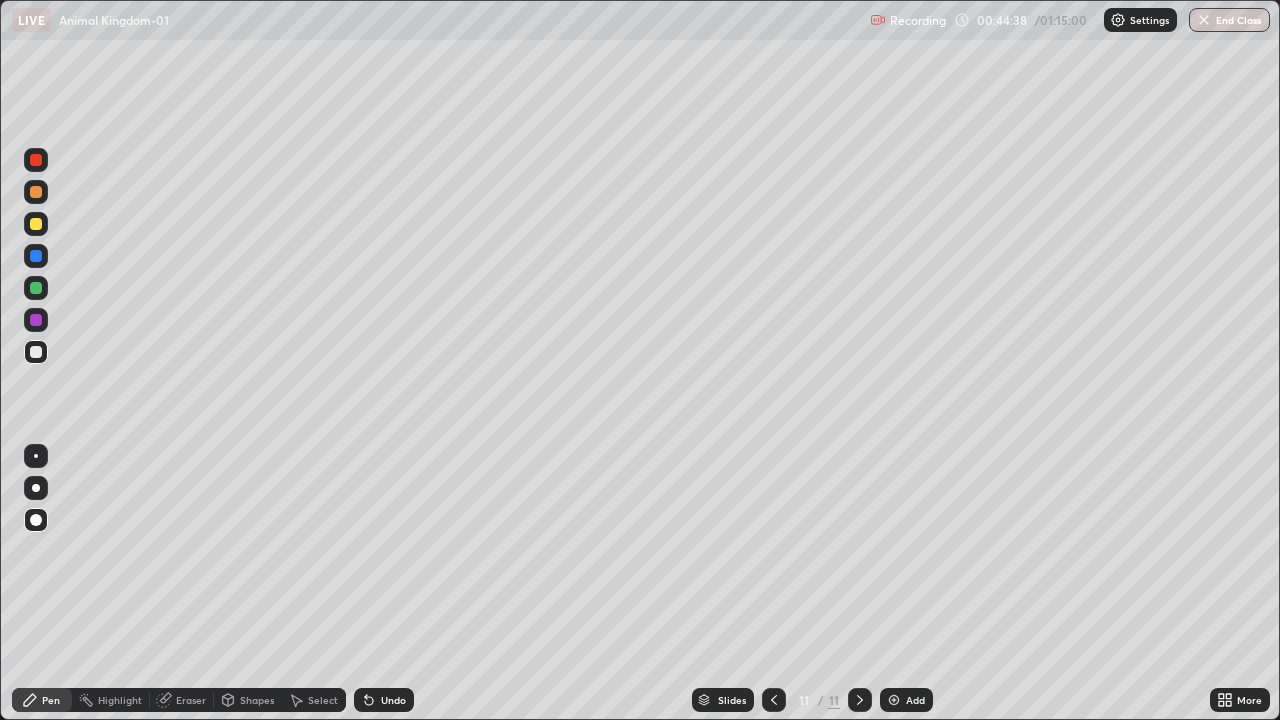 click at bounding box center [36, 192] 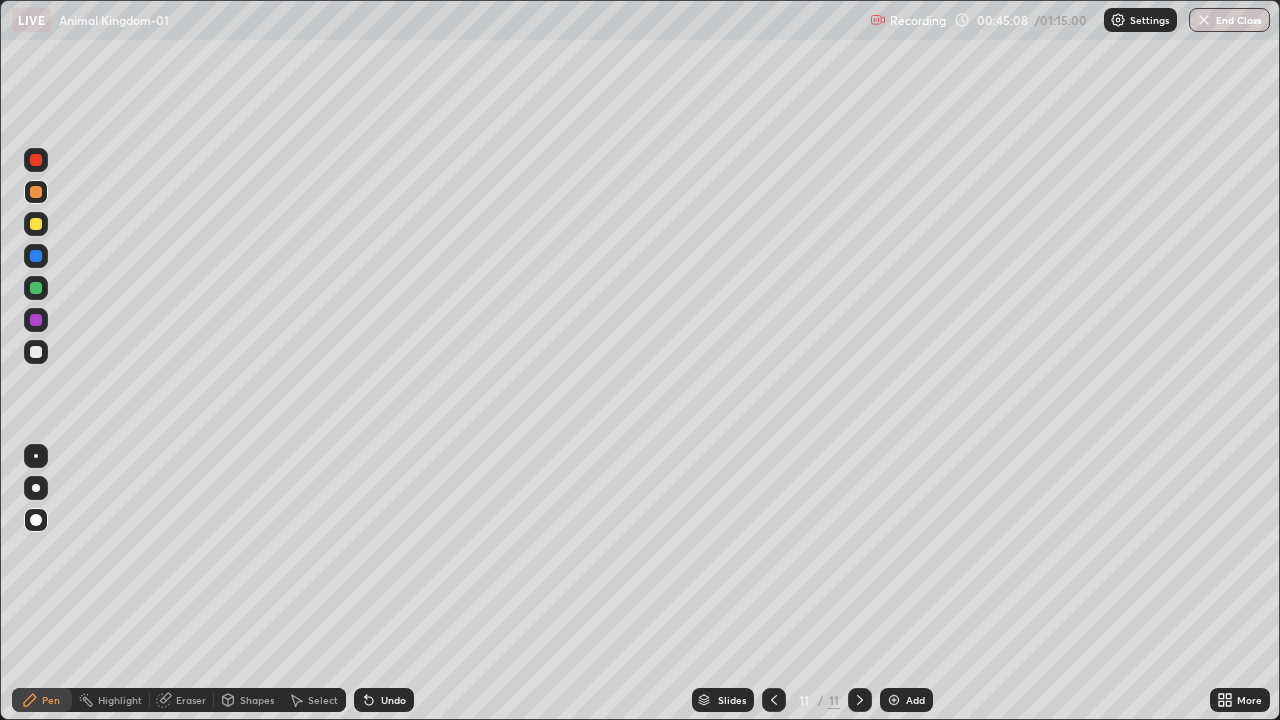 click at bounding box center (36, 224) 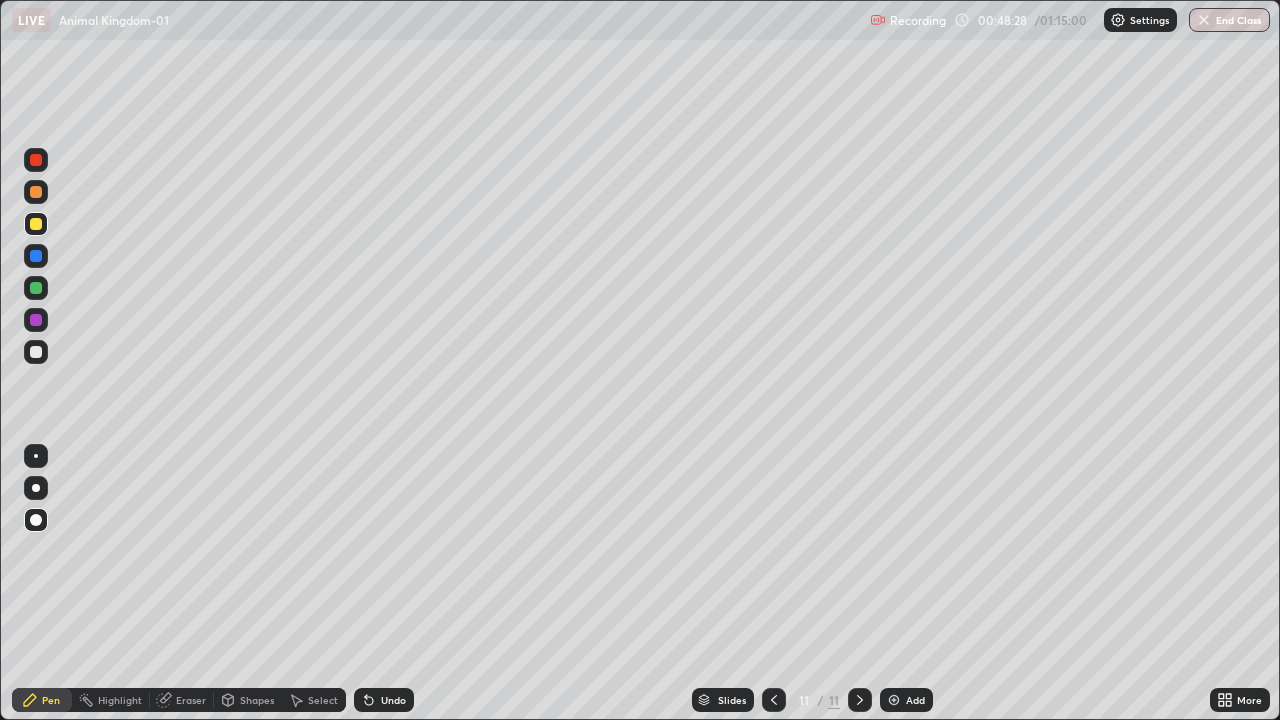 click at bounding box center (36, 320) 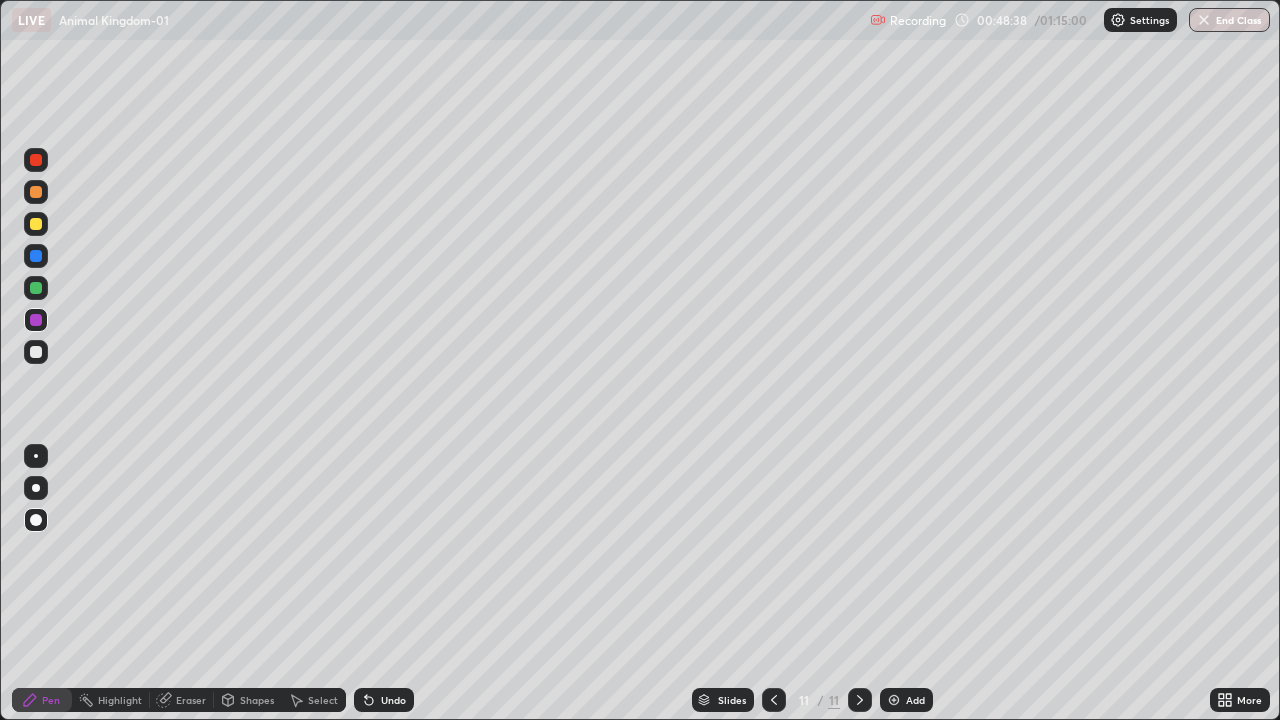 click at bounding box center [36, 224] 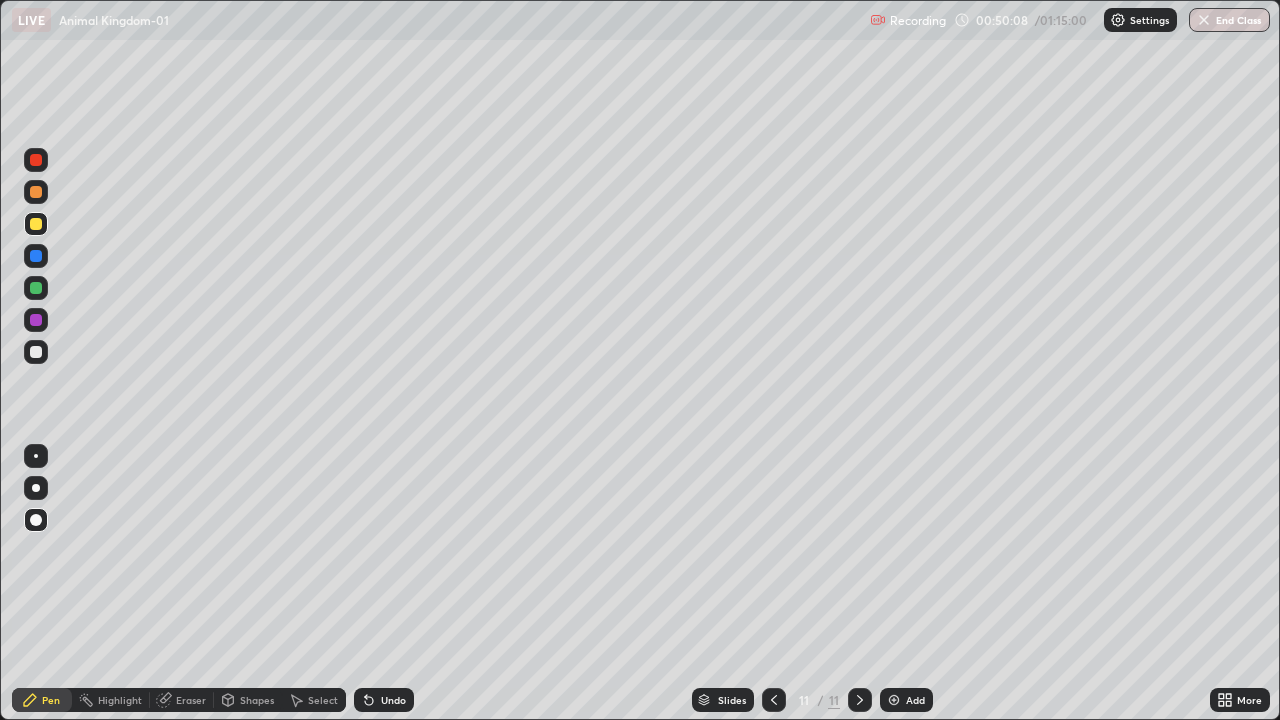 click on "Add" at bounding box center [915, 700] 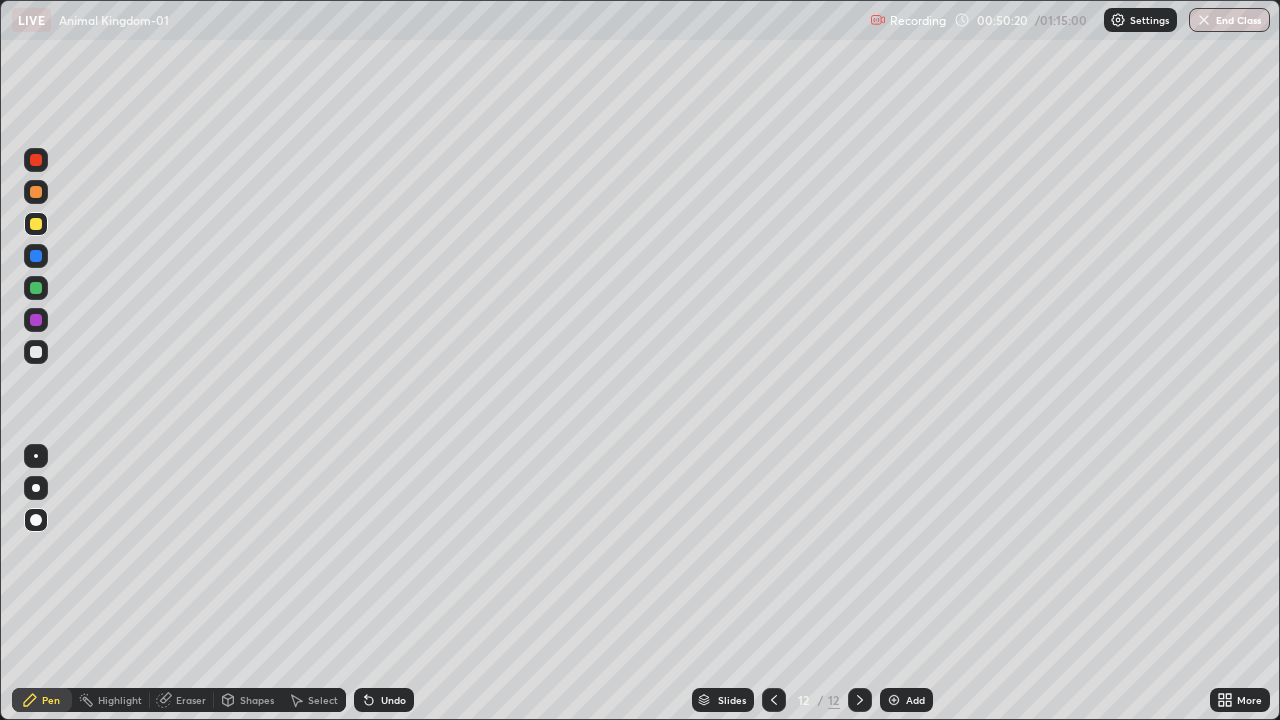 click at bounding box center [36, 192] 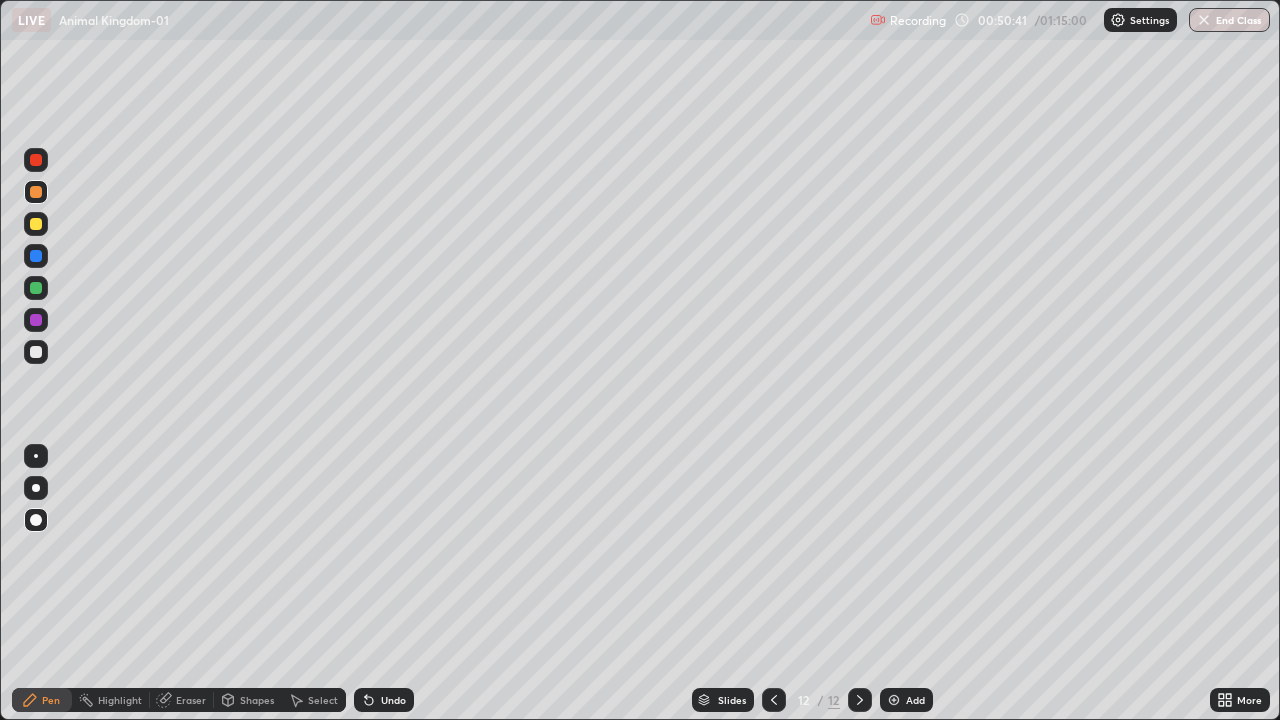 click at bounding box center [36, 224] 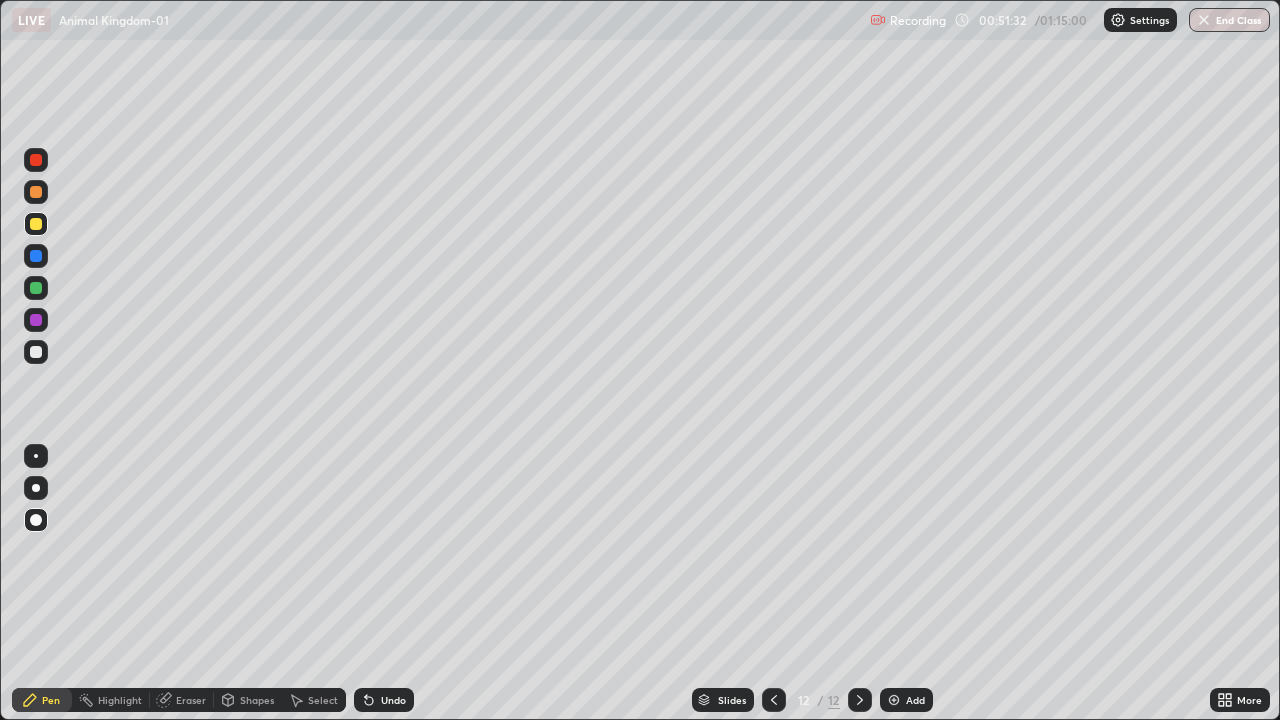 click at bounding box center [36, 192] 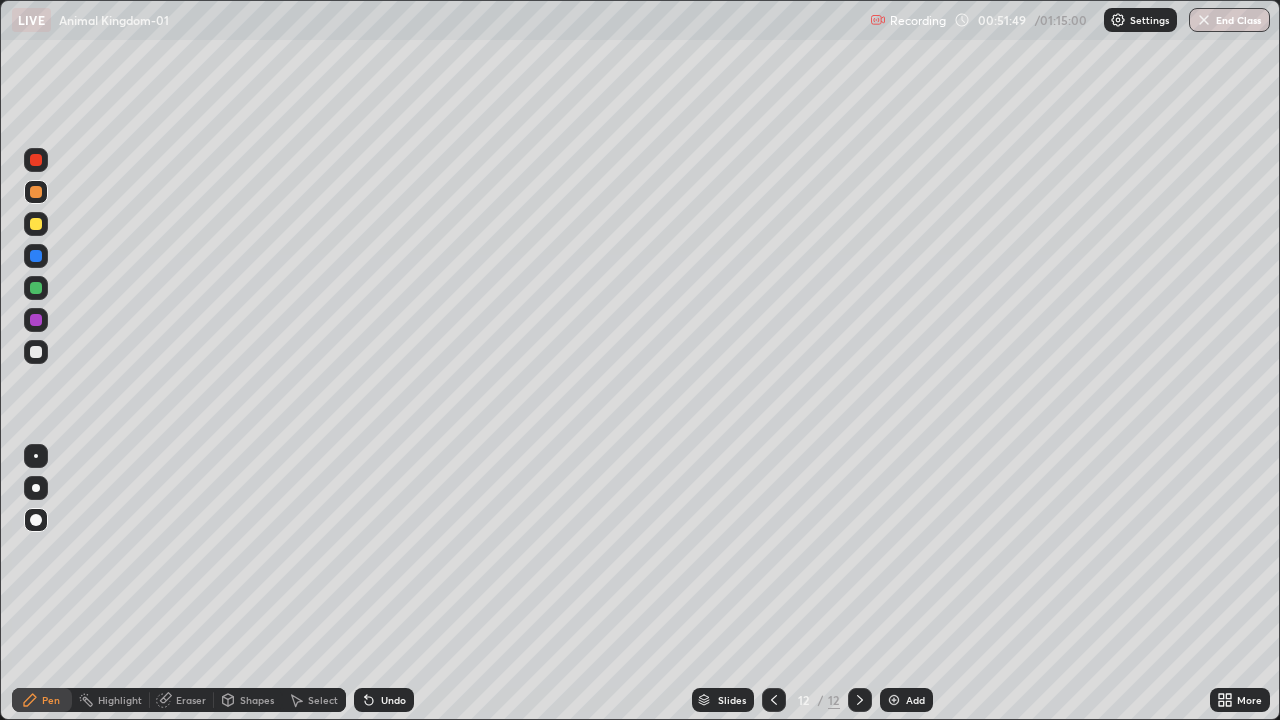 click at bounding box center (36, 224) 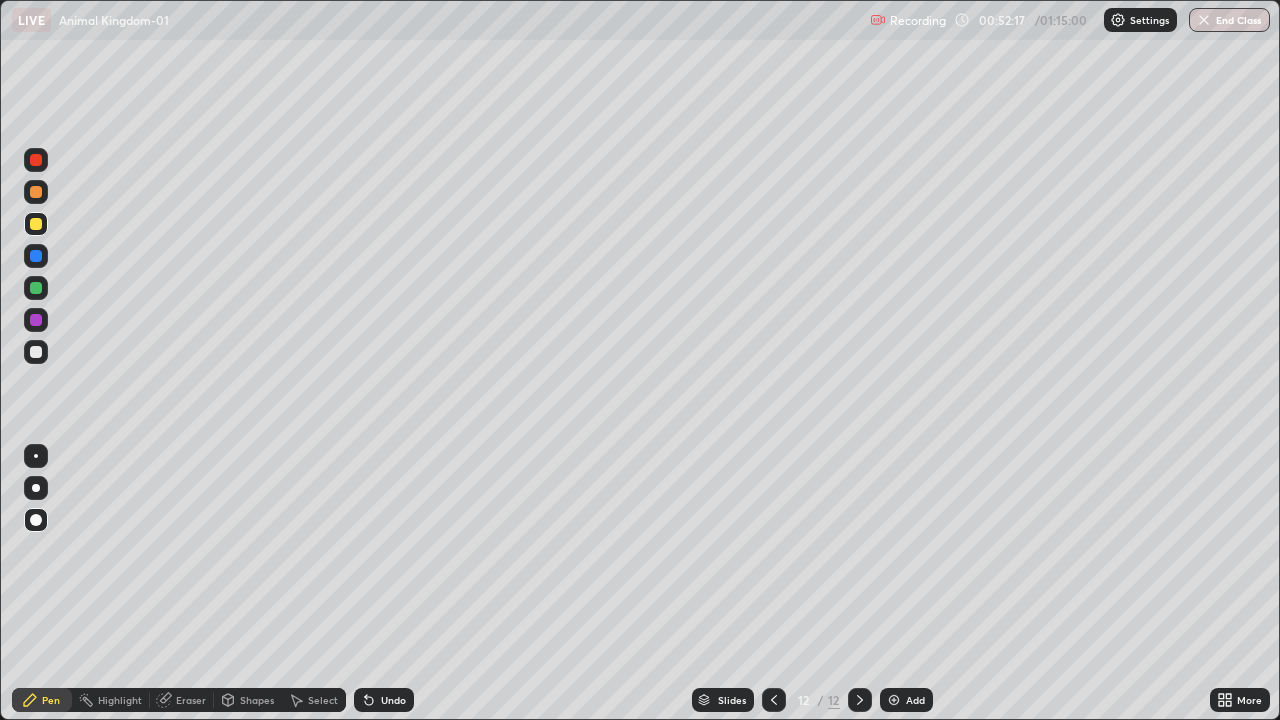 click at bounding box center [36, 288] 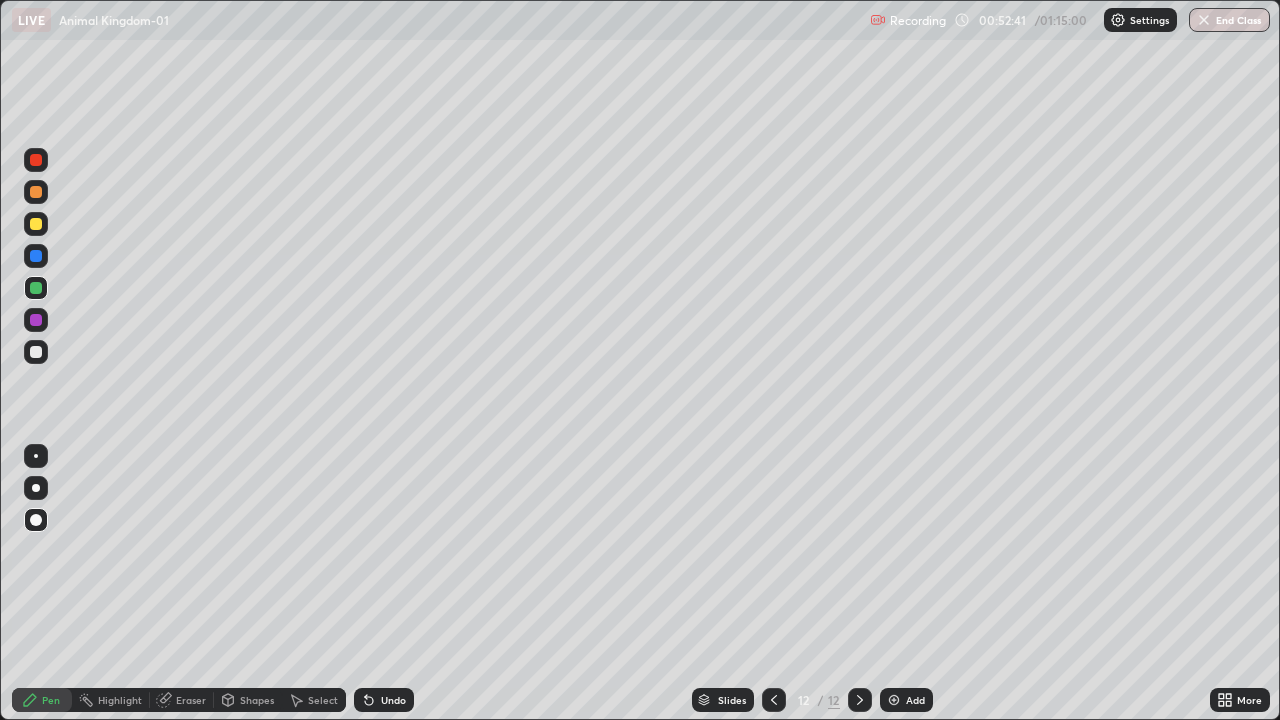 click on "Eraser" at bounding box center (191, 700) 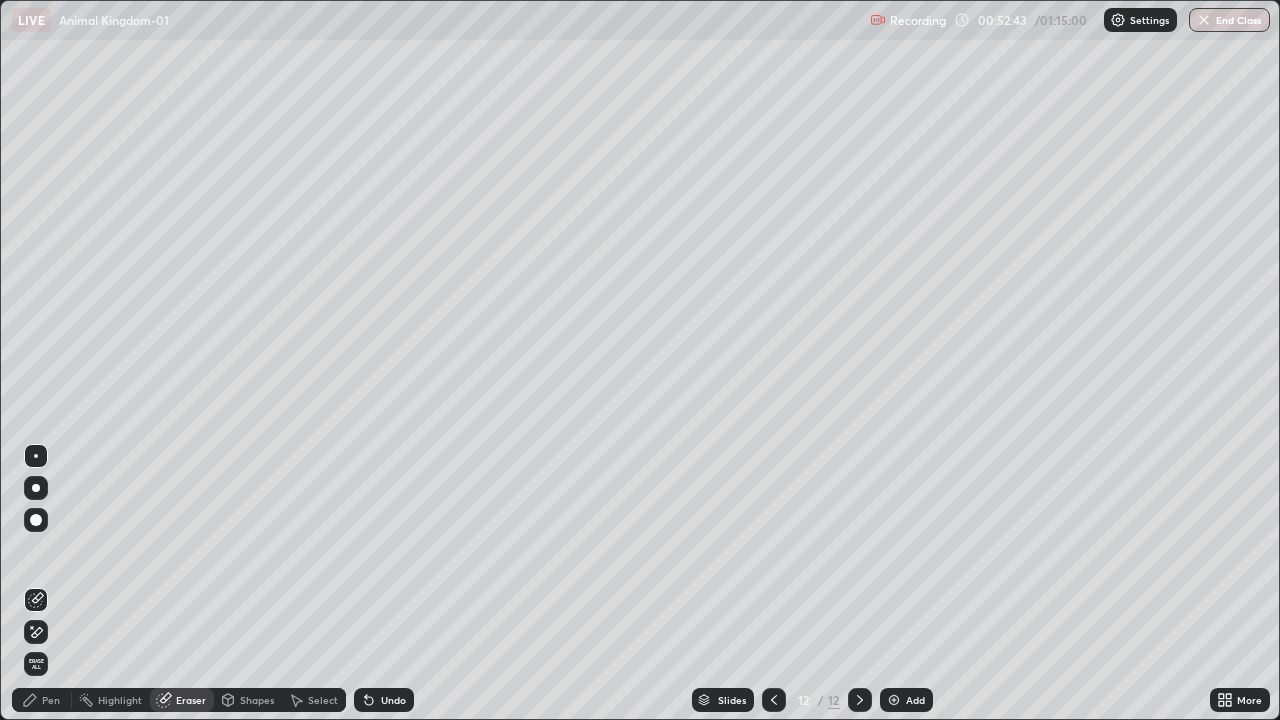 click on "Pen" at bounding box center (51, 700) 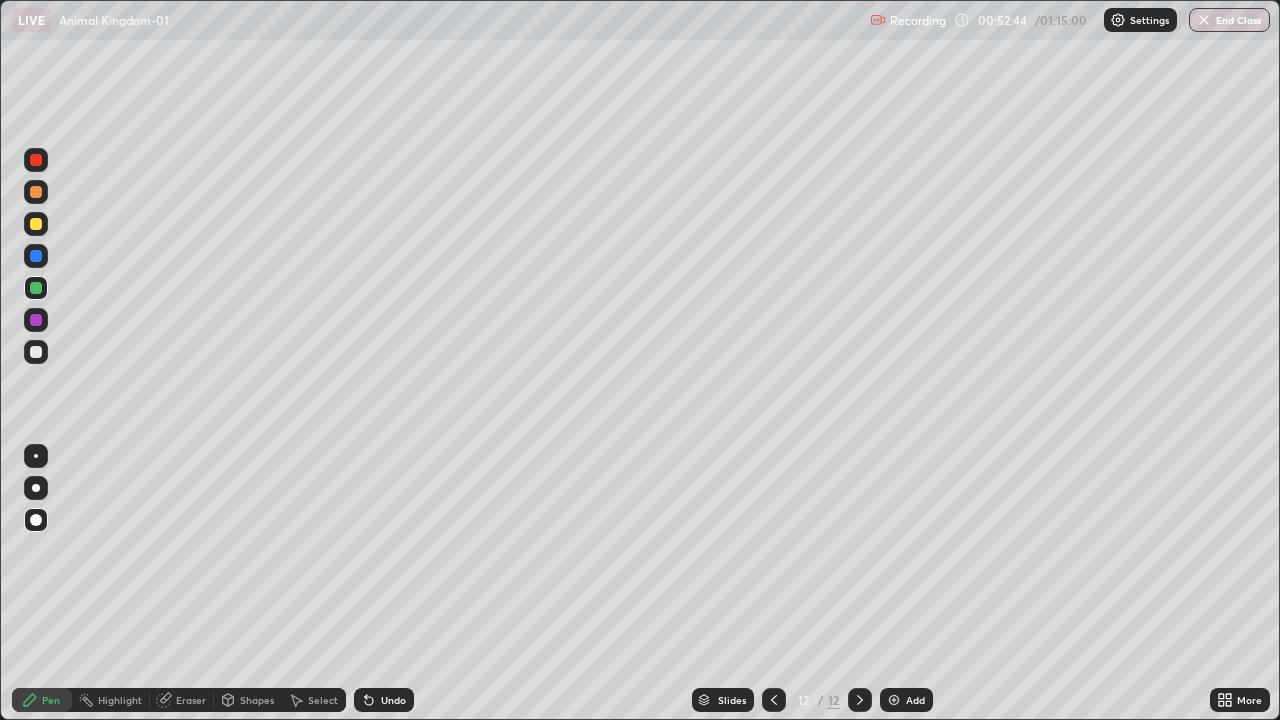 click at bounding box center [36, 224] 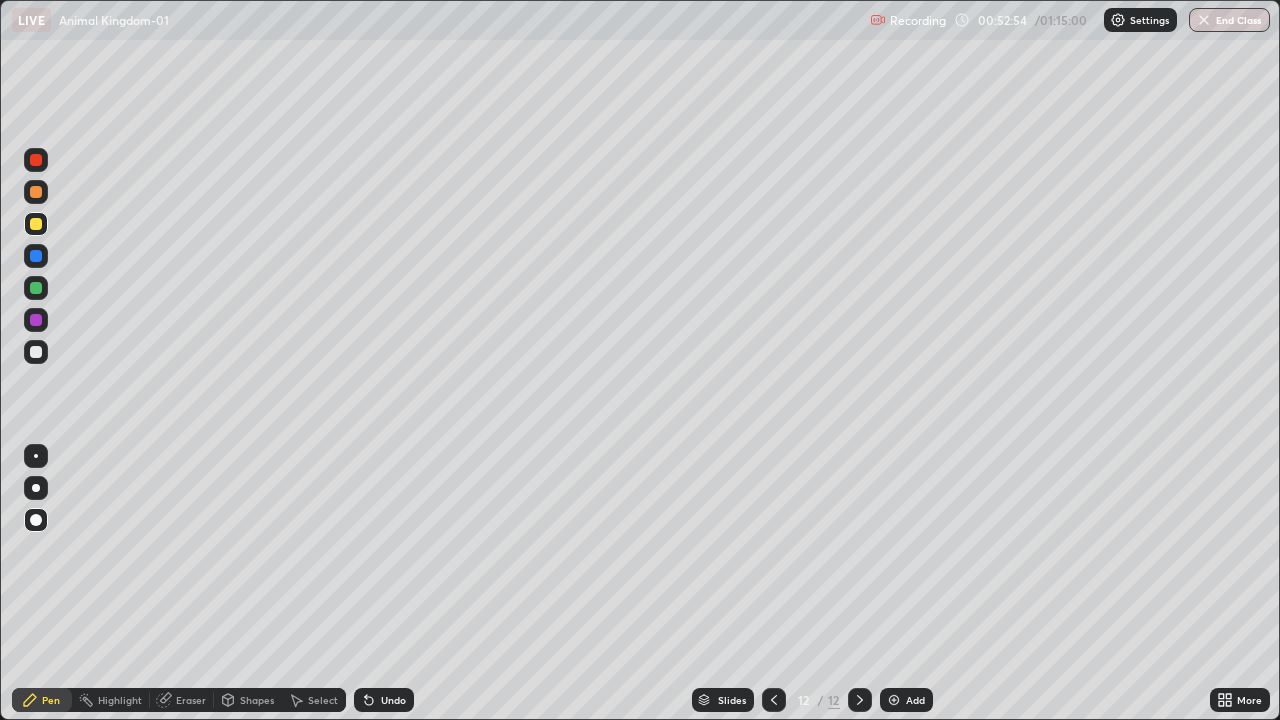 click on "Eraser" at bounding box center [191, 700] 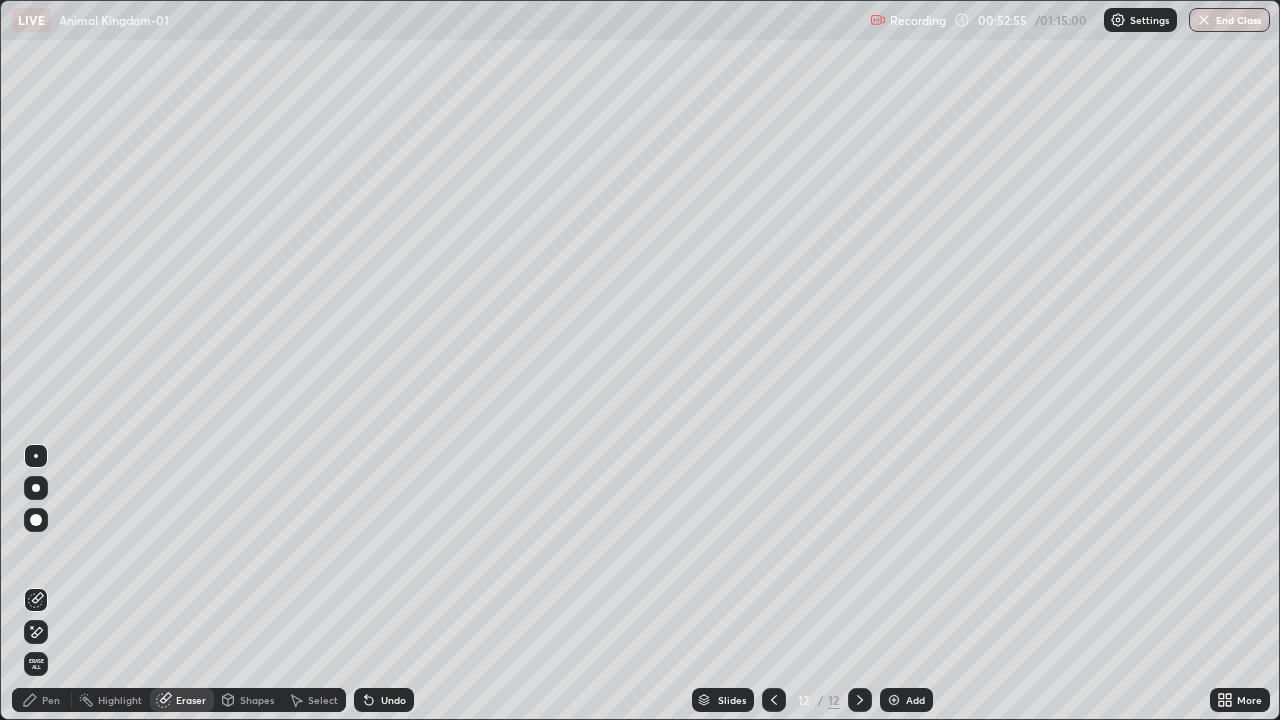 click on "Pen" at bounding box center (51, 700) 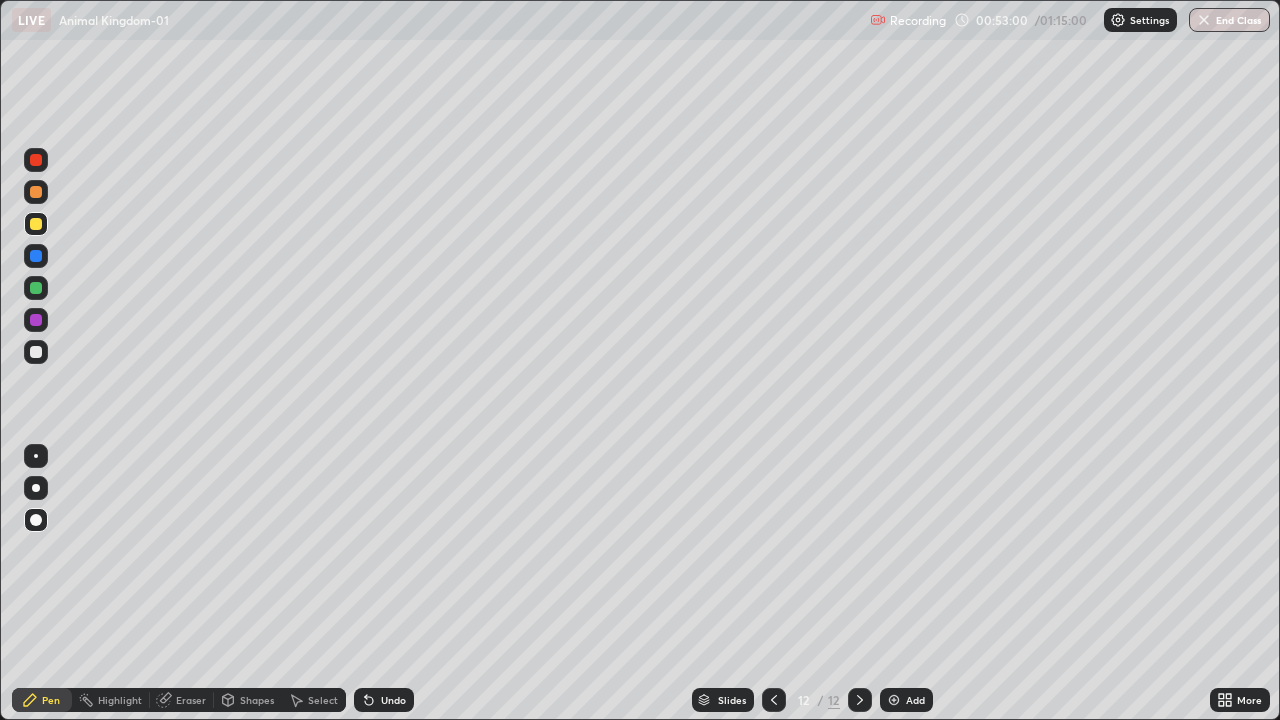 click 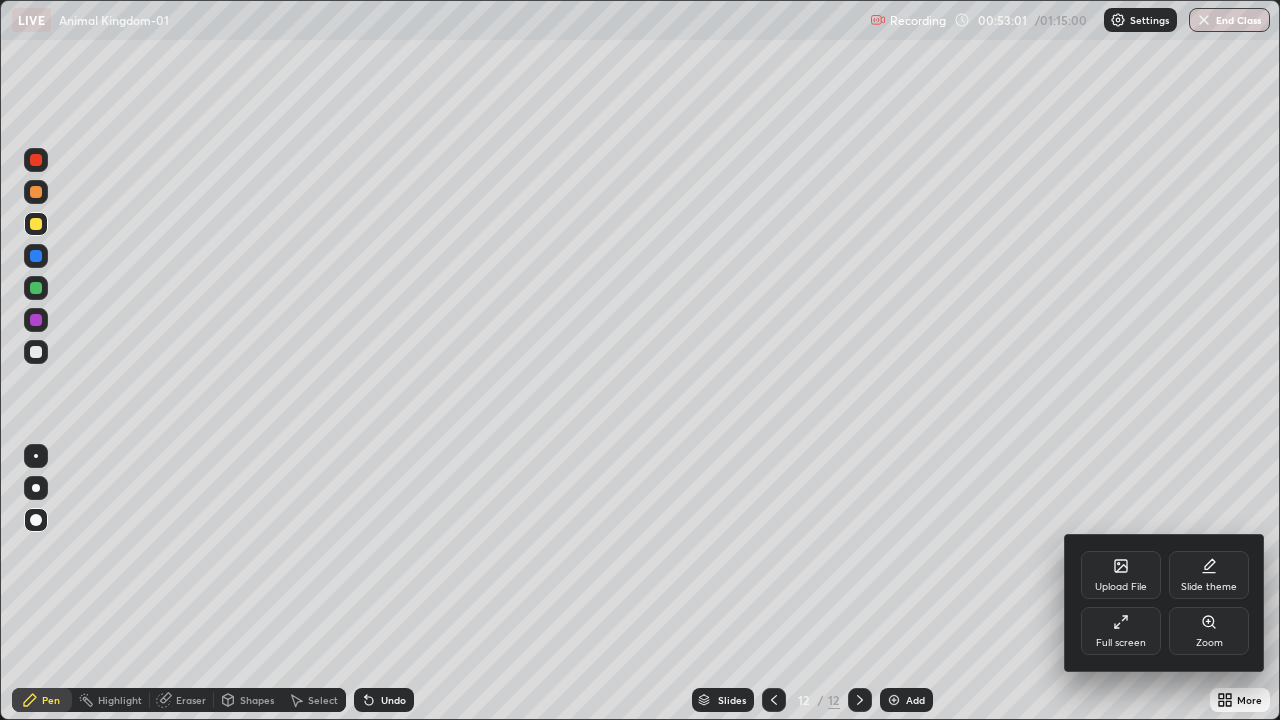 click 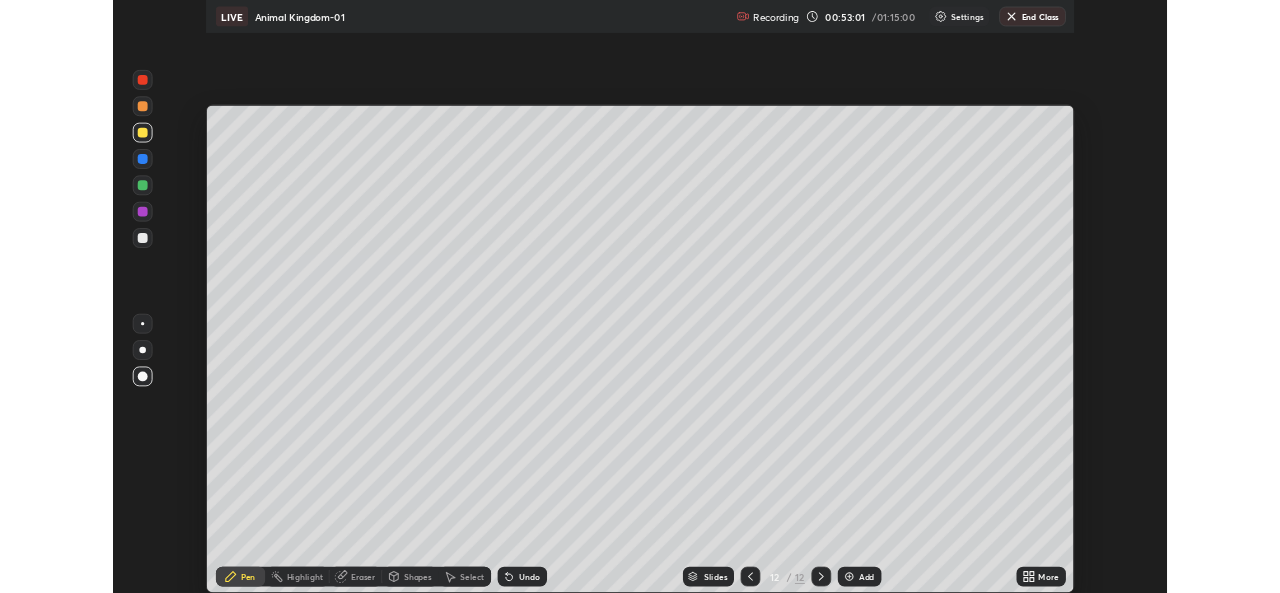 scroll, scrollTop: 593, scrollLeft: 1280, axis: both 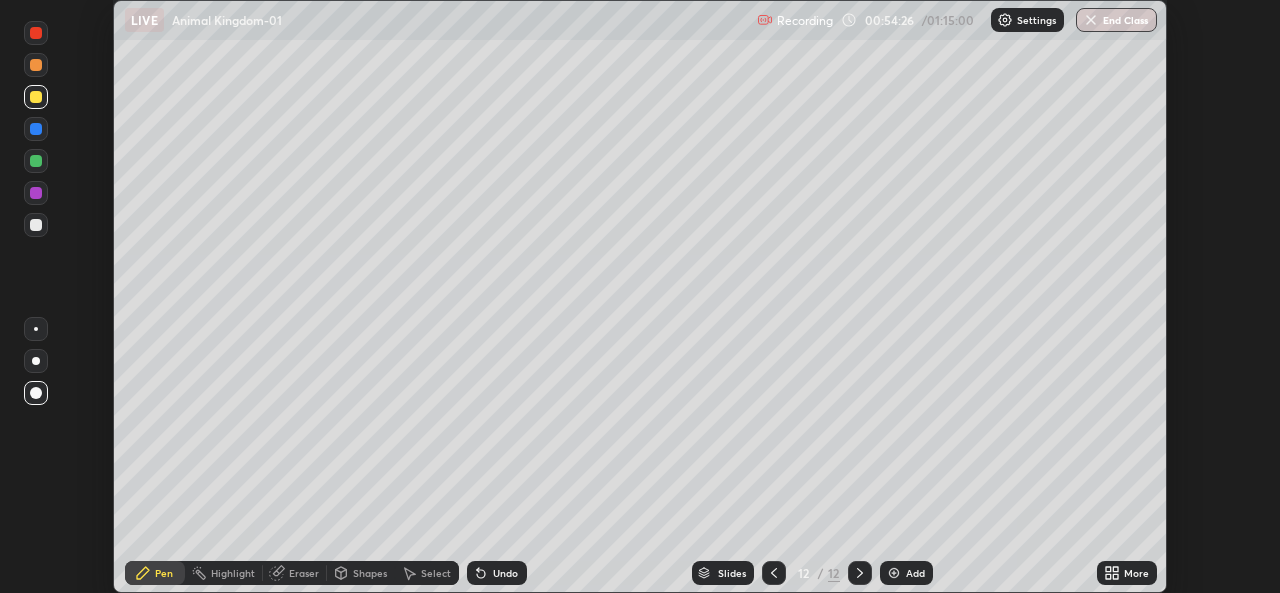 click on "Eraser" at bounding box center (304, 573) 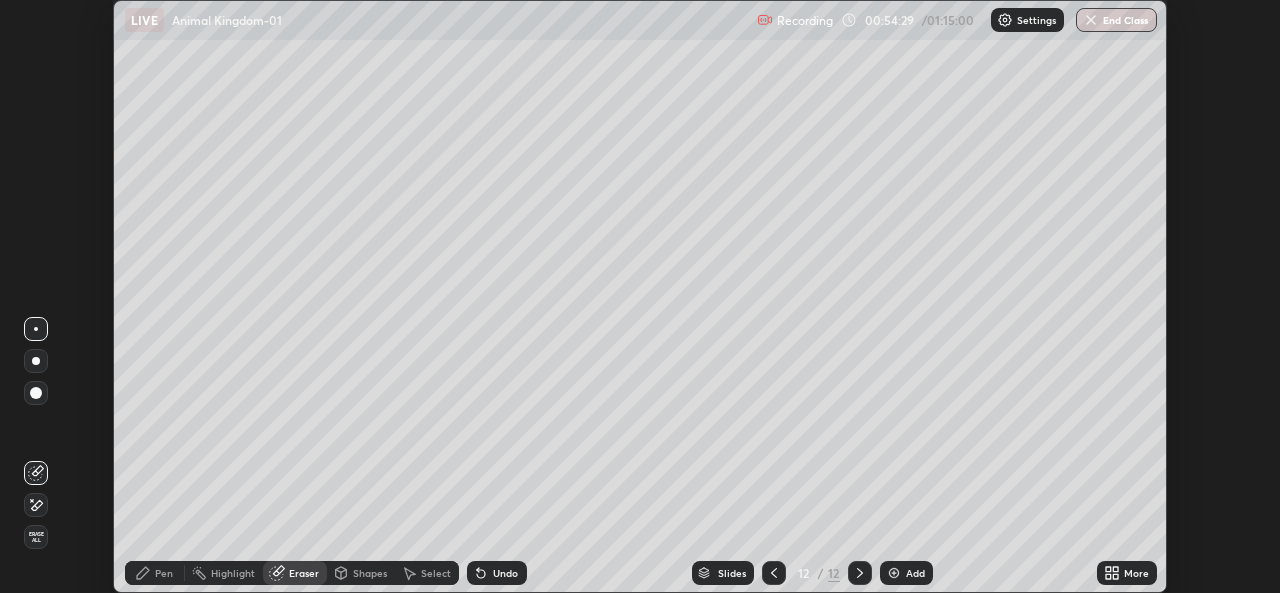 click on "Pen" at bounding box center [164, 573] 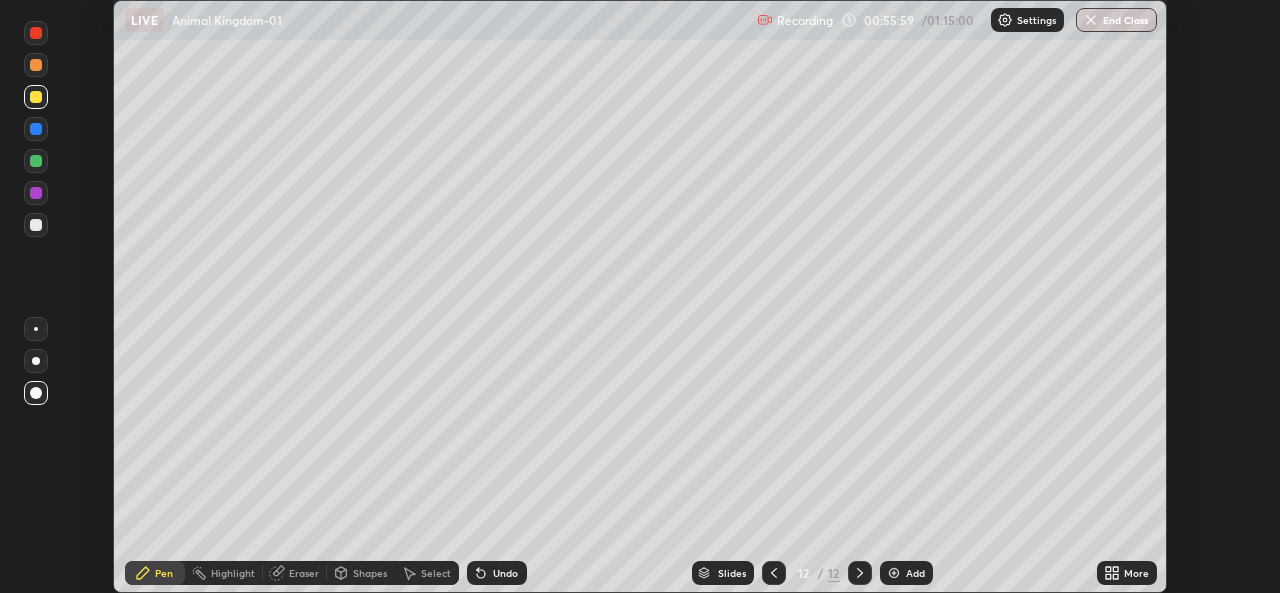click at bounding box center (894, 573) 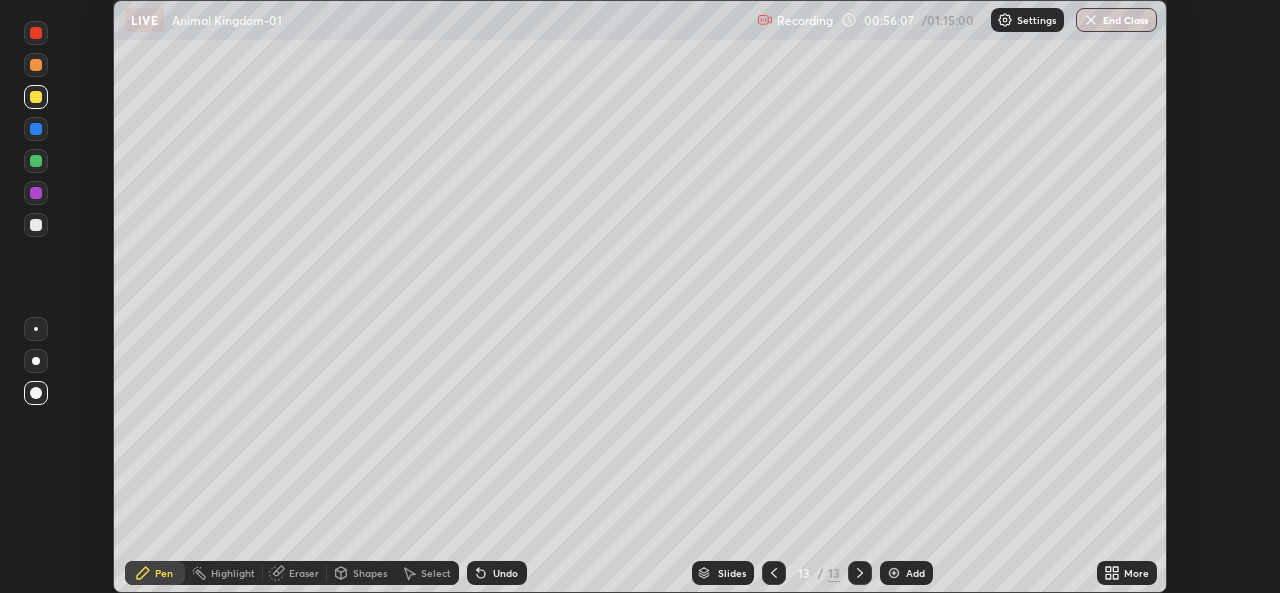 click at bounding box center [36, 225] 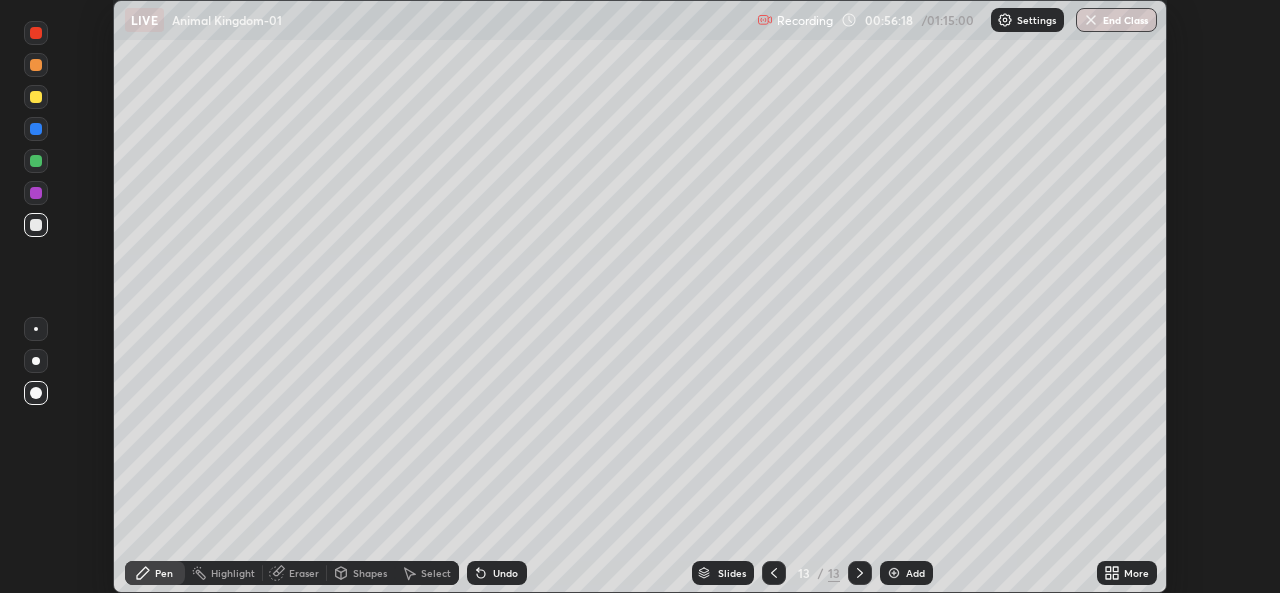 click at bounding box center [36, 161] 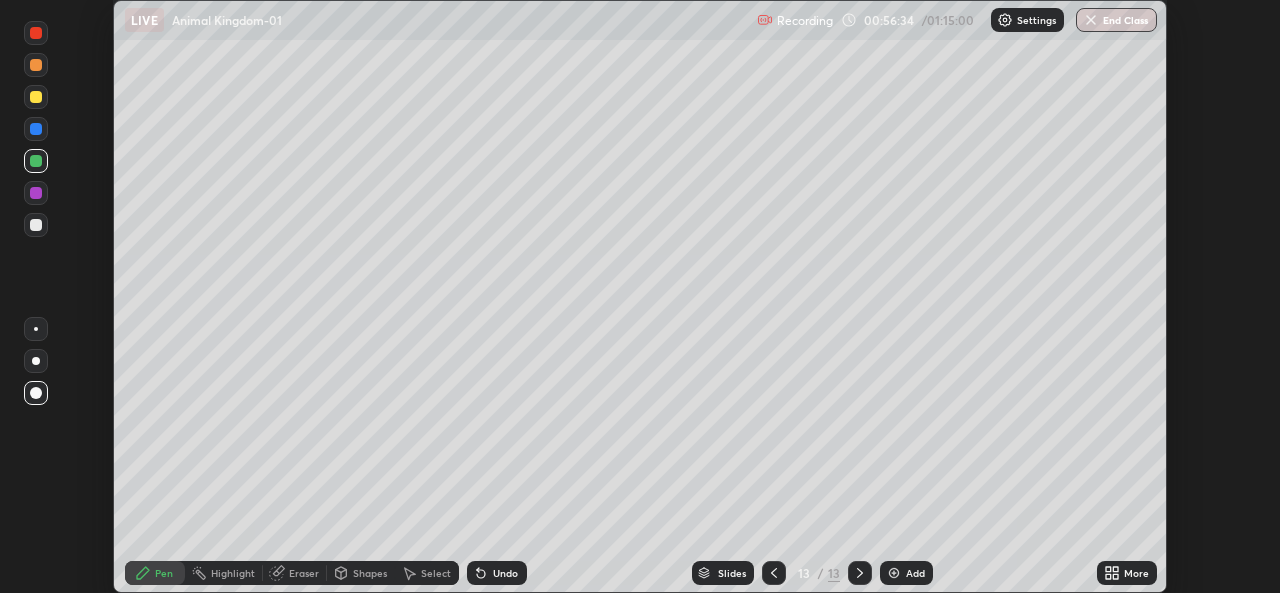 click at bounding box center (36, 97) 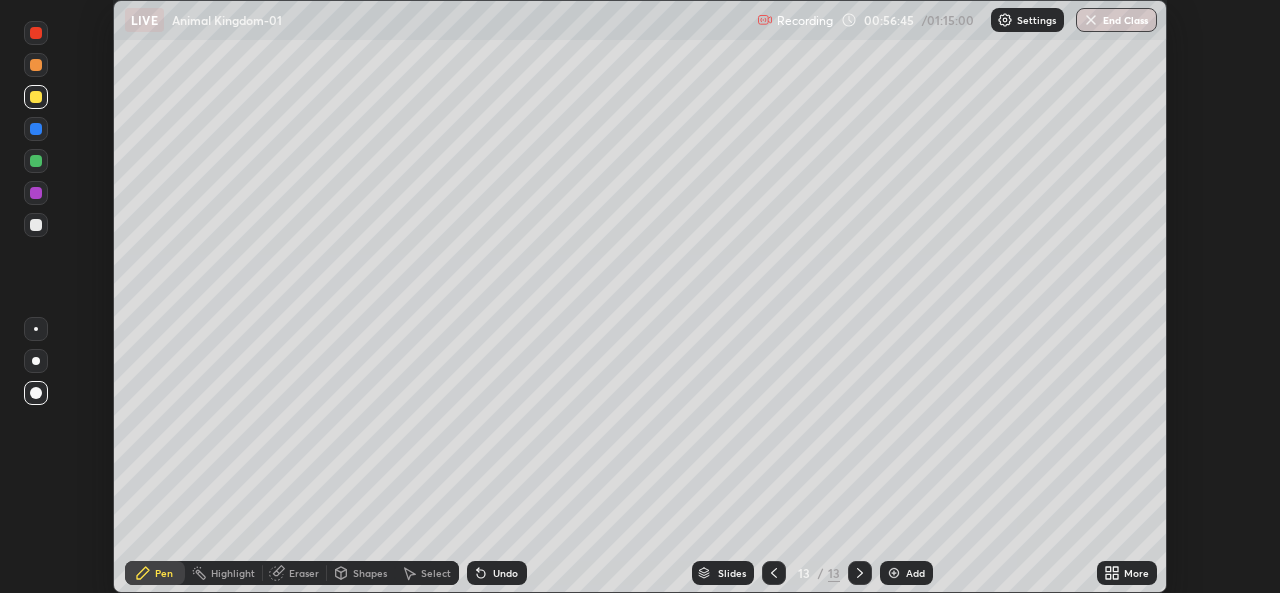 click at bounding box center [36, 225] 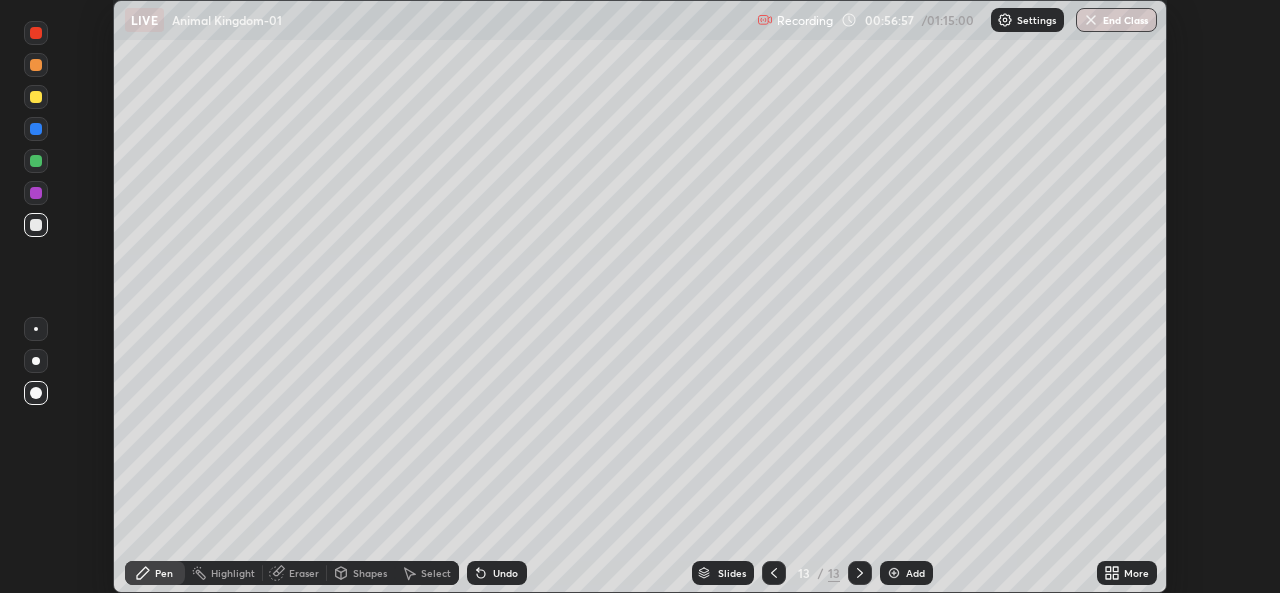 click at bounding box center [36, 97] 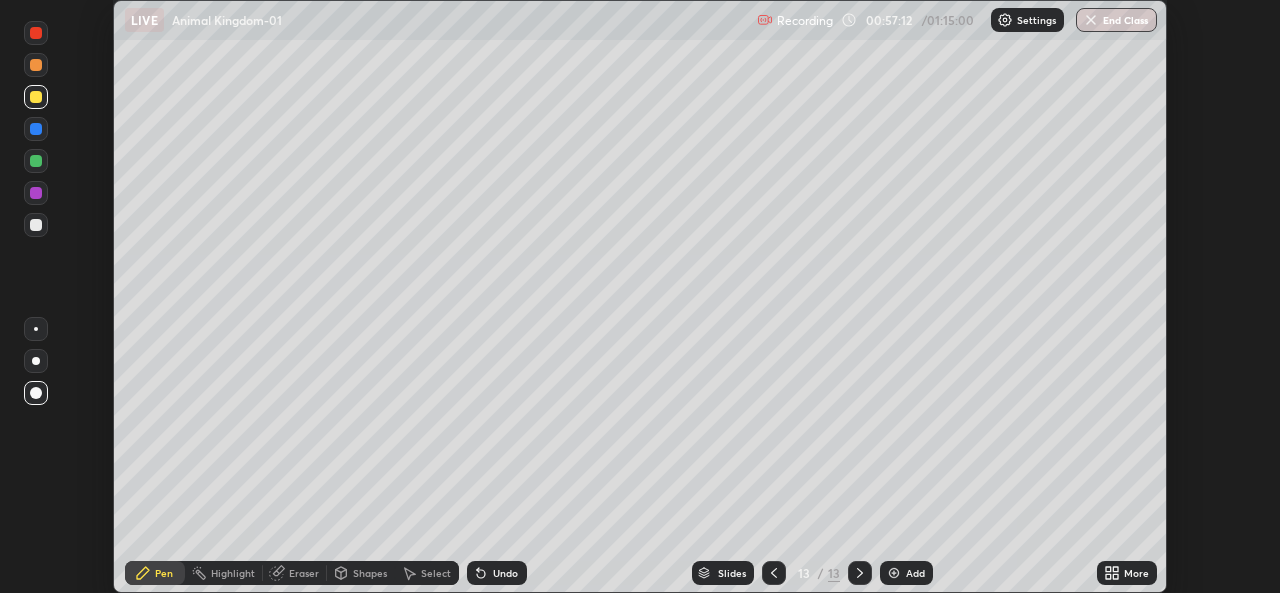 click at bounding box center (36, 225) 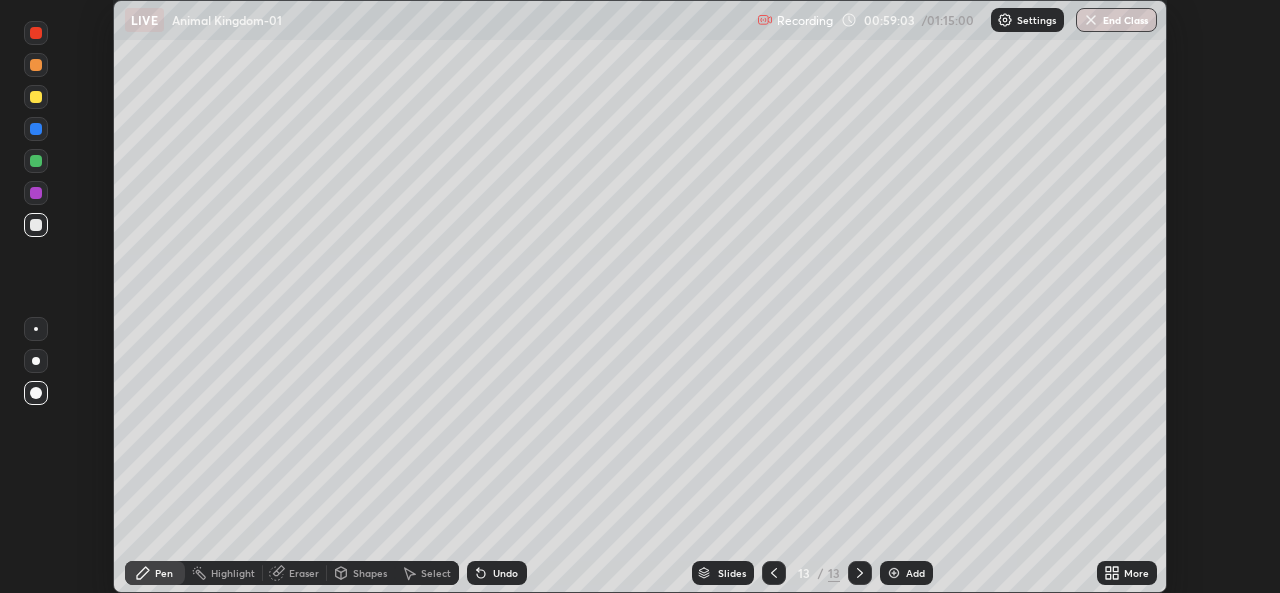 click on "Add" at bounding box center (906, 573) 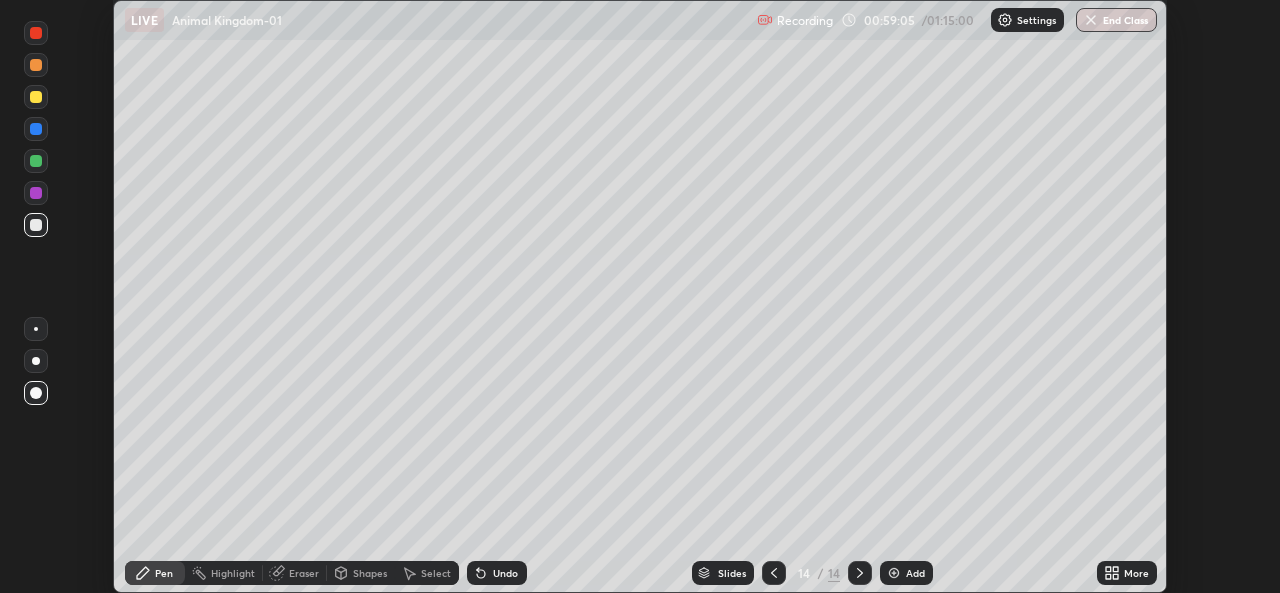 click at bounding box center (36, 193) 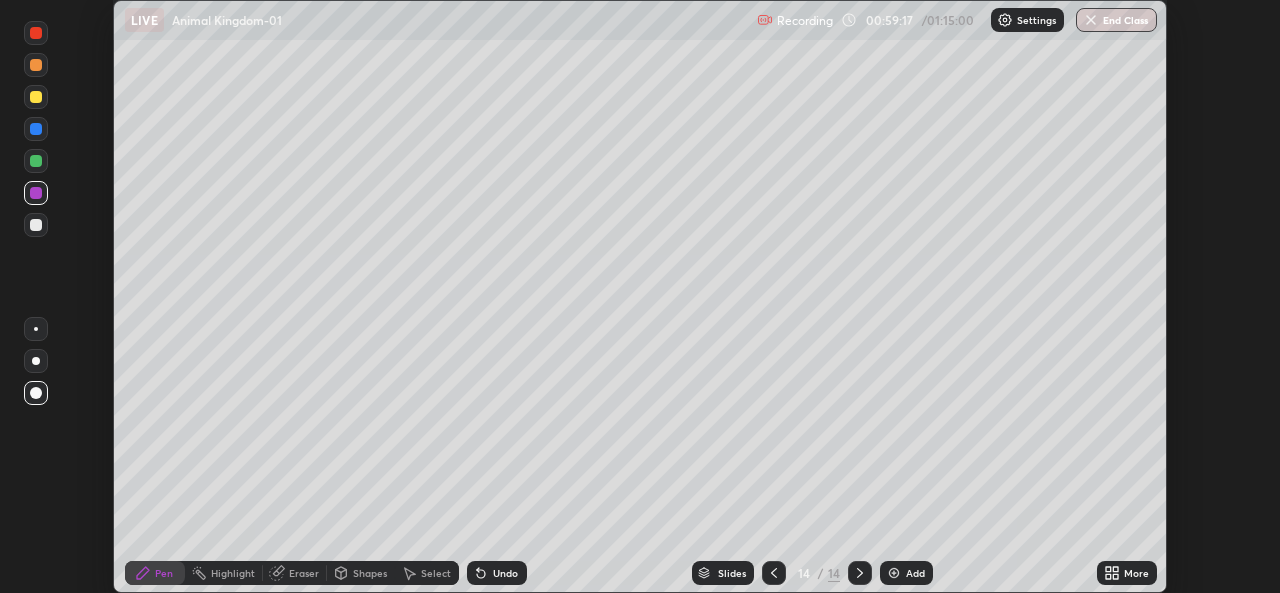 click at bounding box center [36, 161] 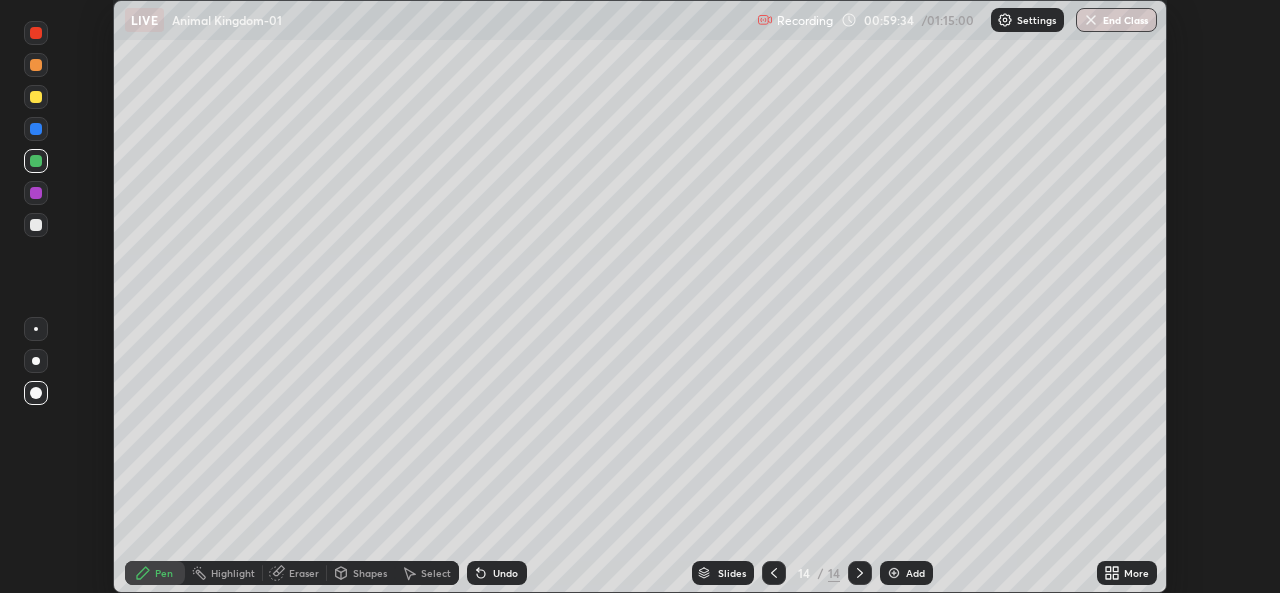 click at bounding box center (36, 97) 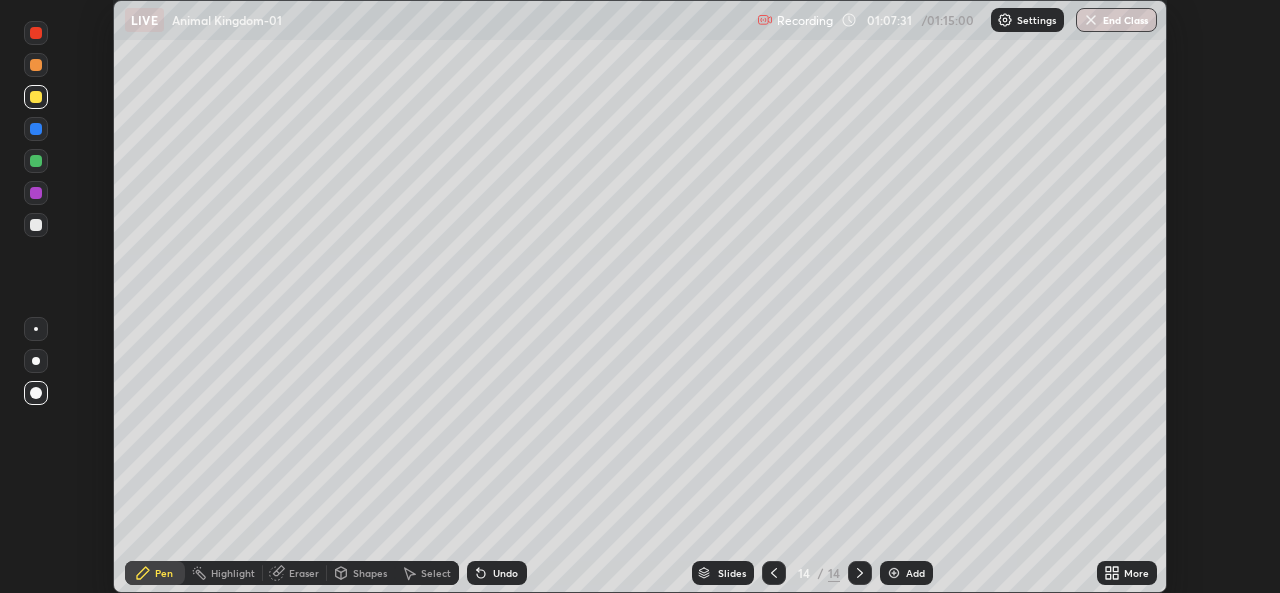 click on "End Class" at bounding box center [1116, 20] 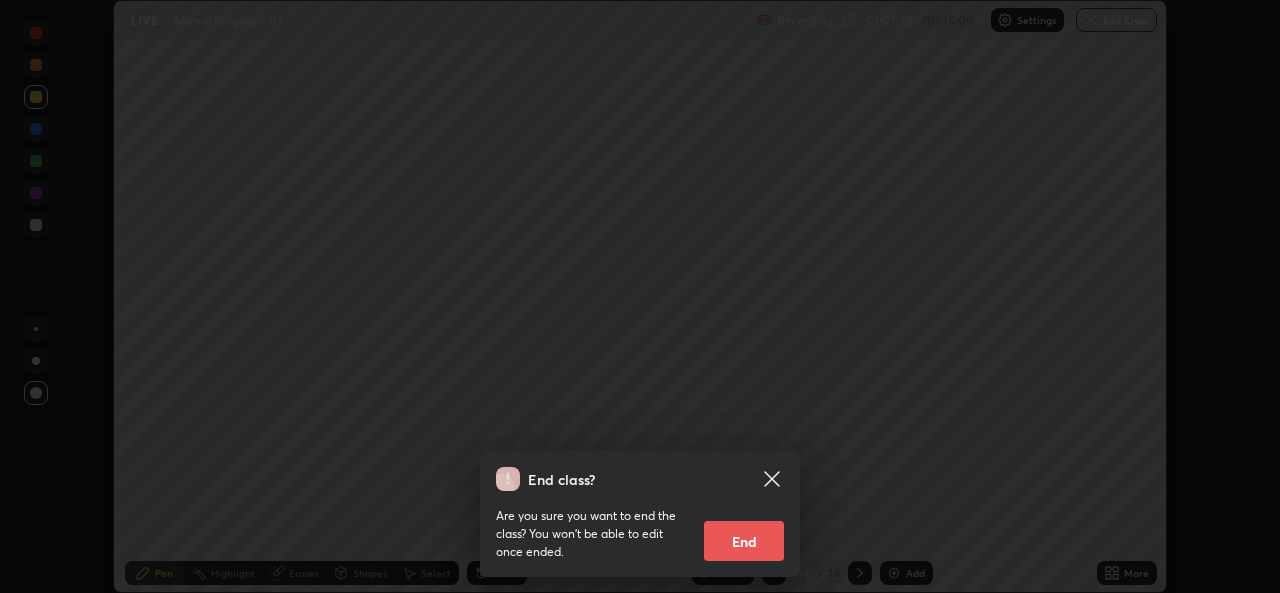 click on "End" at bounding box center [744, 541] 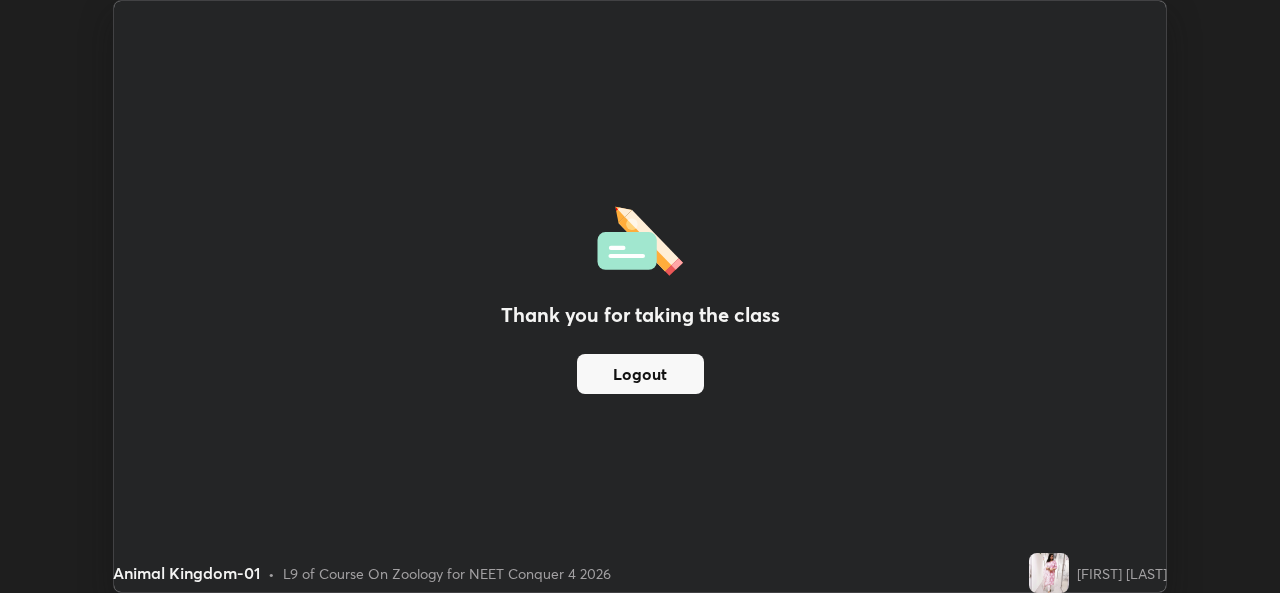 click on "Logout" at bounding box center (640, 374) 